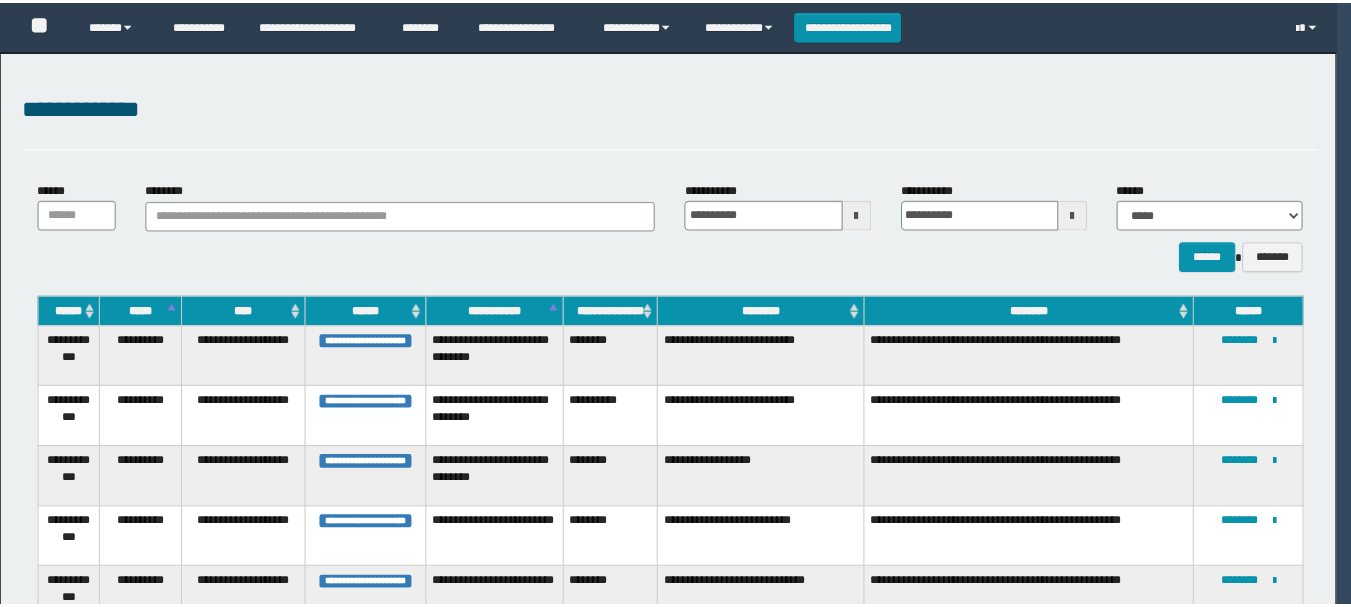 scroll, scrollTop: 0, scrollLeft: 0, axis: both 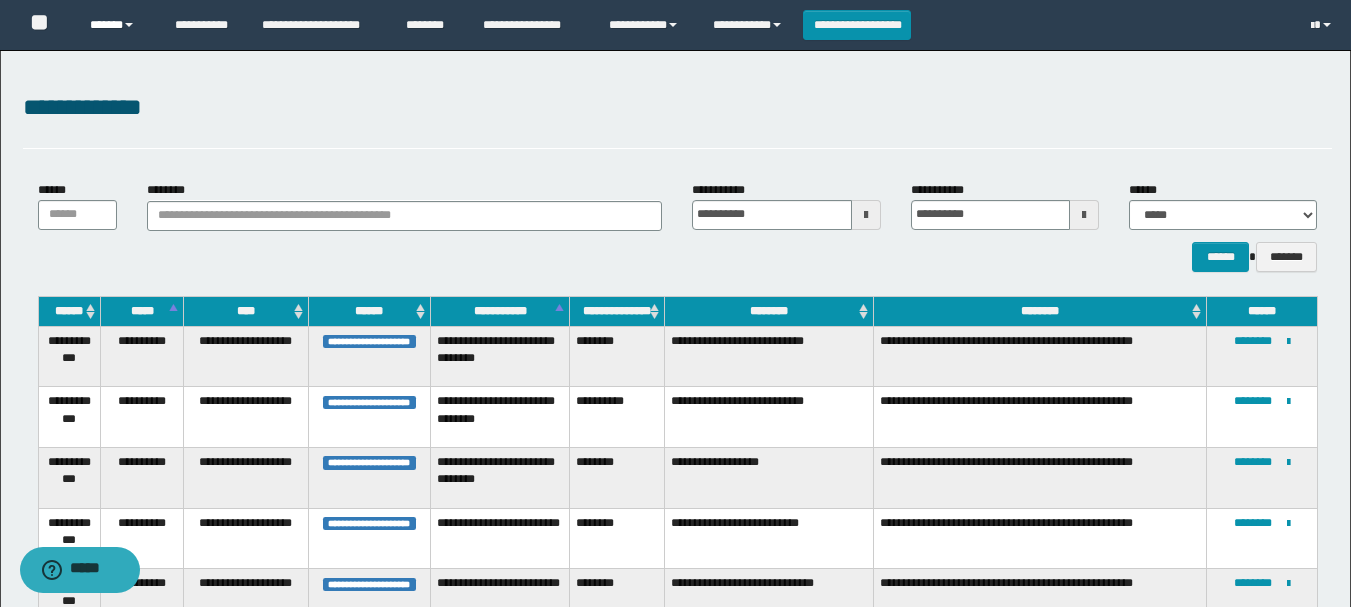click on "******" at bounding box center (117, 25) 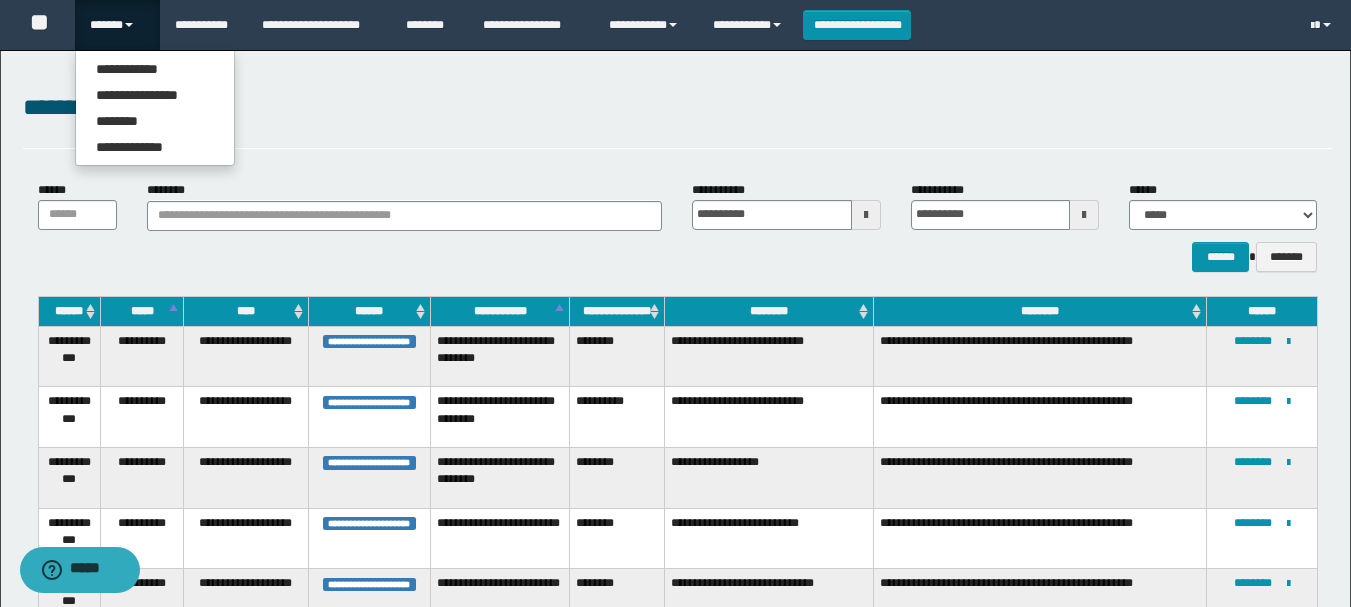 click on "**********" at bounding box center (675, 926) 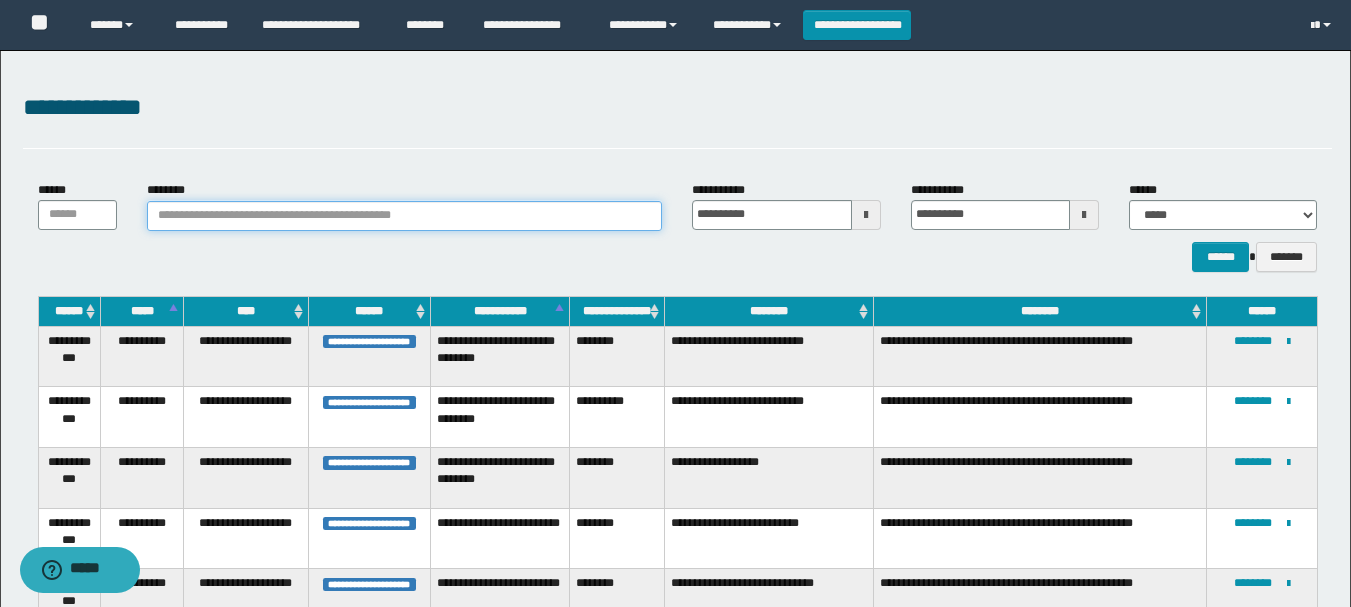 click on "********" at bounding box center [405, 216] 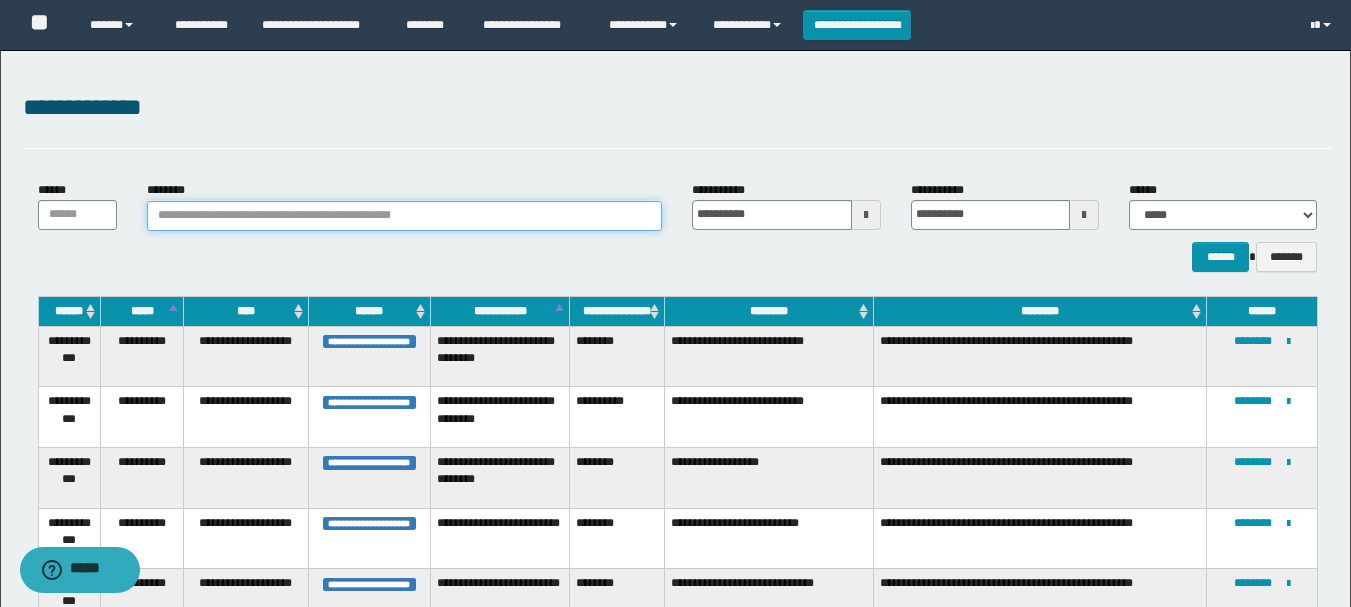 paste on "********" 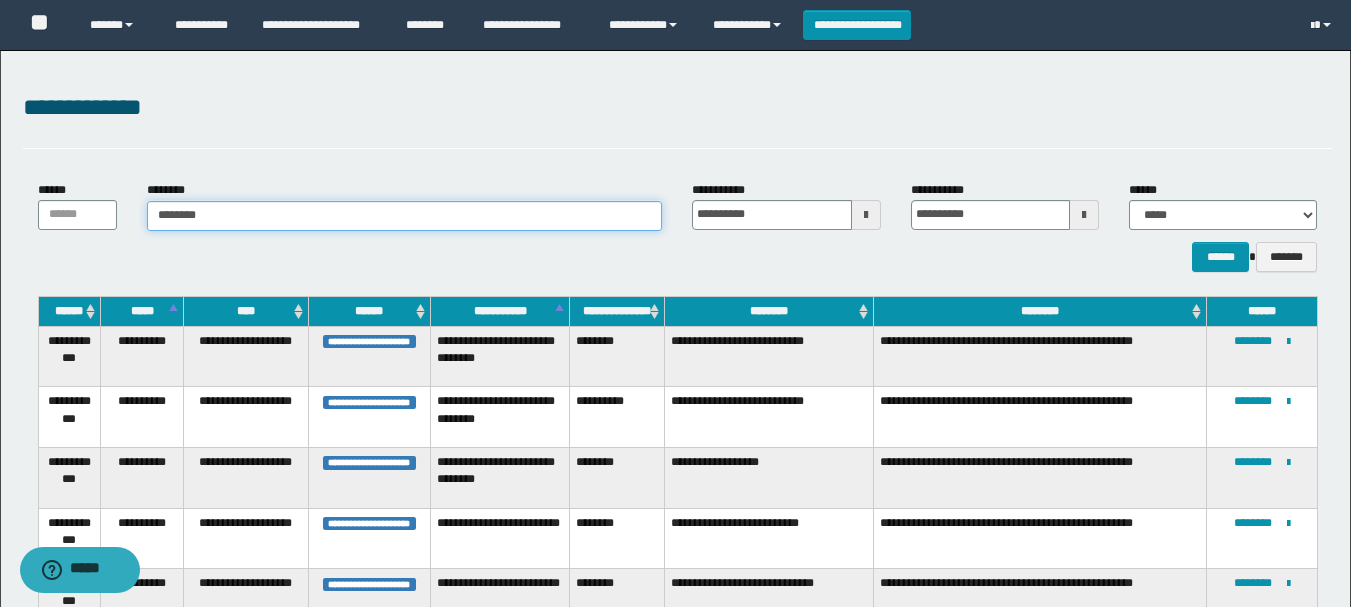 type on "********" 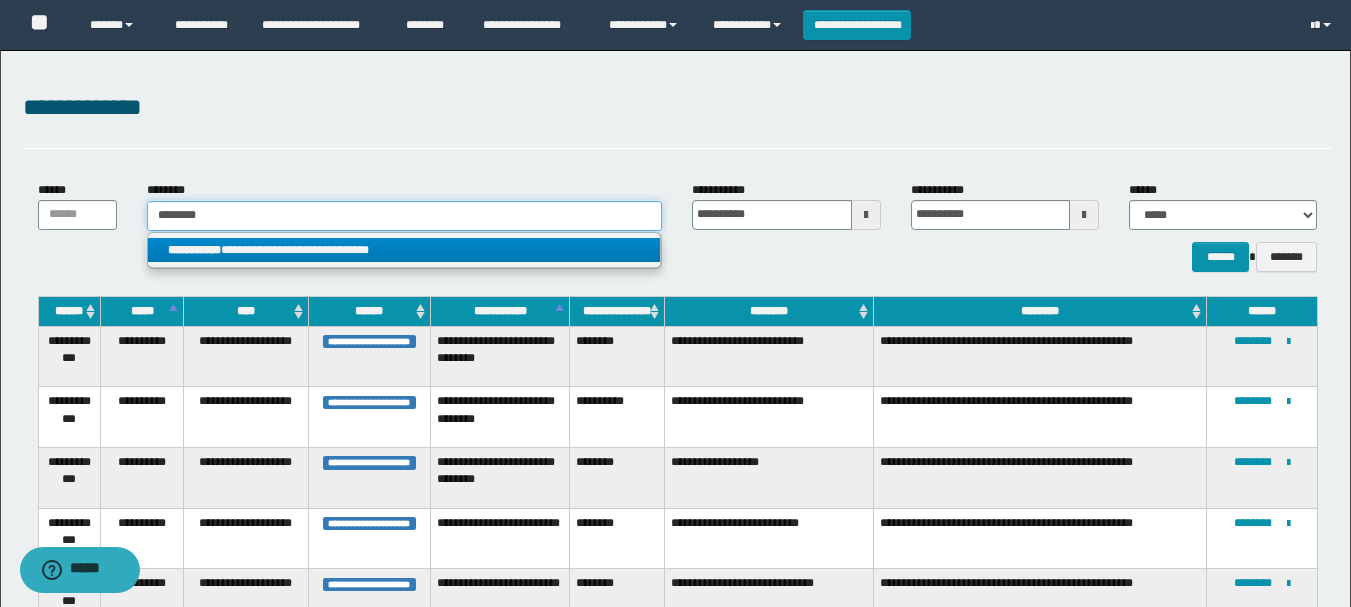 type on "********" 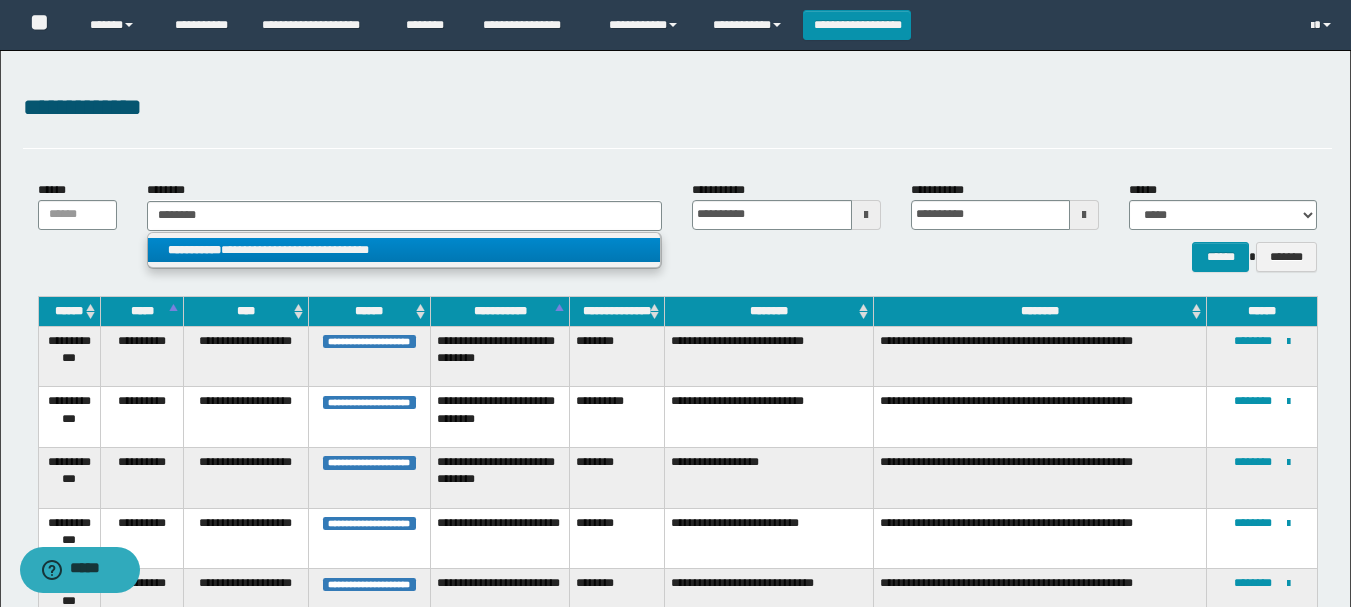 click on "**********" at bounding box center (404, 250) 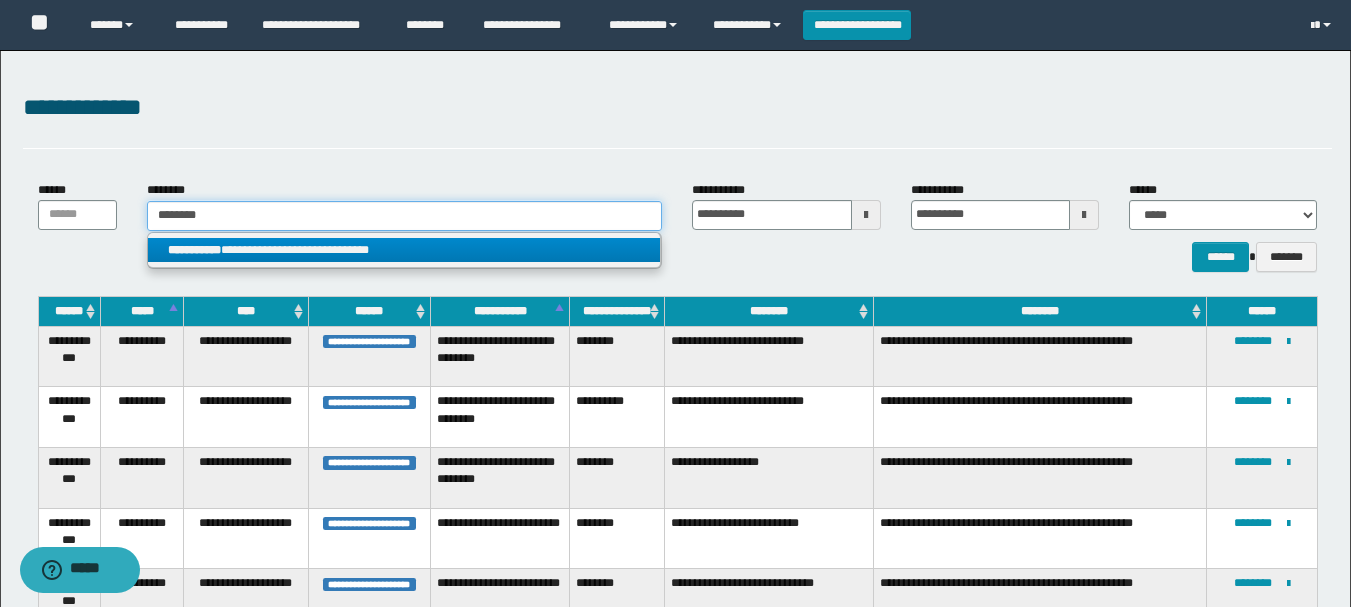 type 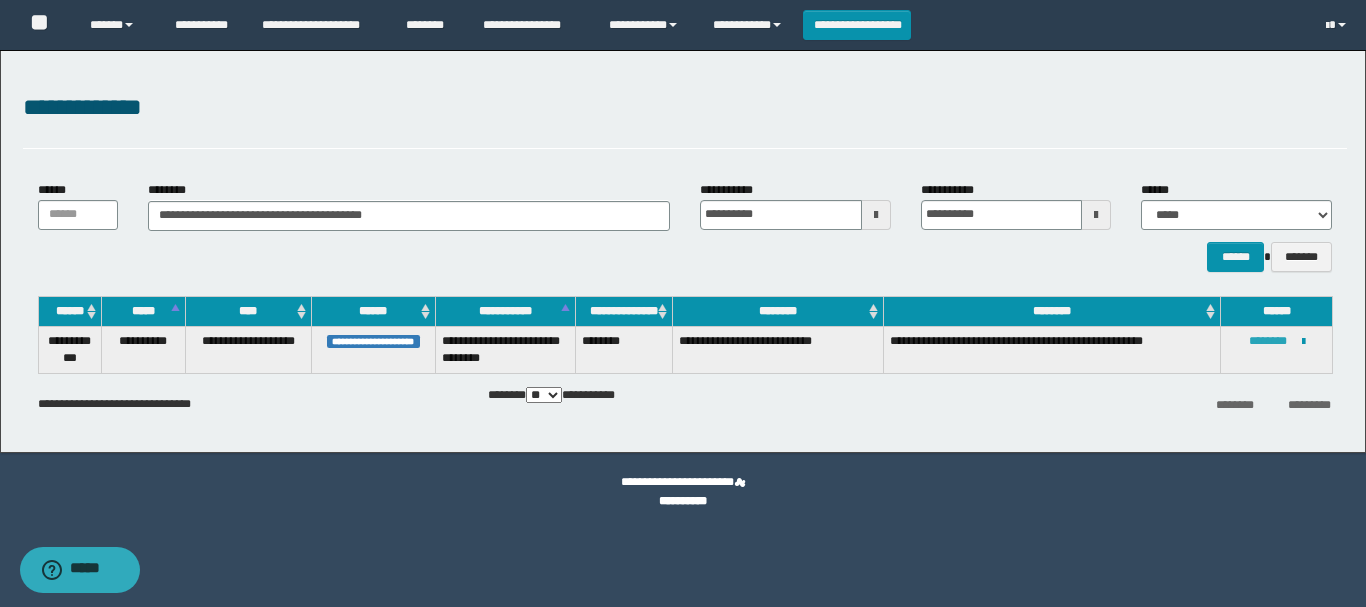 click on "********" at bounding box center (1268, 341) 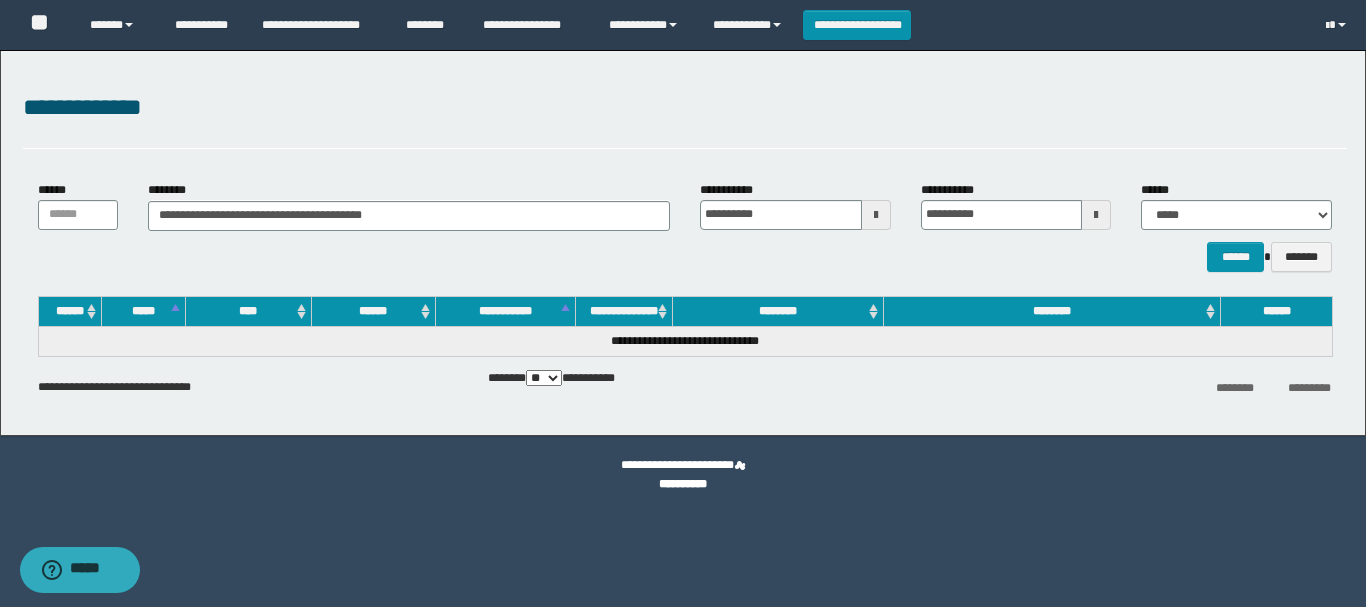 click on "**********" at bounding box center [685, 226] 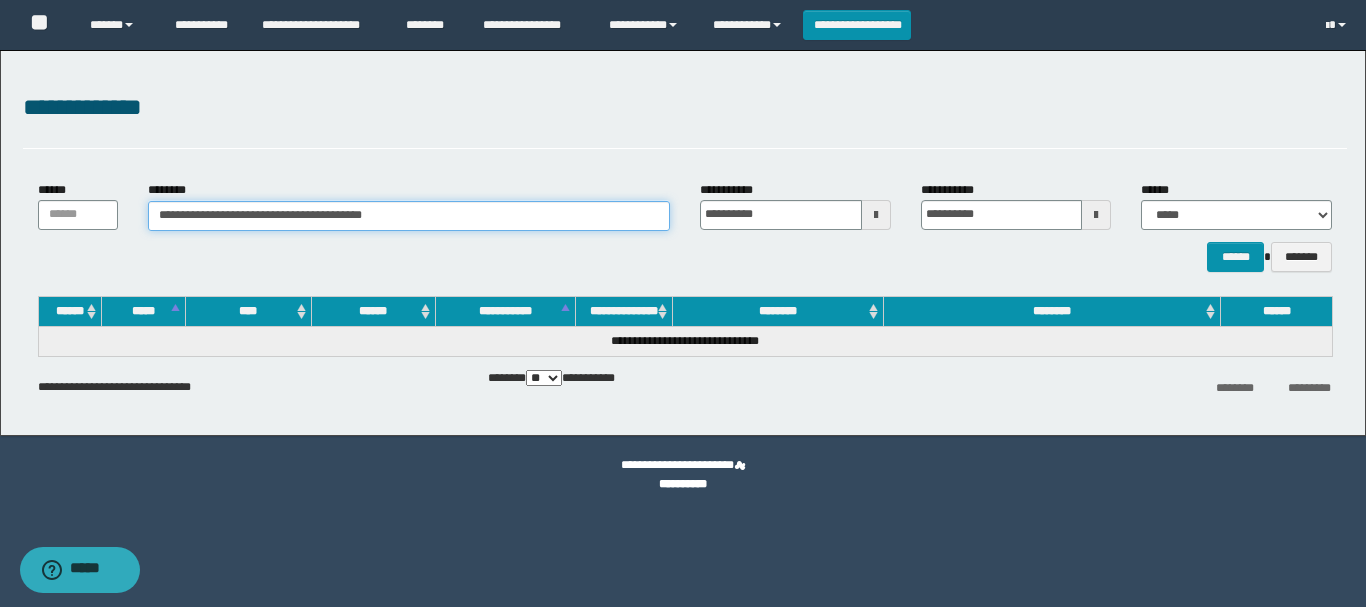 click on "**********" at bounding box center (409, 216) 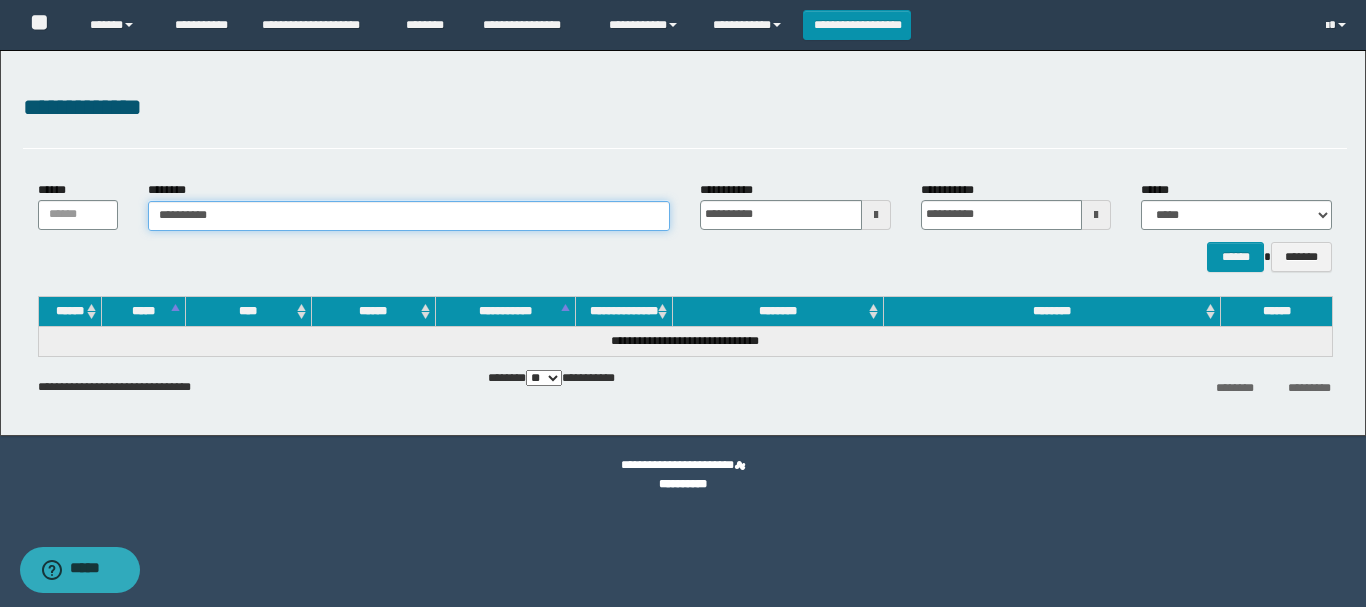 type on "**********" 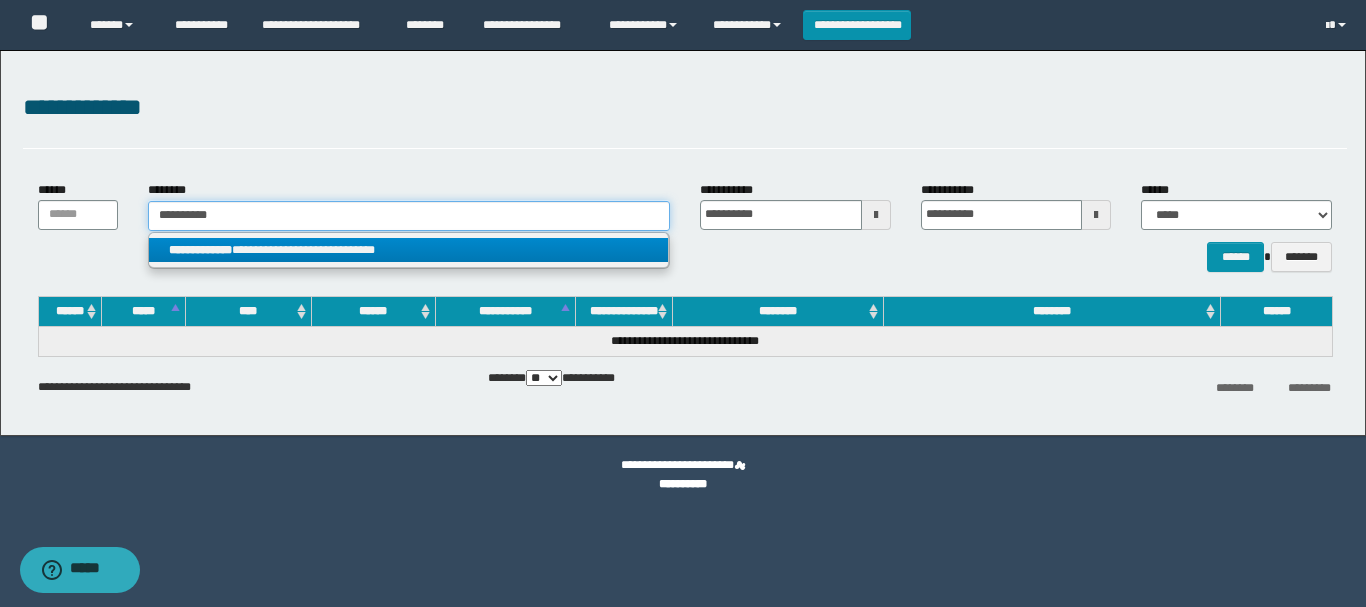 type on "**********" 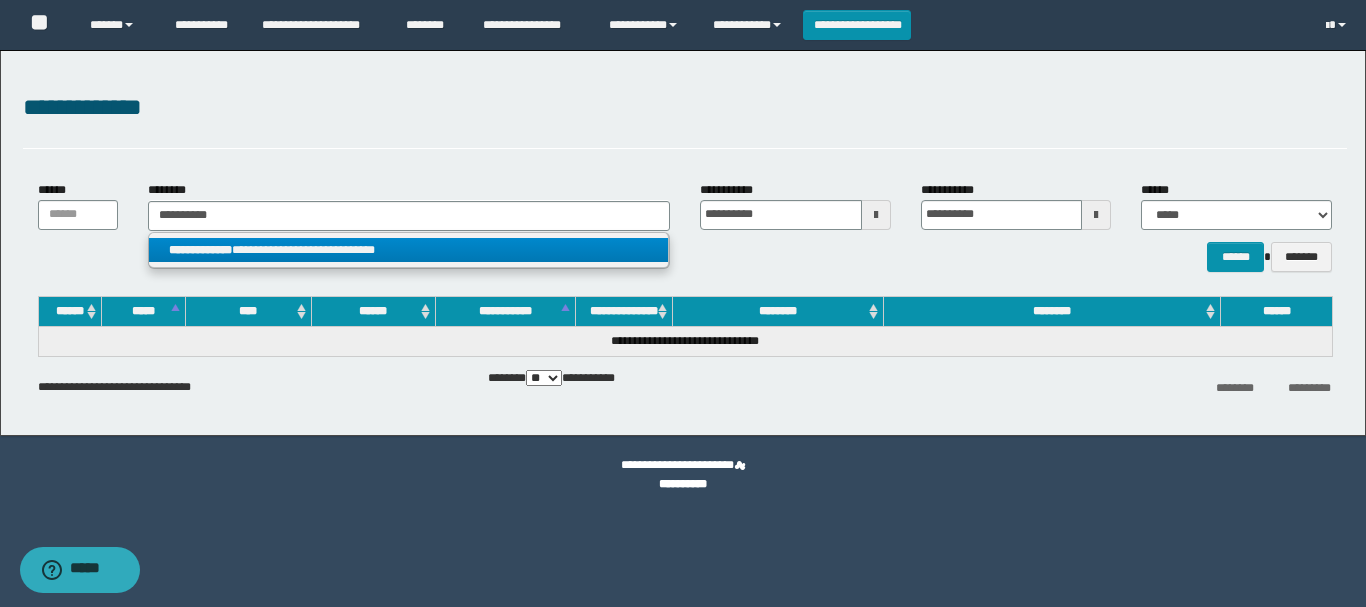 click on "**********" at bounding box center (408, 250) 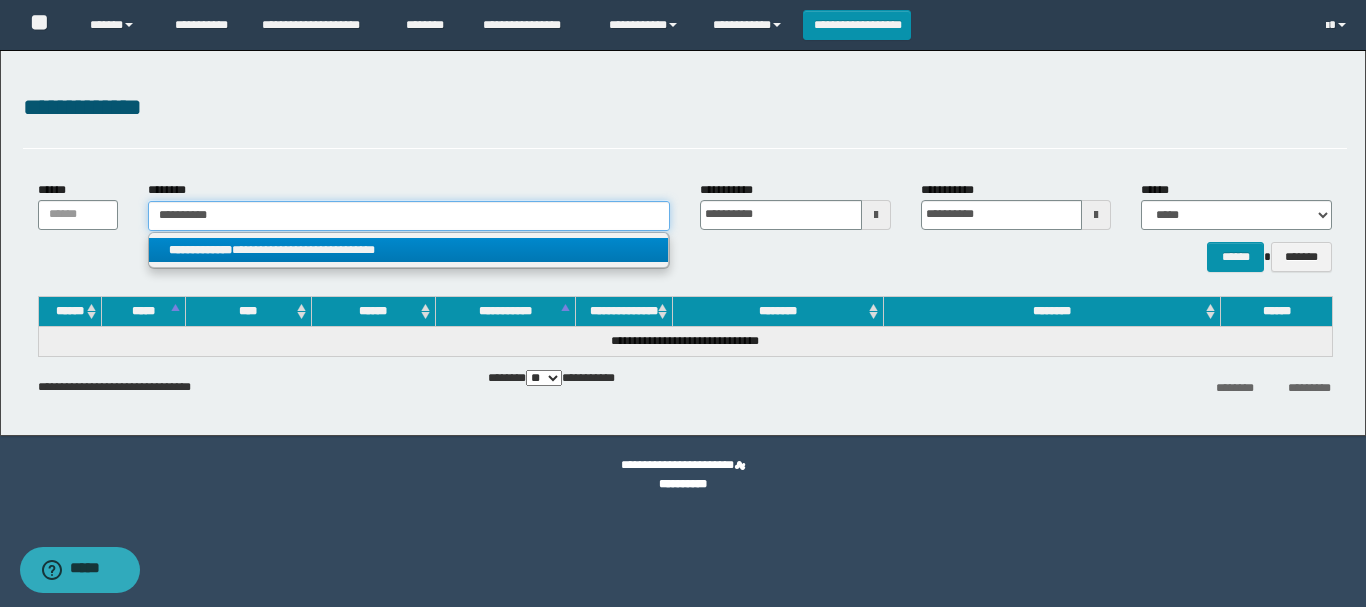 type 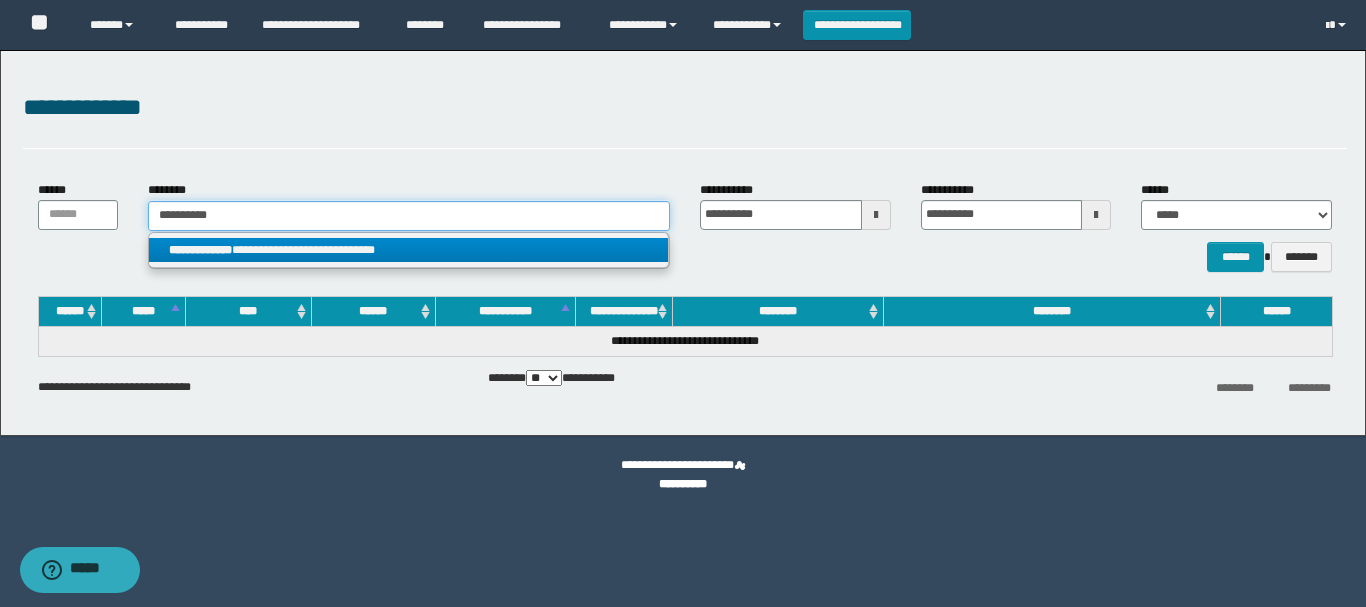 type on "**********" 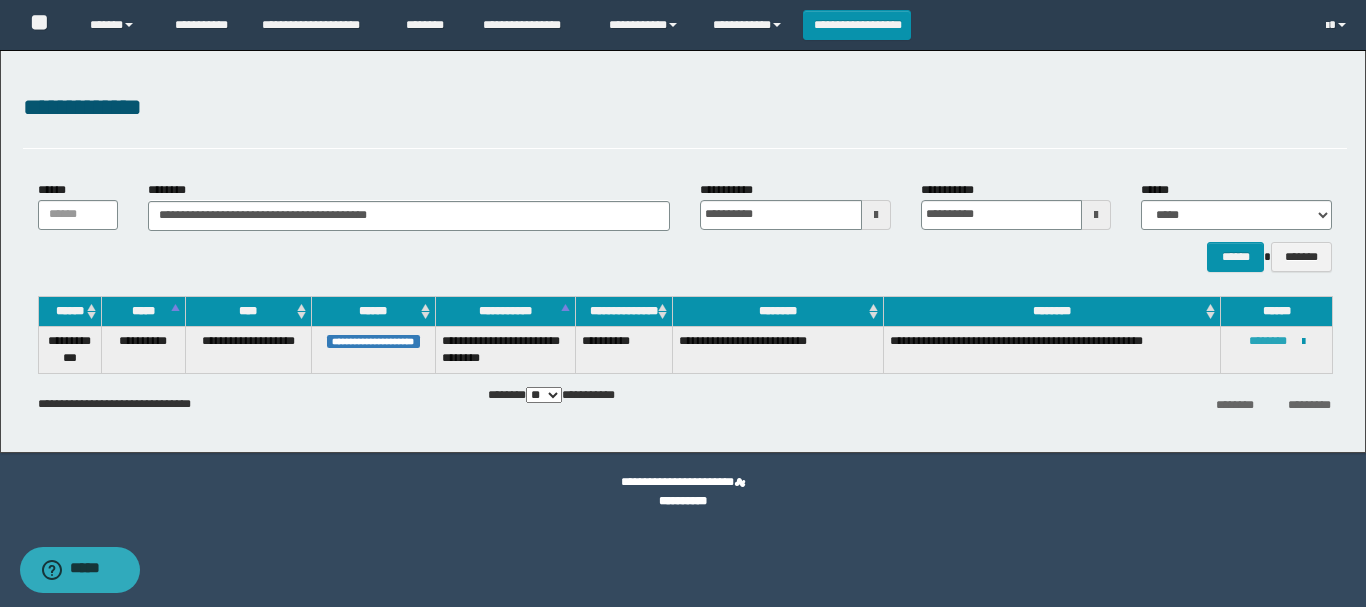 click on "********" at bounding box center (1268, 341) 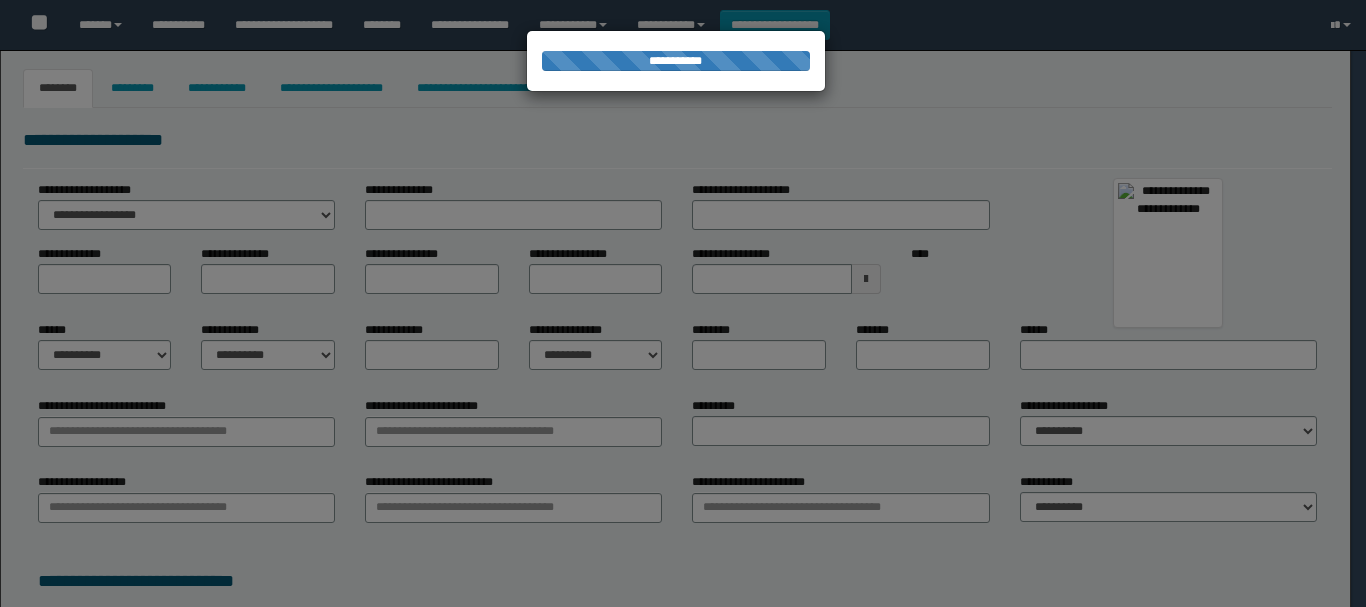 select on "***" 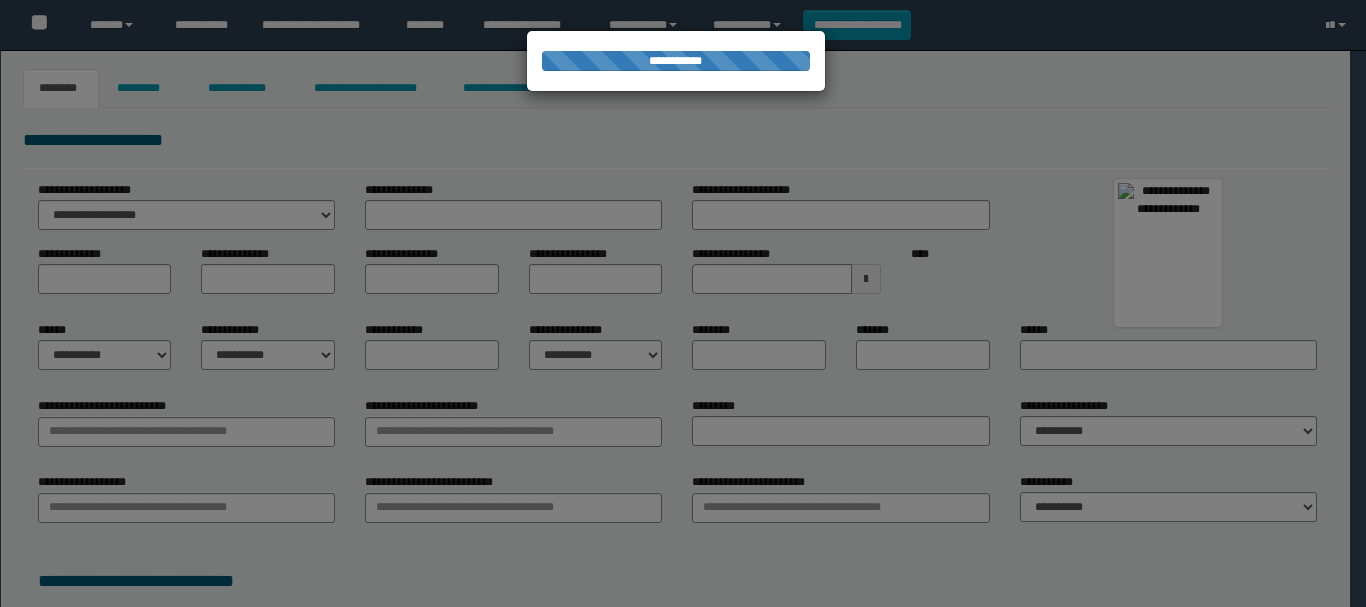 scroll, scrollTop: 0, scrollLeft: 0, axis: both 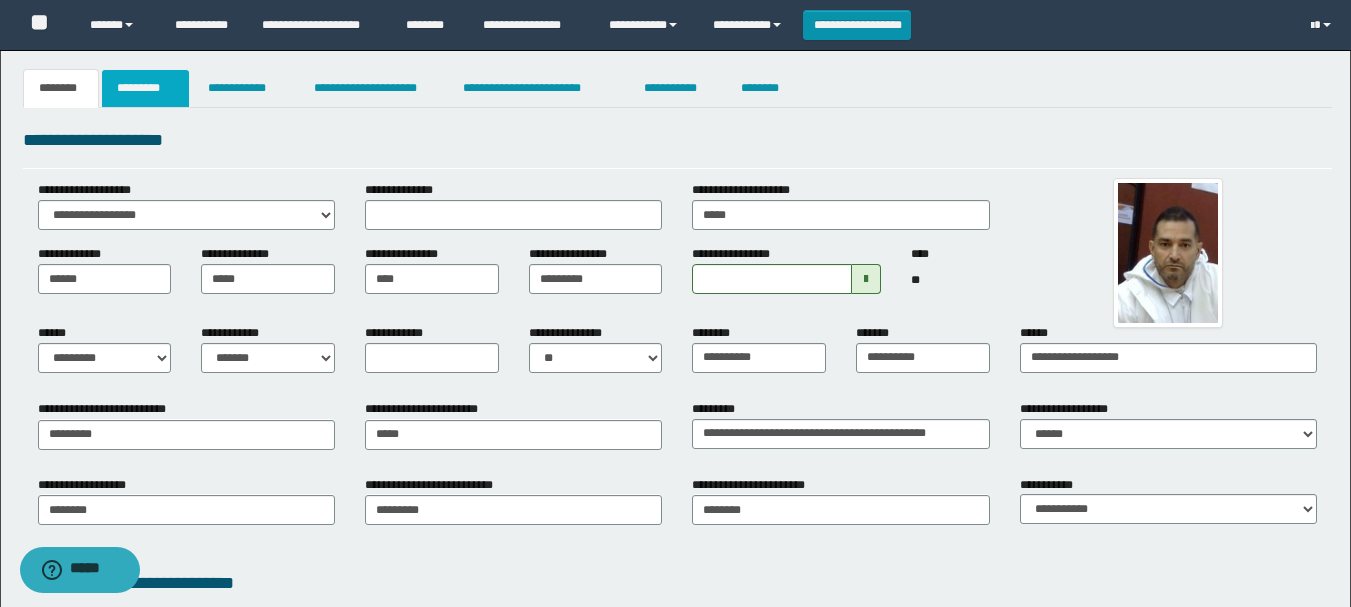 click on "*********" at bounding box center (145, 88) 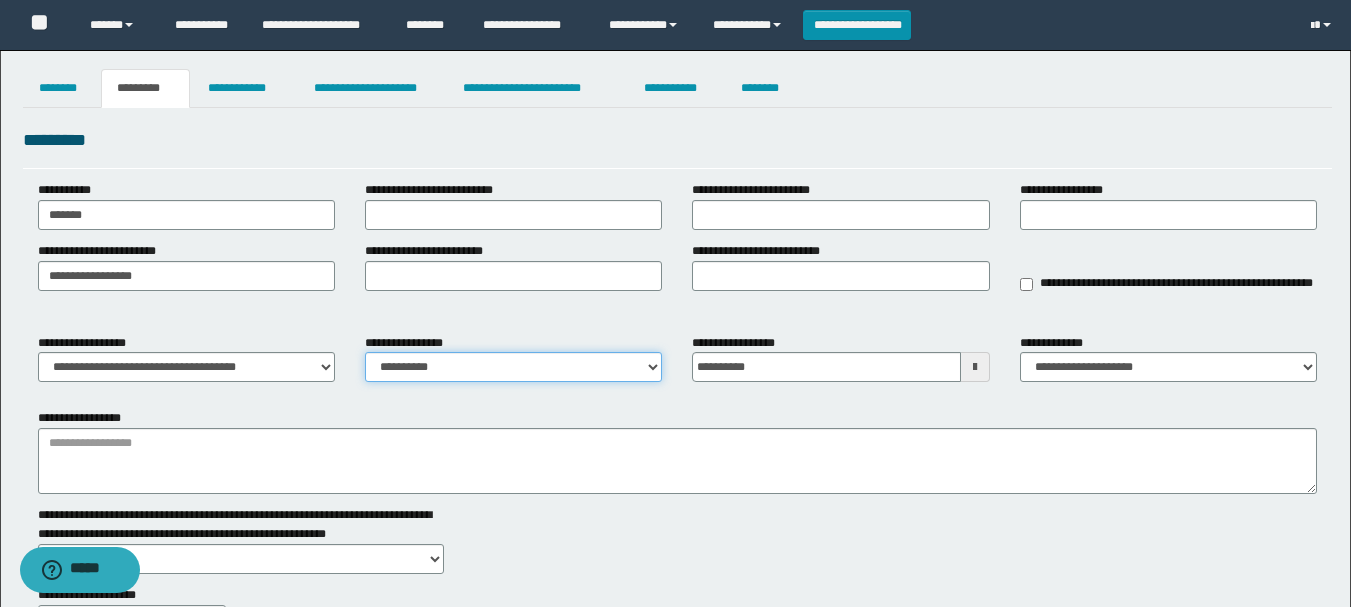 click on "**********" at bounding box center (513, 367) 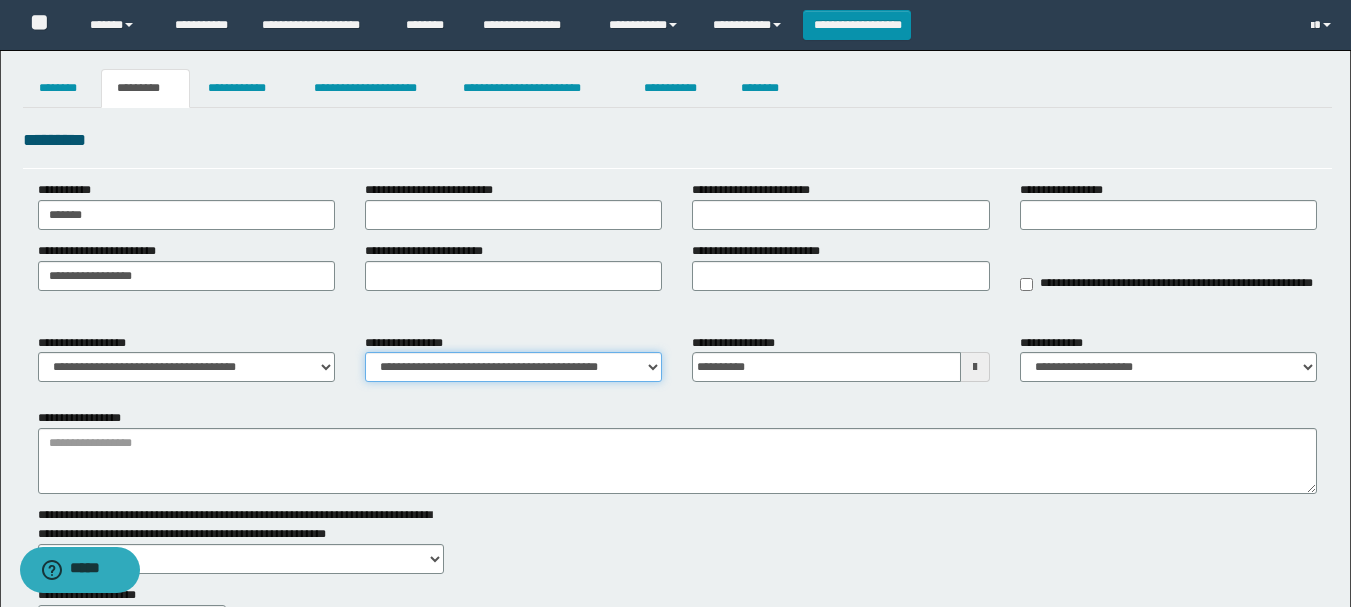 click on "**********" at bounding box center [513, 367] 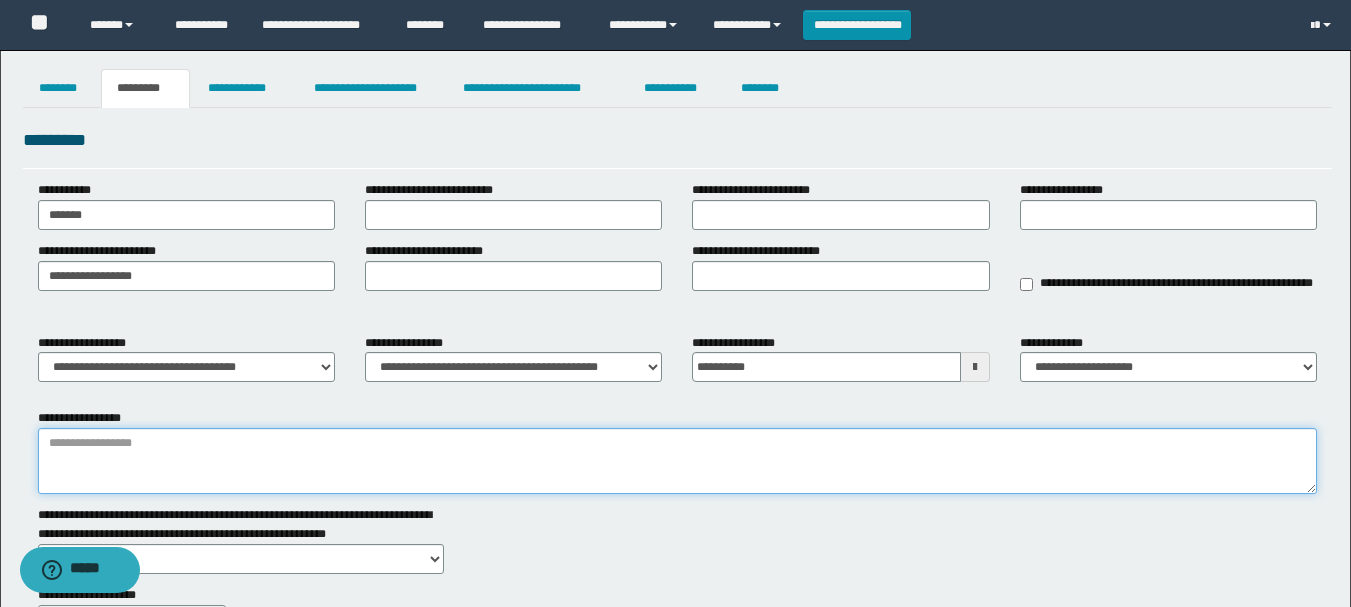 click on "**********" at bounding box center (677, 461) 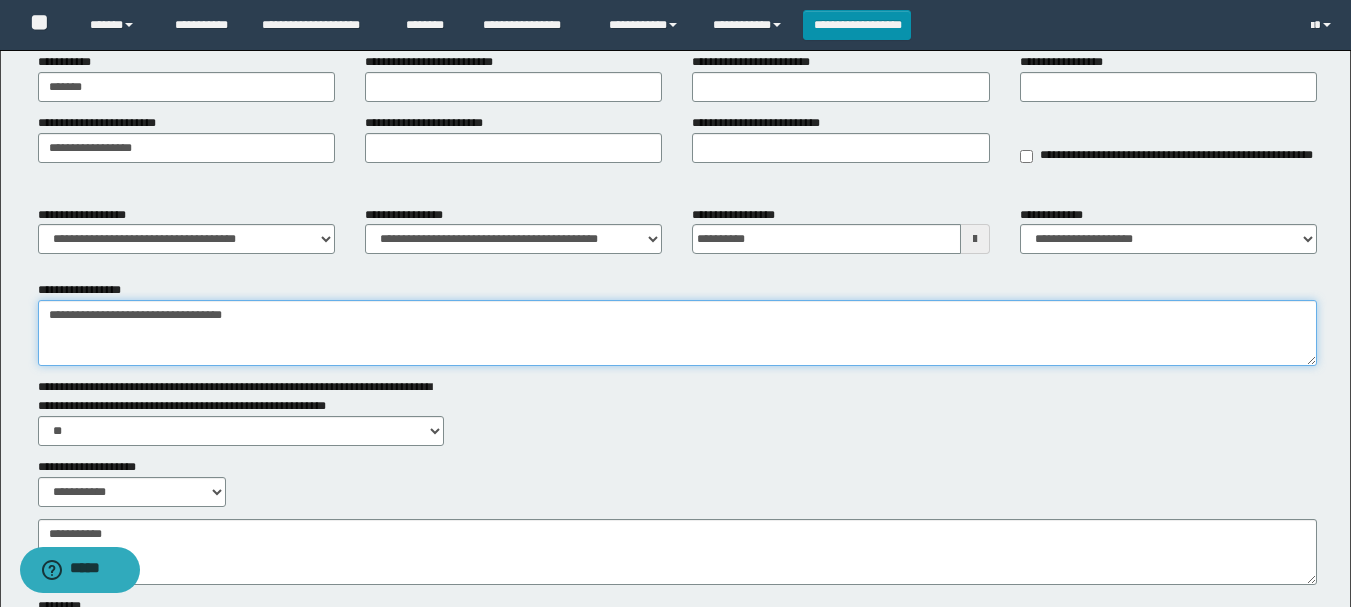 scroll, scrollTop: 321, scrollLeft: 0, axis: vertical 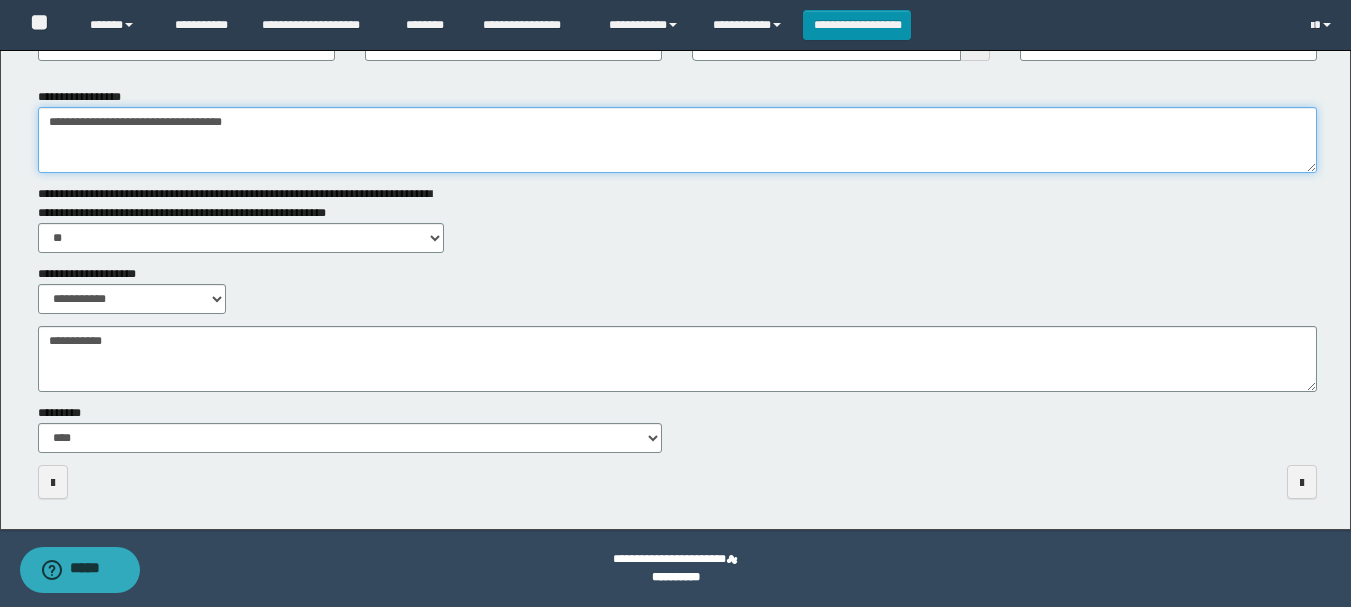 type on "**********" 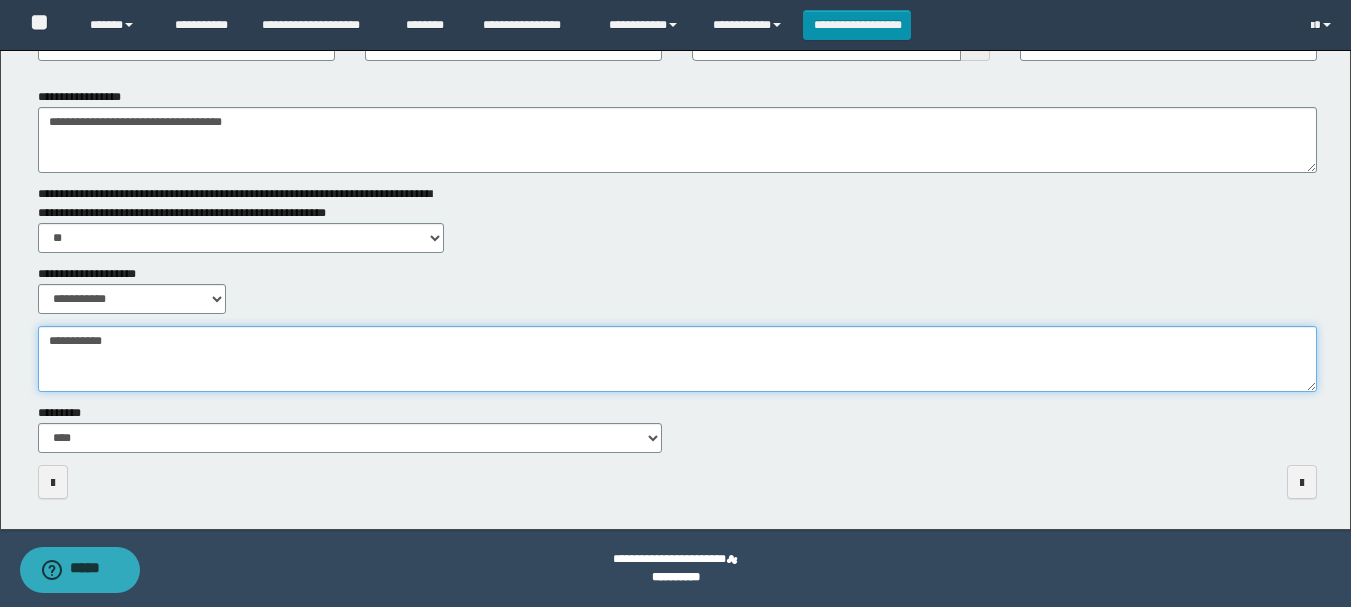 click on "**********" at bounding box center (677, 359) 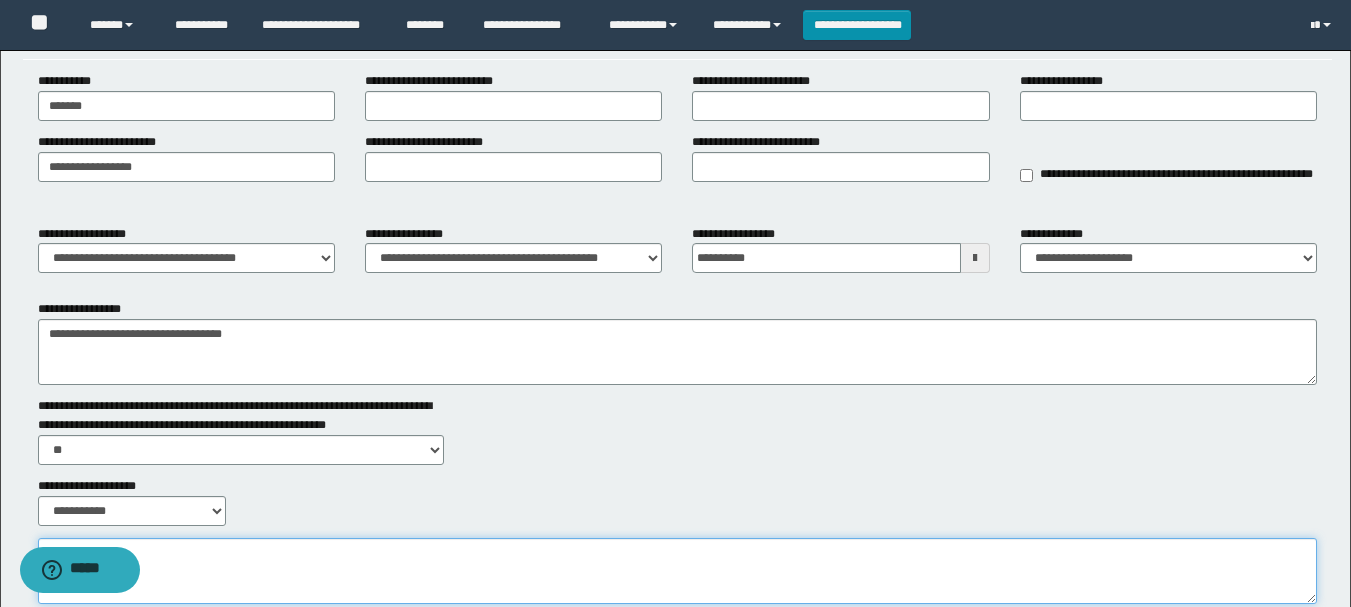 scroll, scrollTop: 0, scrollLeft: 0, axis: both 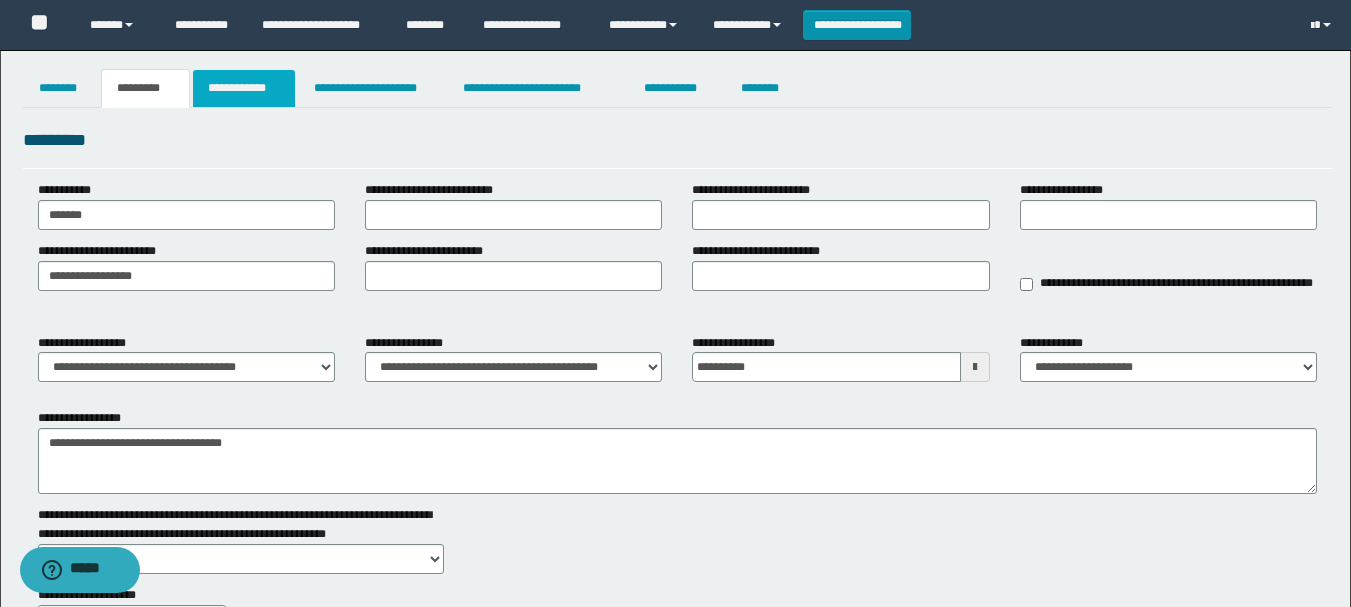 type on "*****" 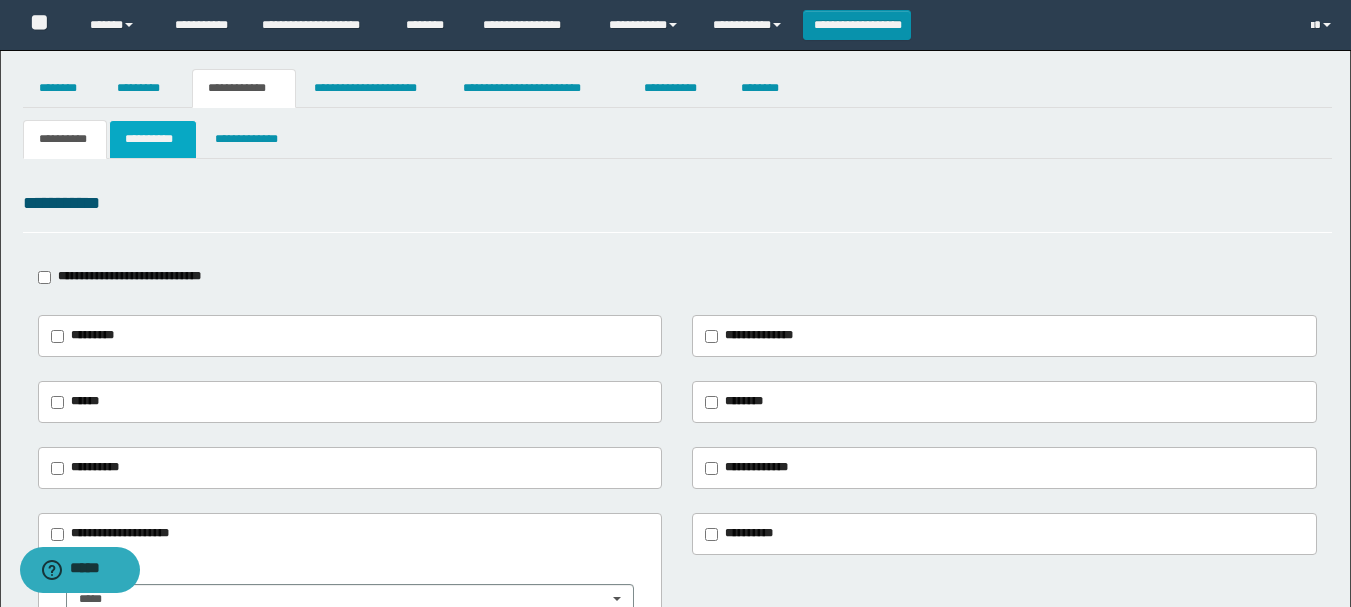 click on "**********" at bounding box center (153, 139) 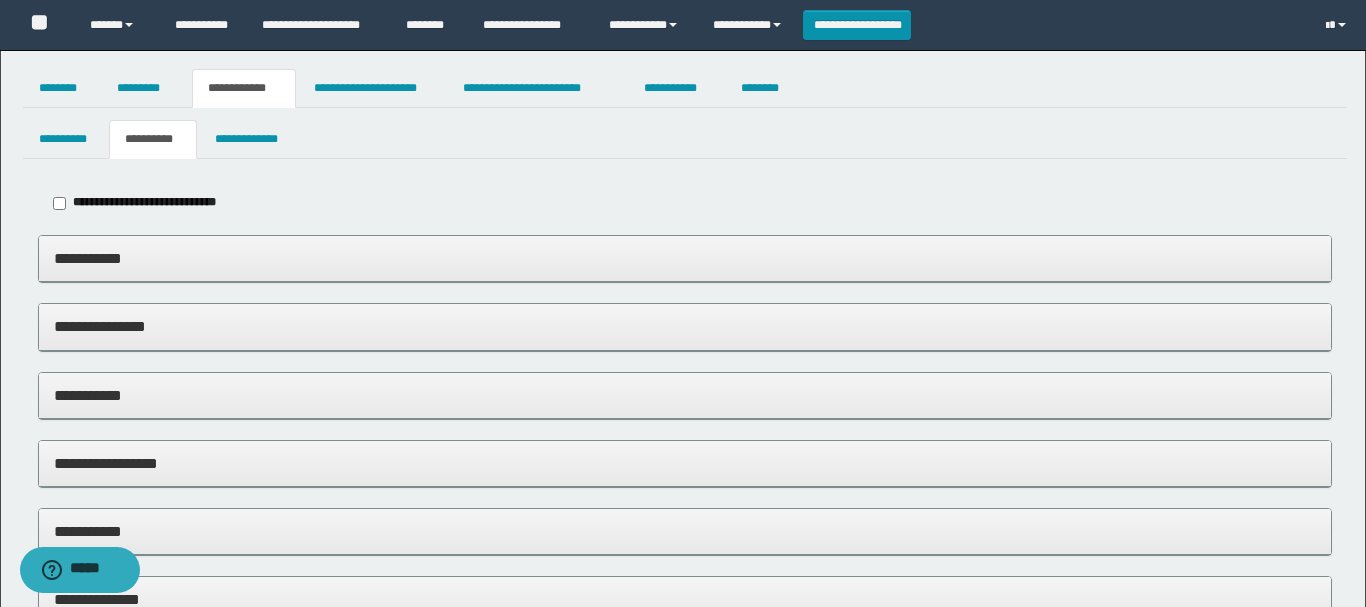 type on "*****" 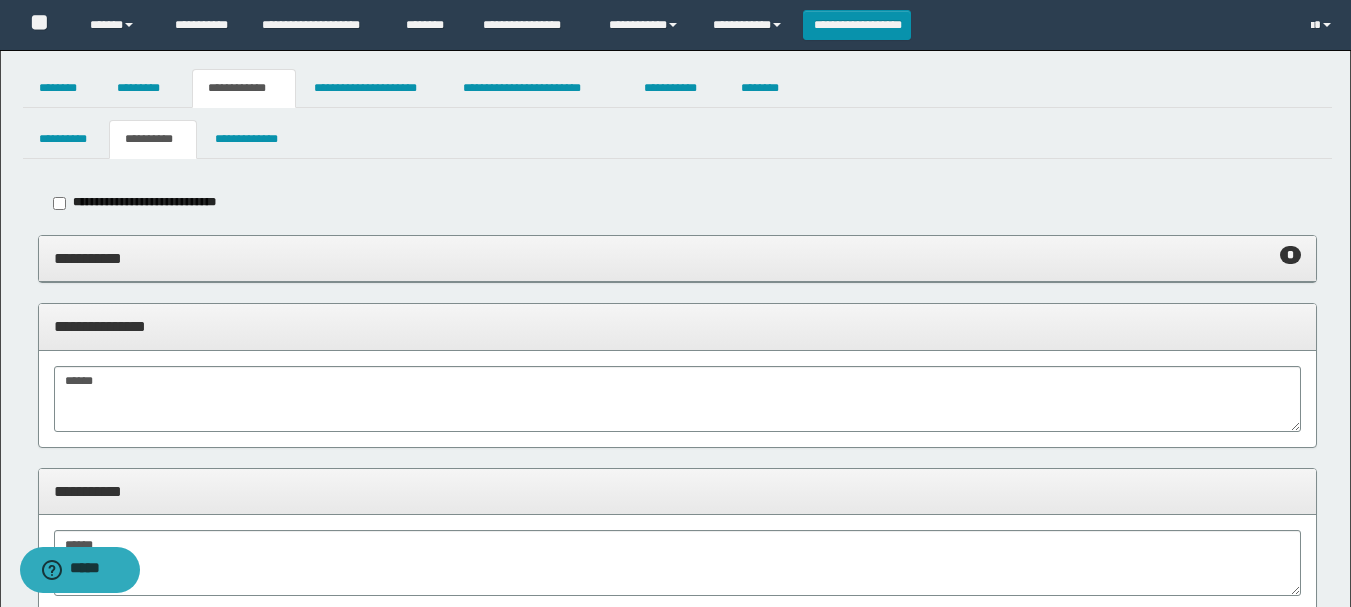click on "**********" at bounding box center [677, 258] 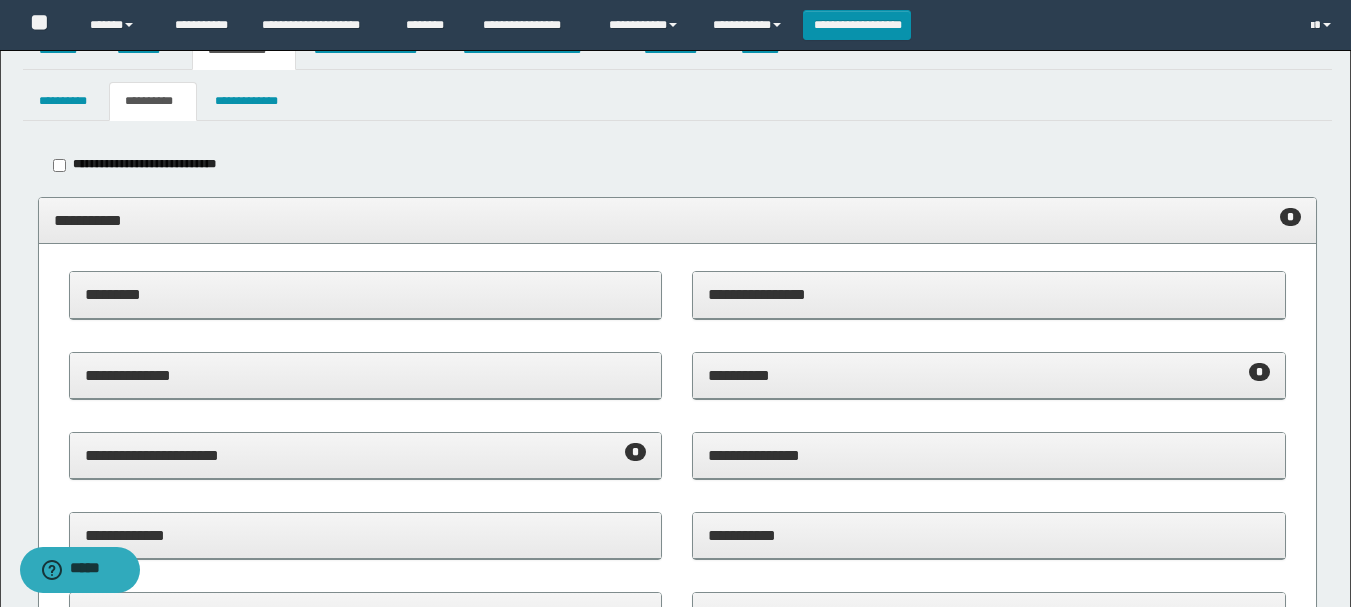 scroll, scrollTop: 100, scrollLeft: 0, axis: vertical 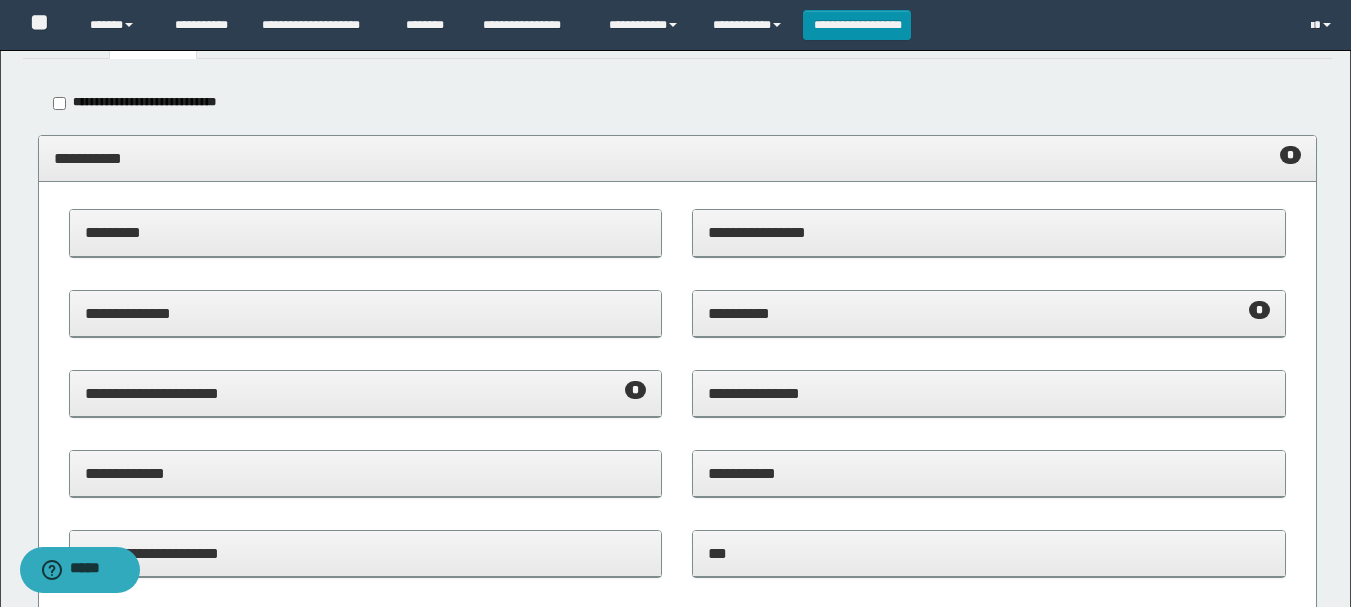 click on "**********" at bounding box center (989, 313) 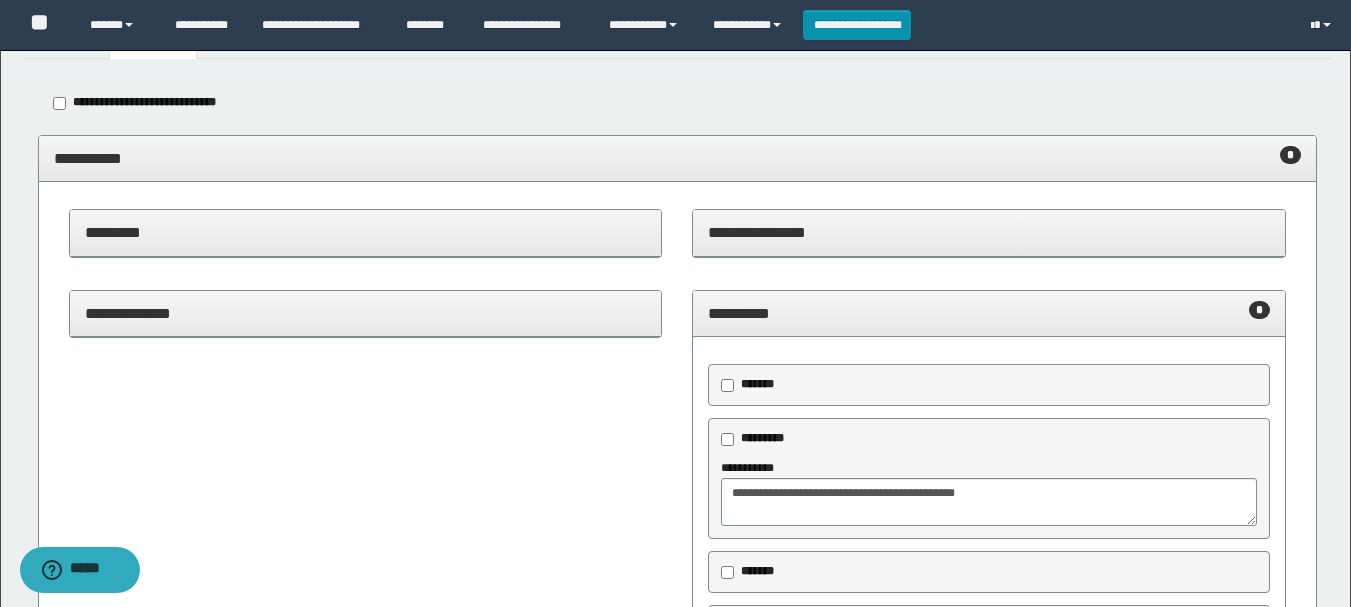 scroll, scrollTop: 0, scrollLeft: 0, axis: both 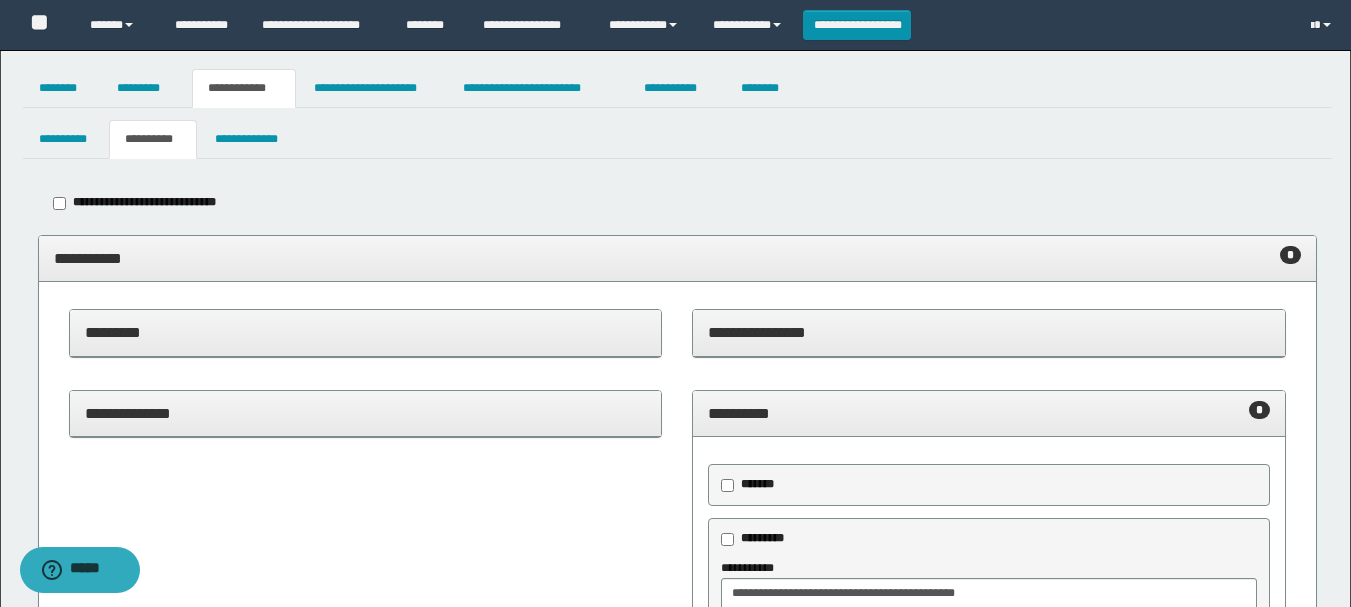 click on "**********" at bounding box center (989, 414) 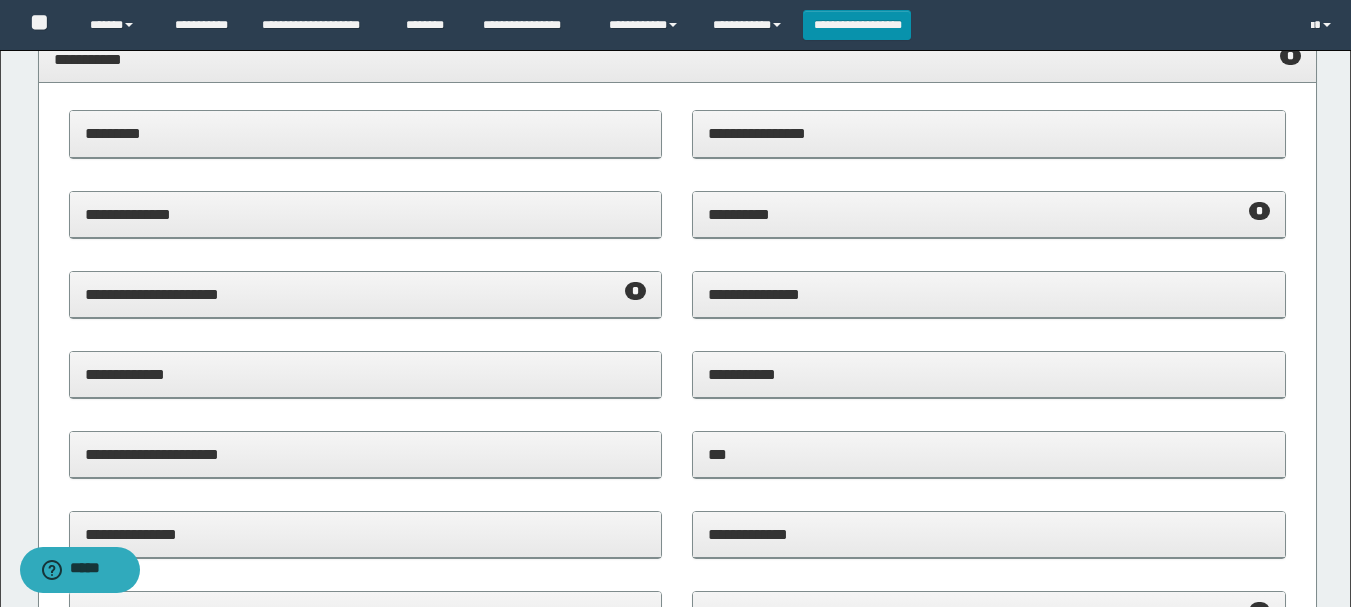 scroll, scrollTop: 200, scrollLeft: 0, axis: vertical 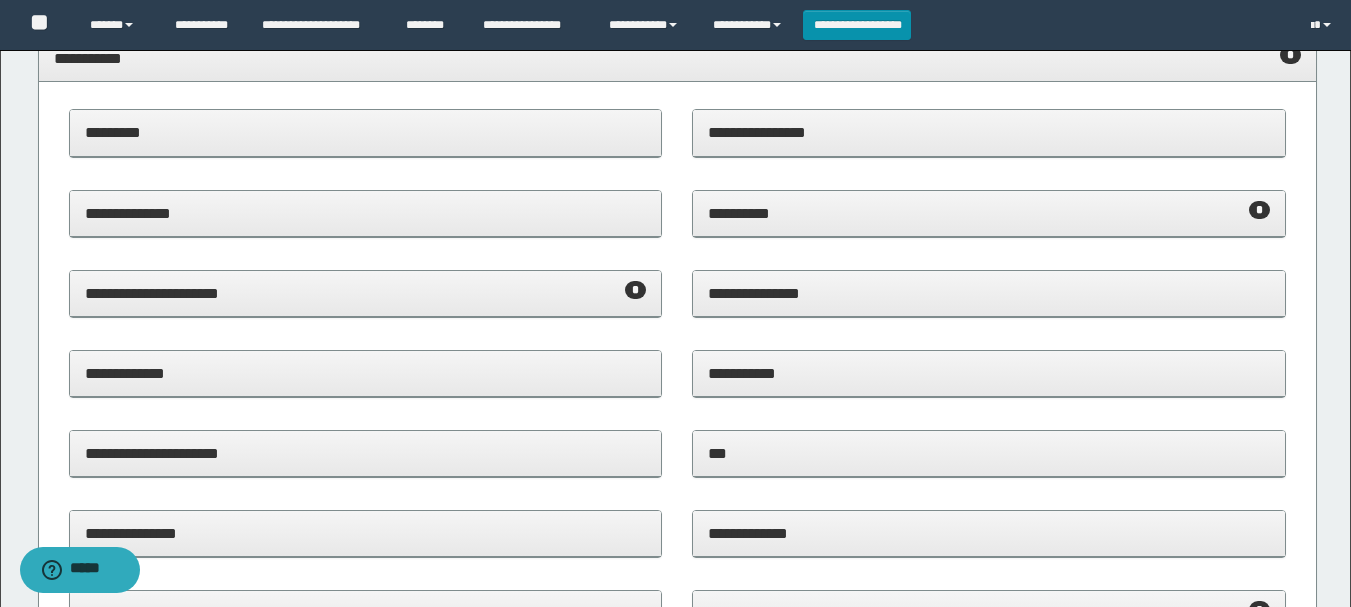click on "**********" at bounding box center (366, 293) 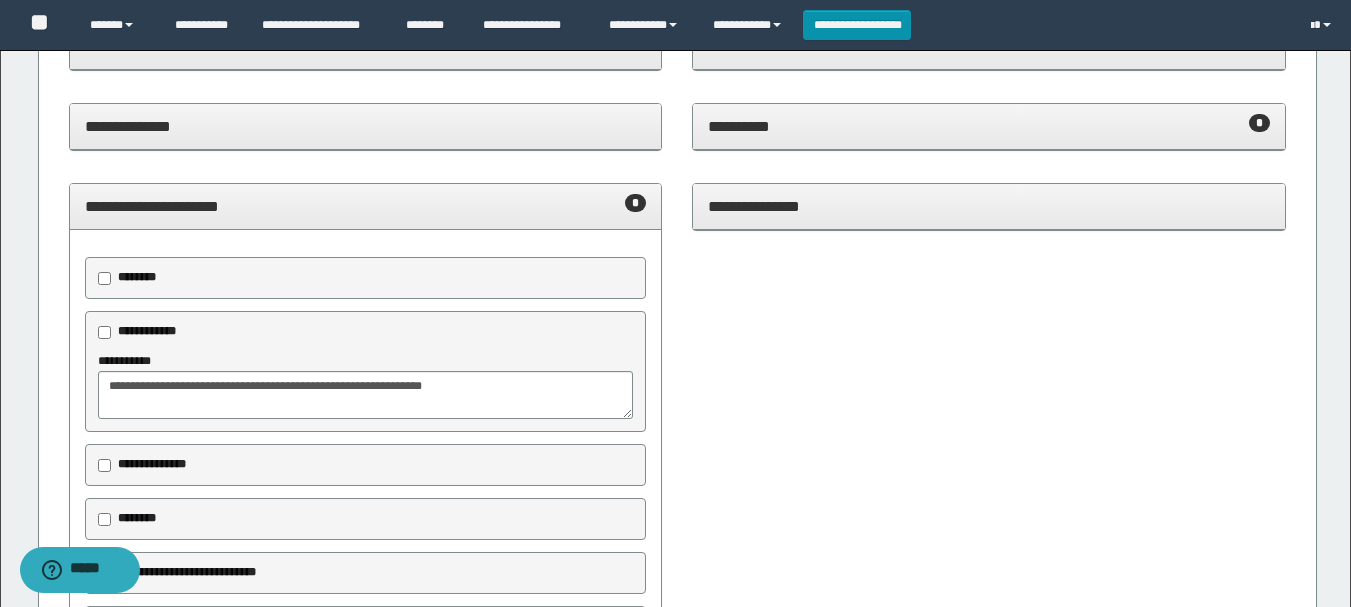 scroll, scrollTop: 400, scrollLeft: 0, axis: vertical 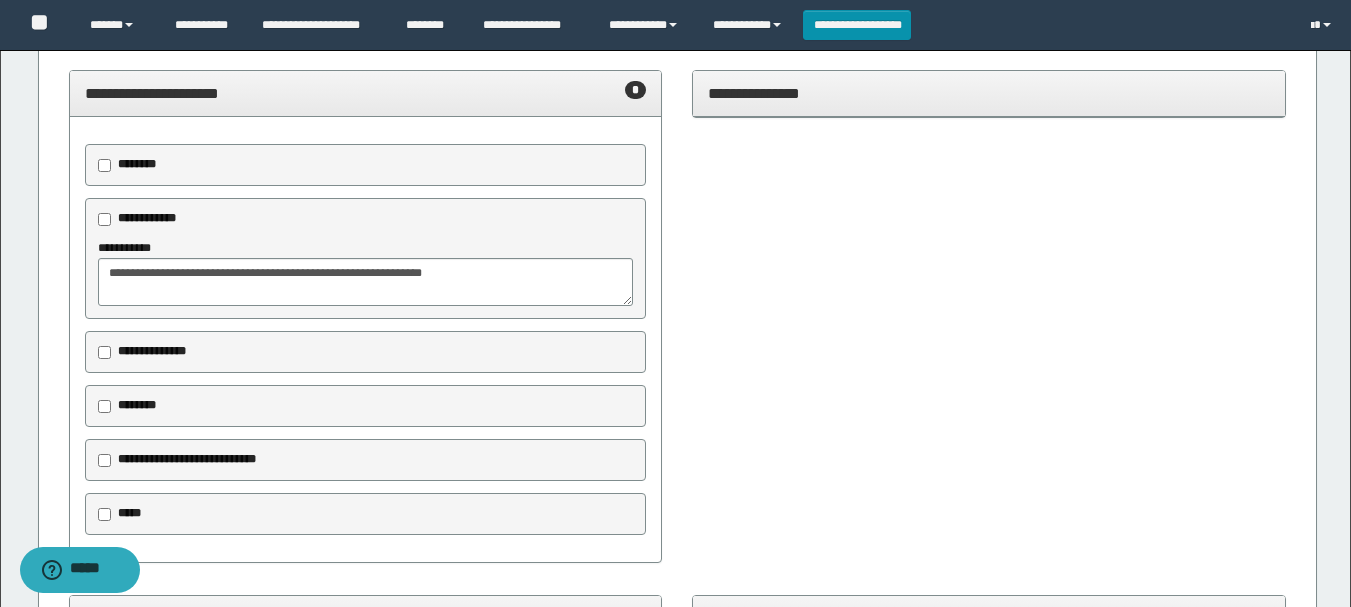 click on "**********" at bounding box center [366, 93] 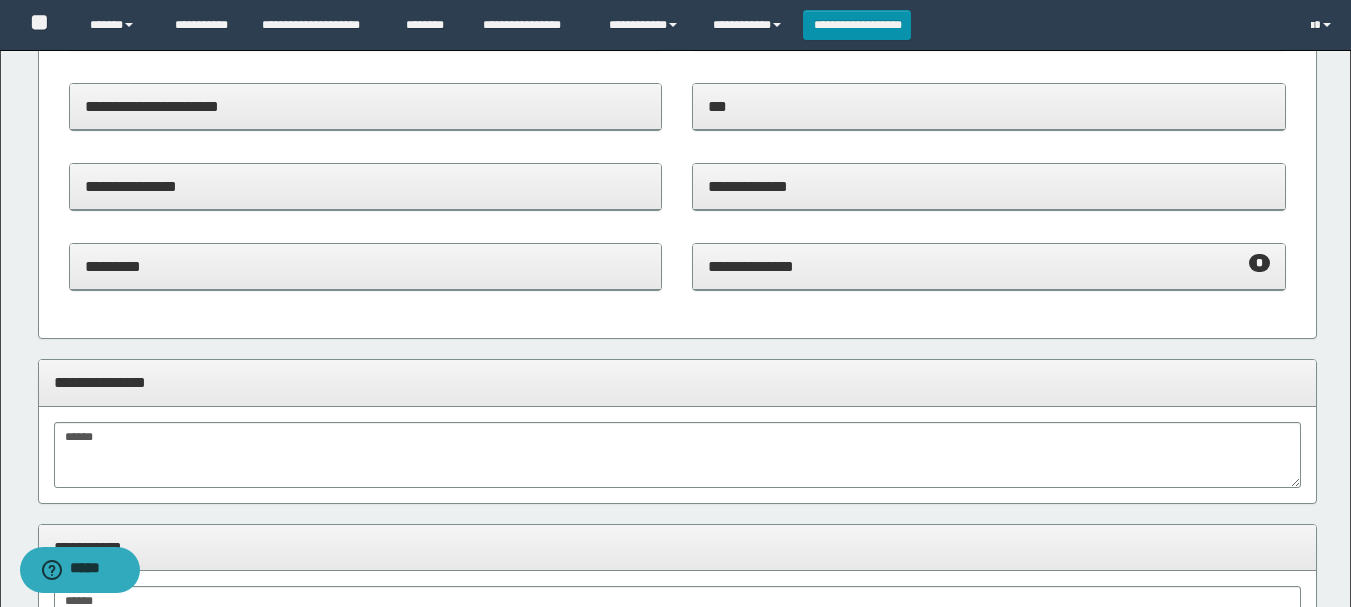 scroll, scrollTop: 700, scrollLeft: 0, axis: vertical 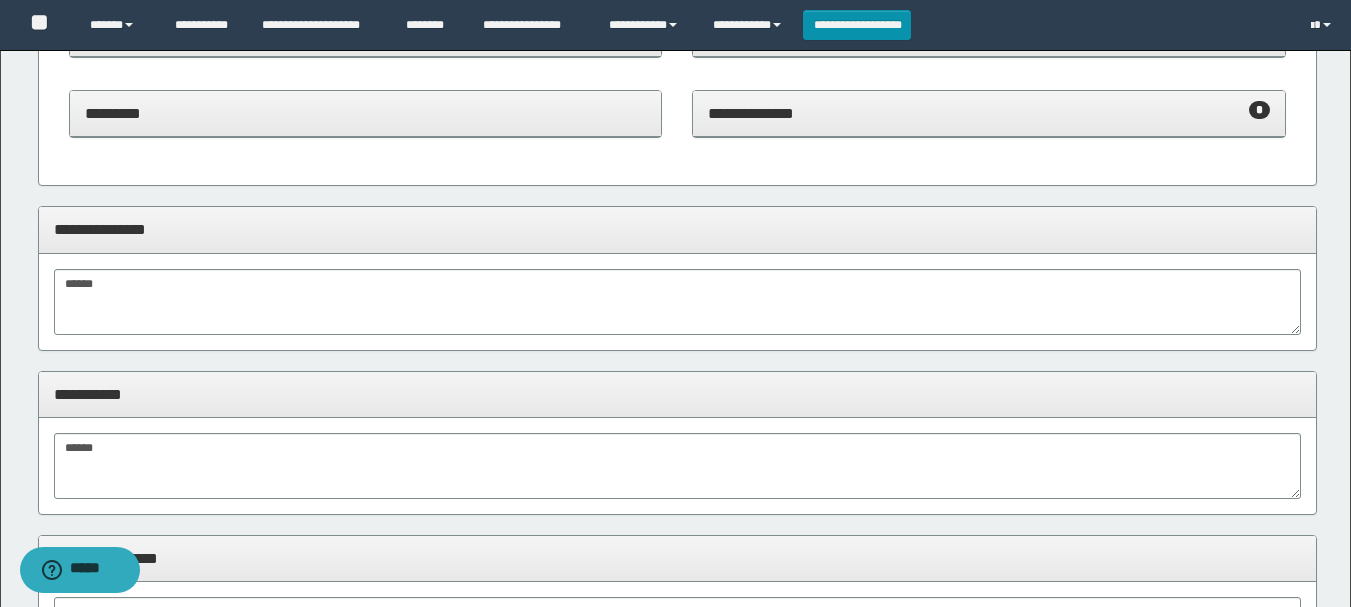 click on "**********" at bounding box center [989, 113] 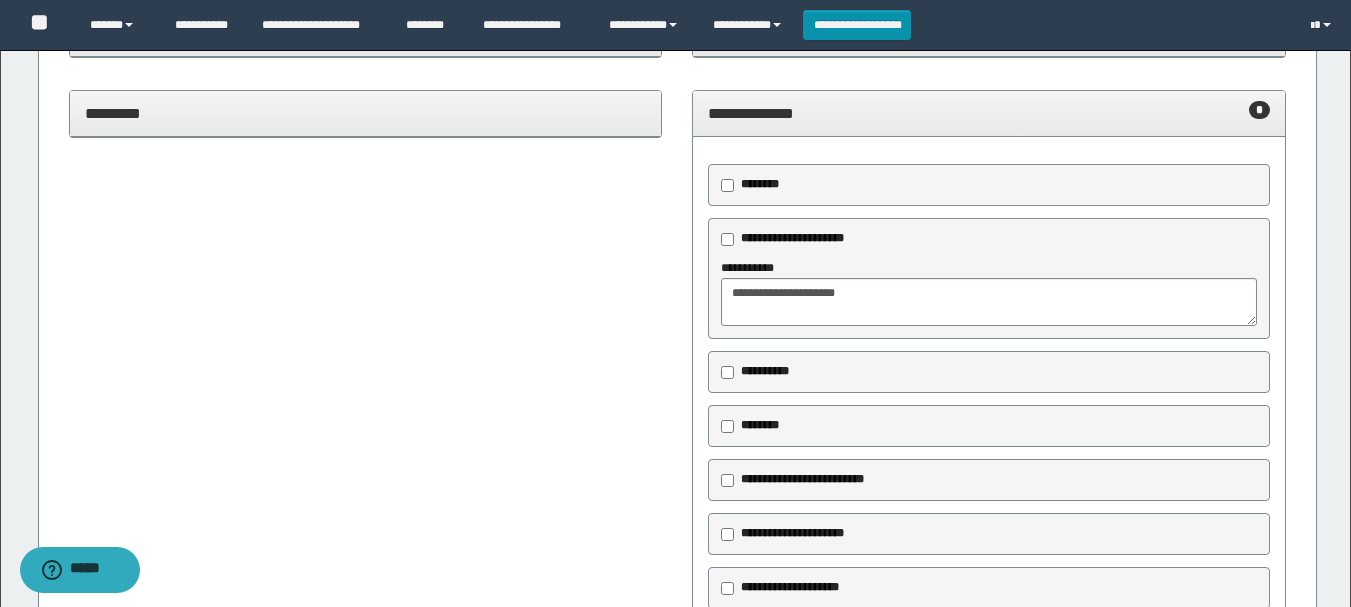 click on "**********" at bounding box center [989, 113] 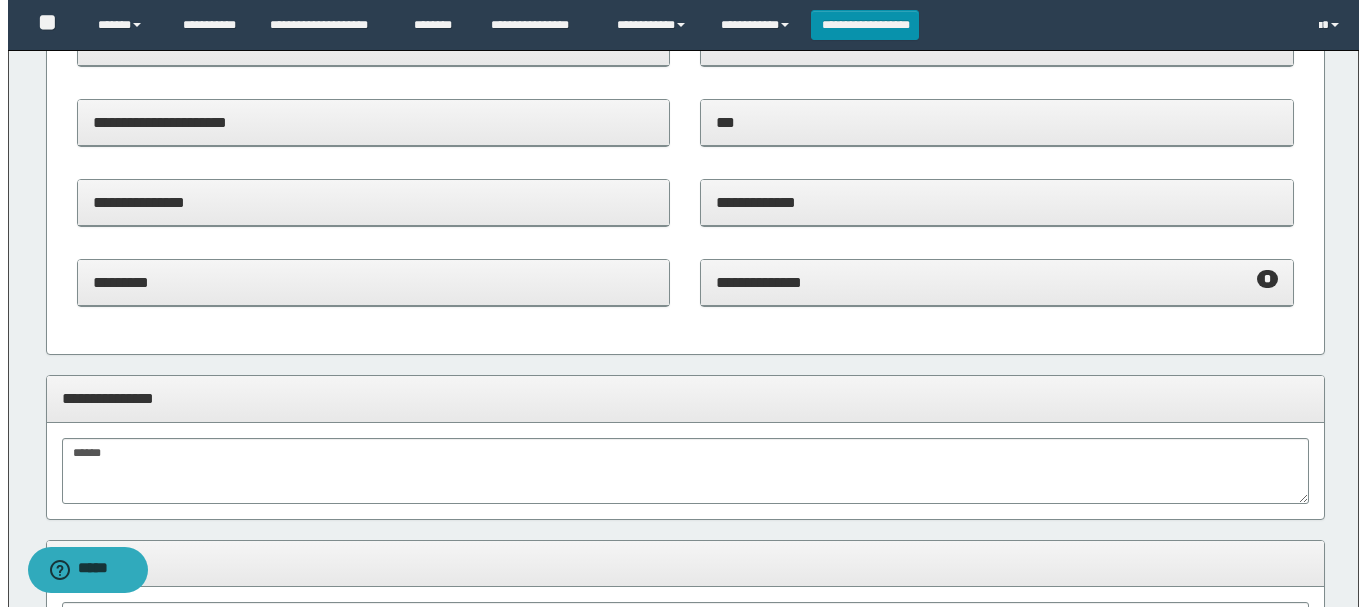 scroll, scrollTop: 0, scrollLeft: 0, axis: both 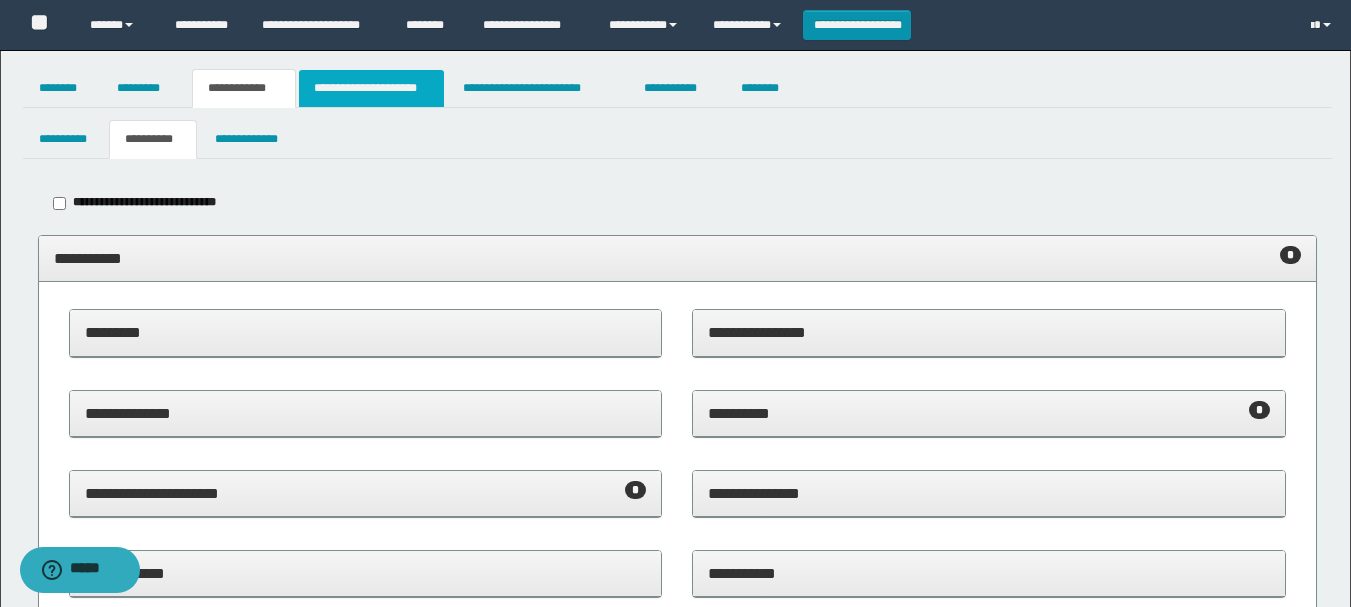 click on "**********" at bounding box center [371, 88] 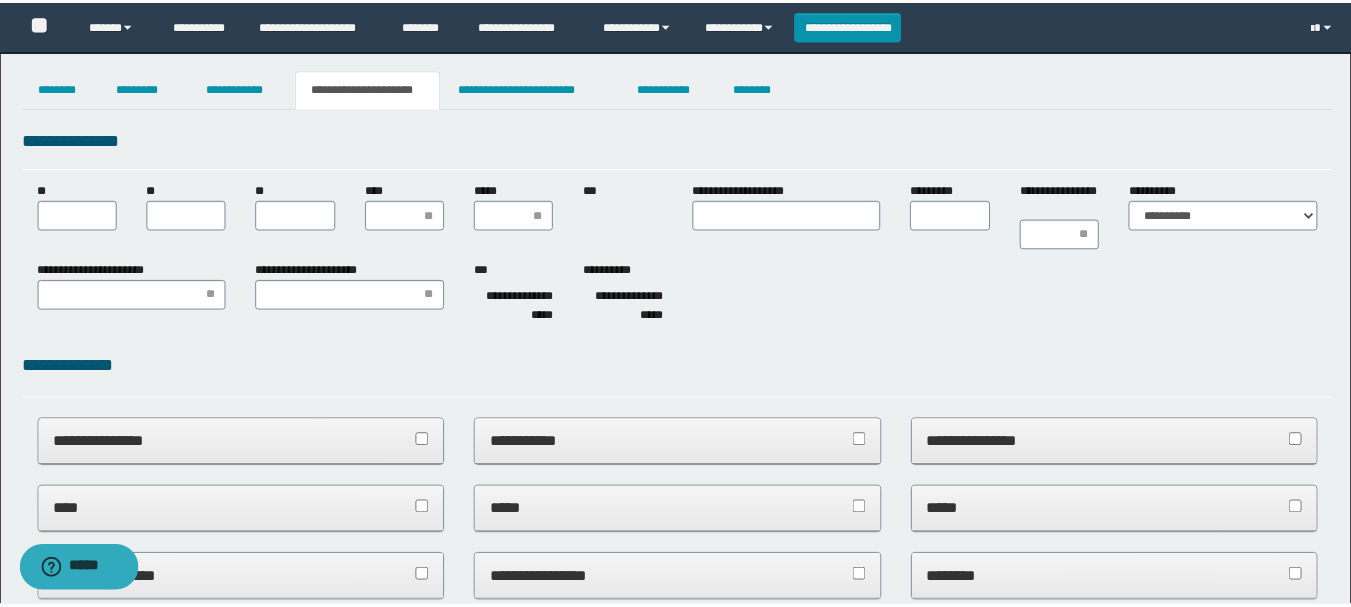 scroll, scrollTop: 0, scrollLeft: 0, axis: both 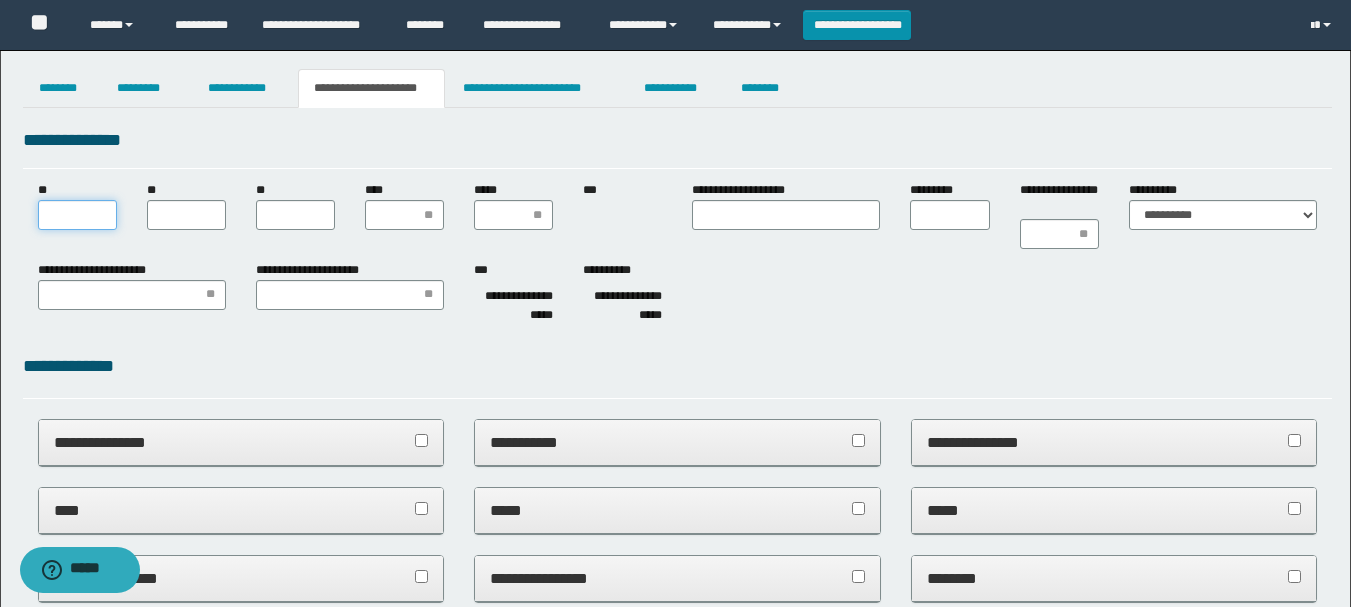 click on "**" at bounding box center [77, 215] 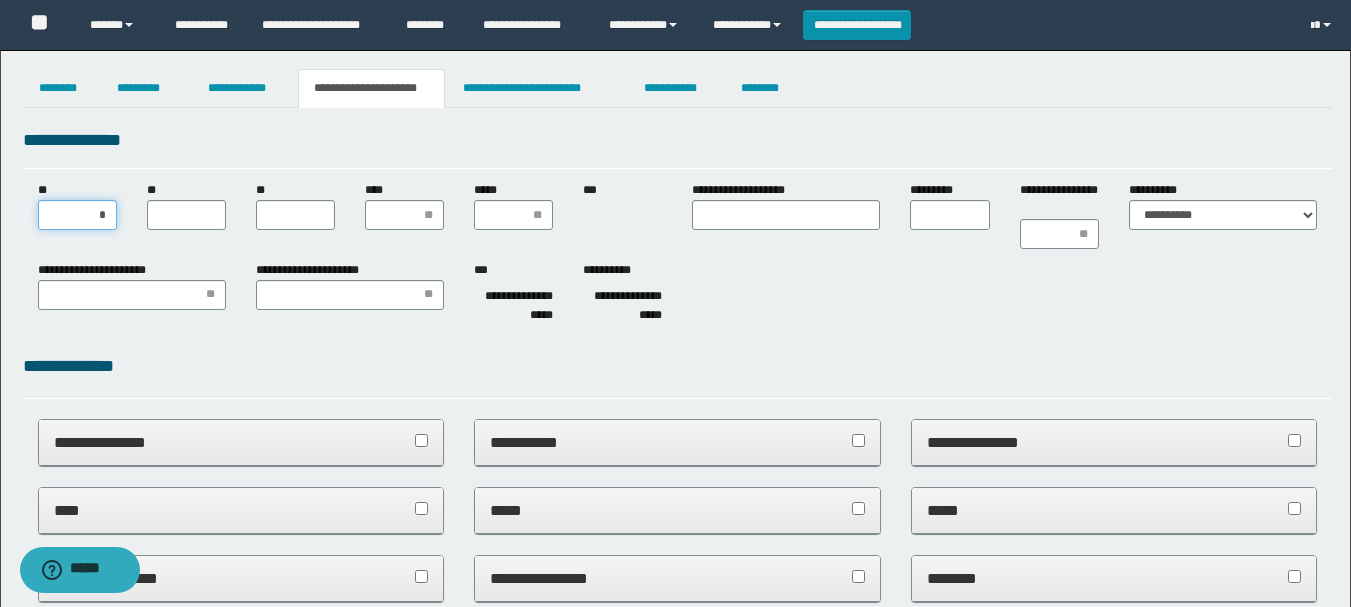 type on "**" 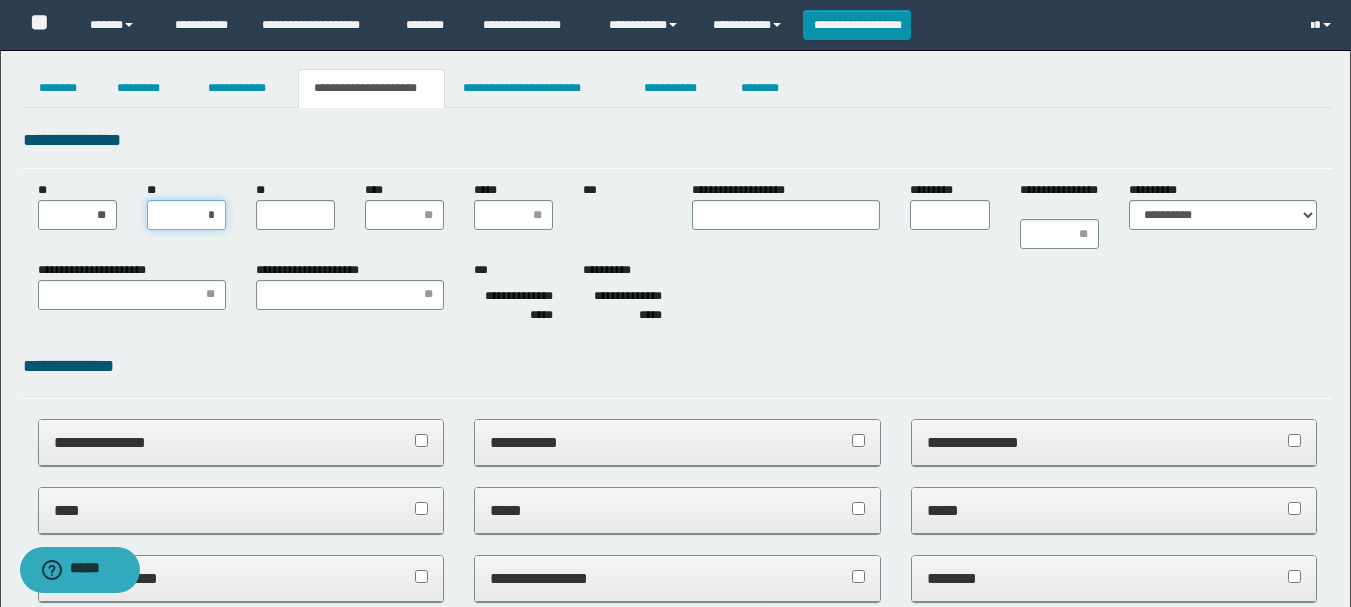 type on "**" 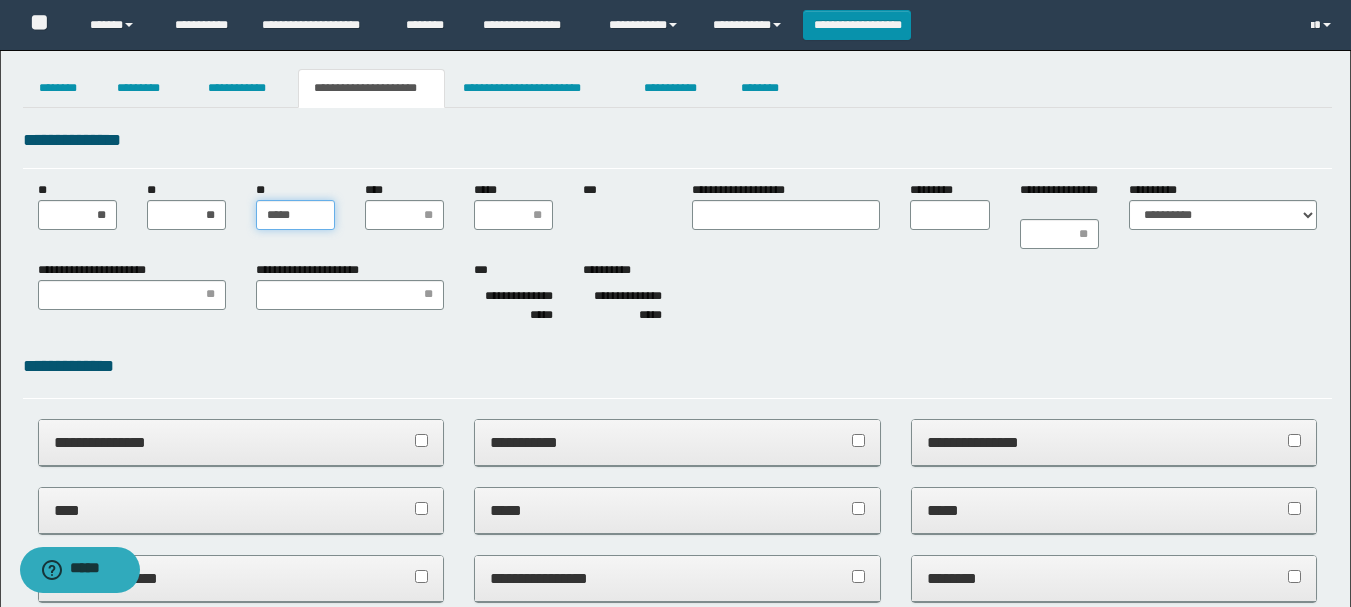 type on "******" 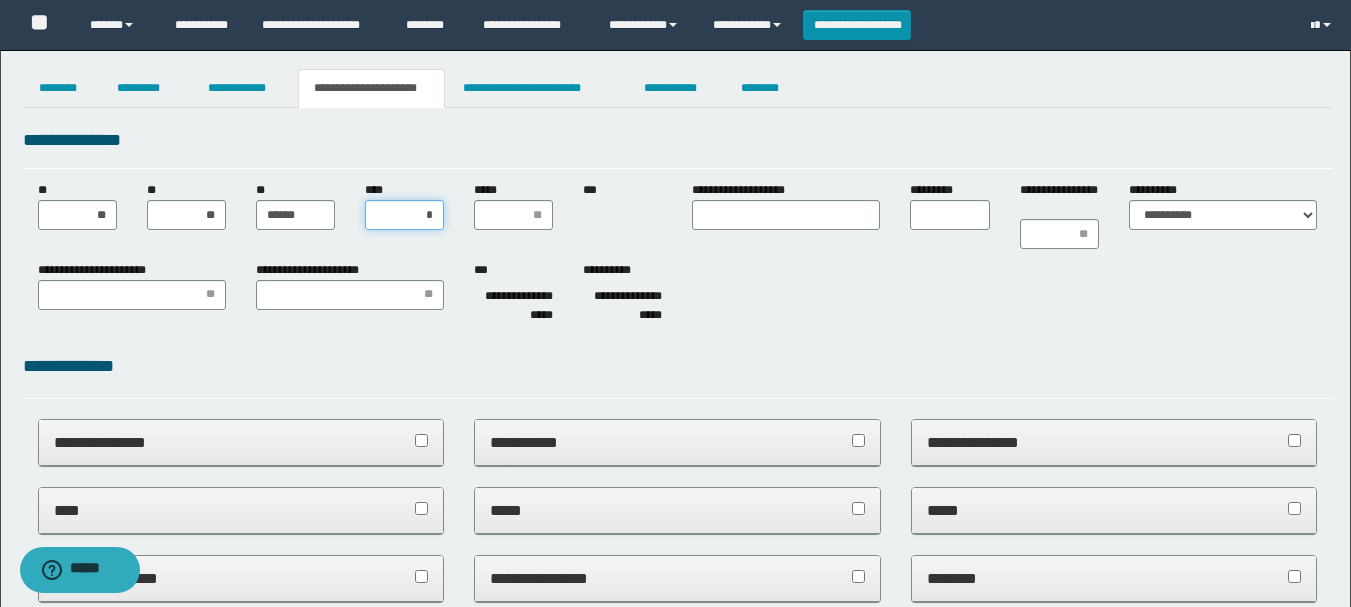 type on "**" 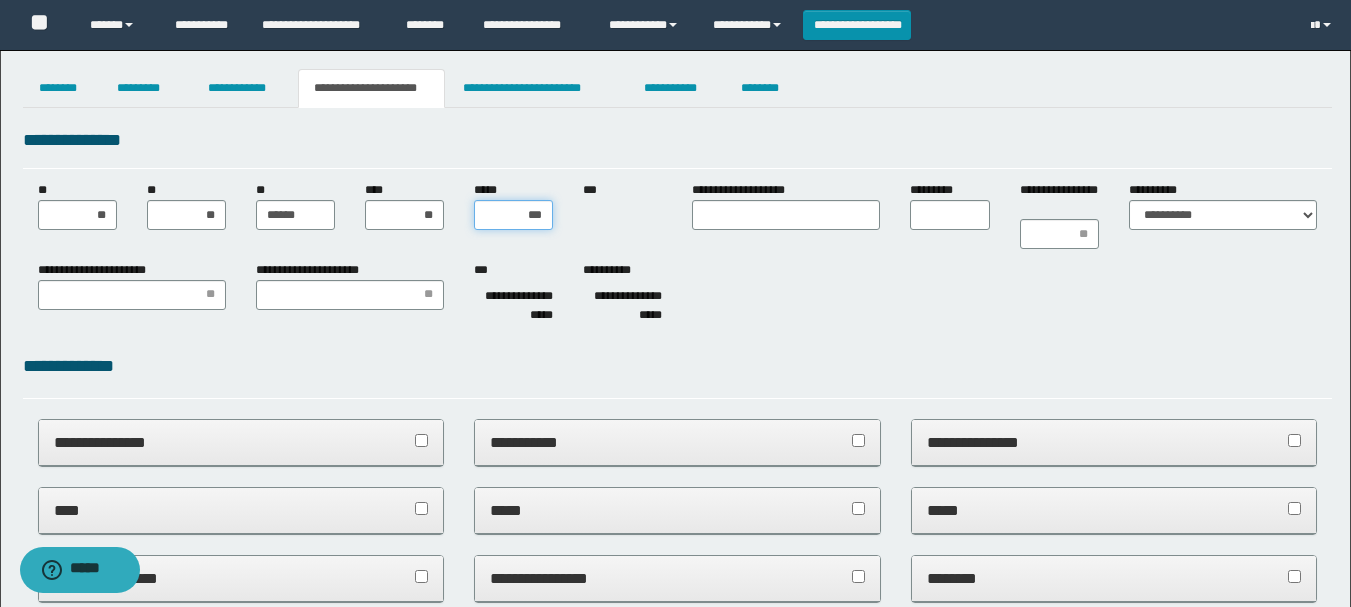 type on "****" 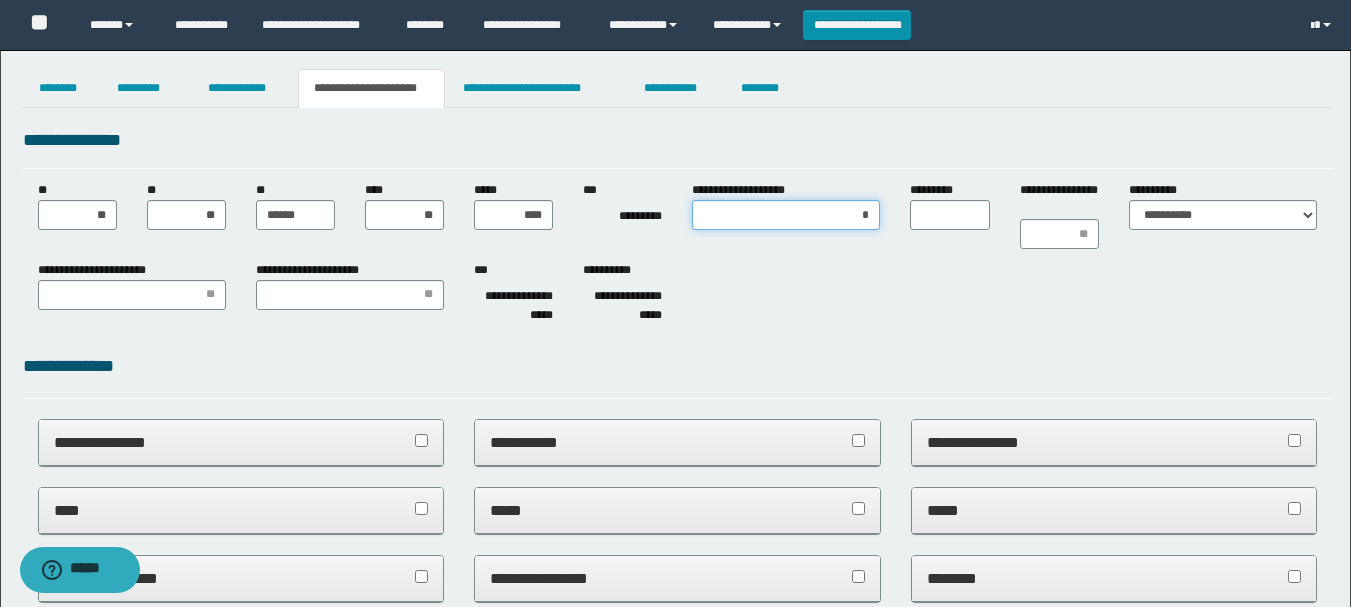 type on "**" 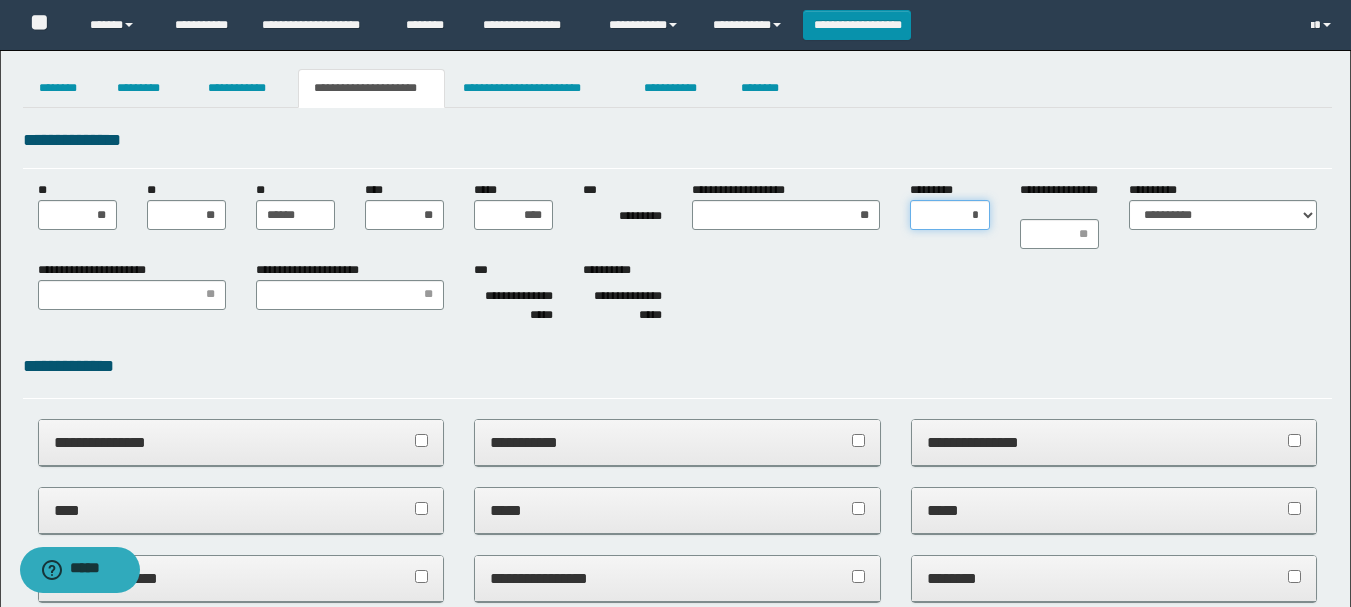 type on "**" 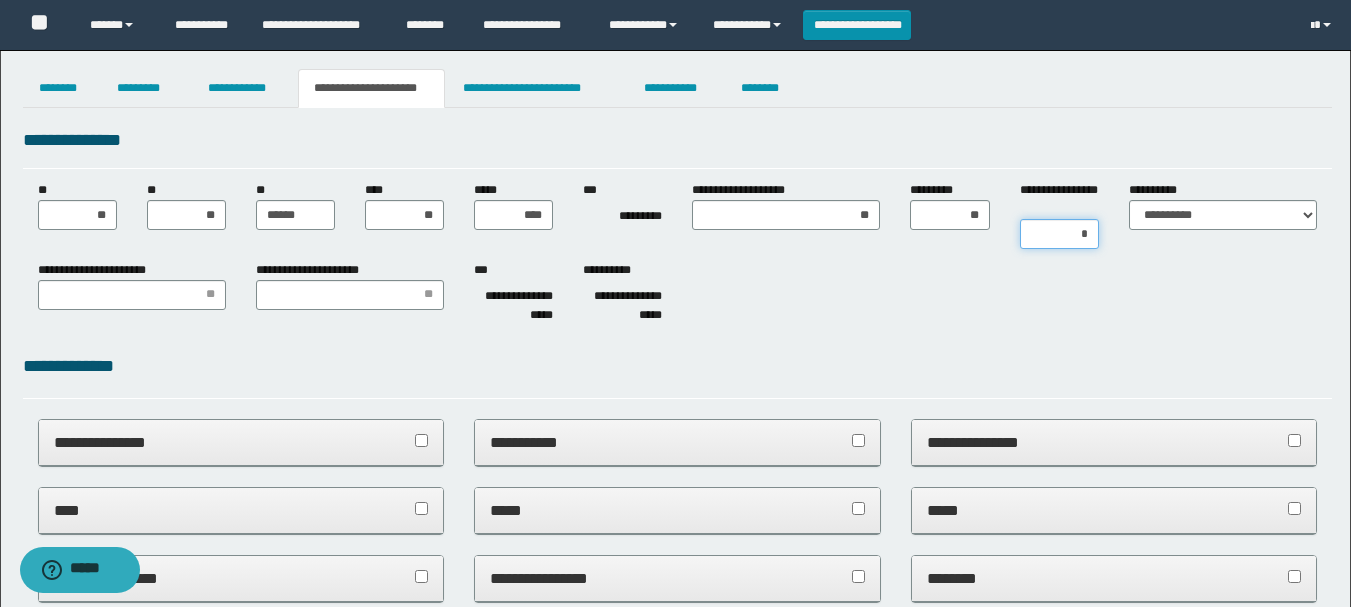 type on "**" 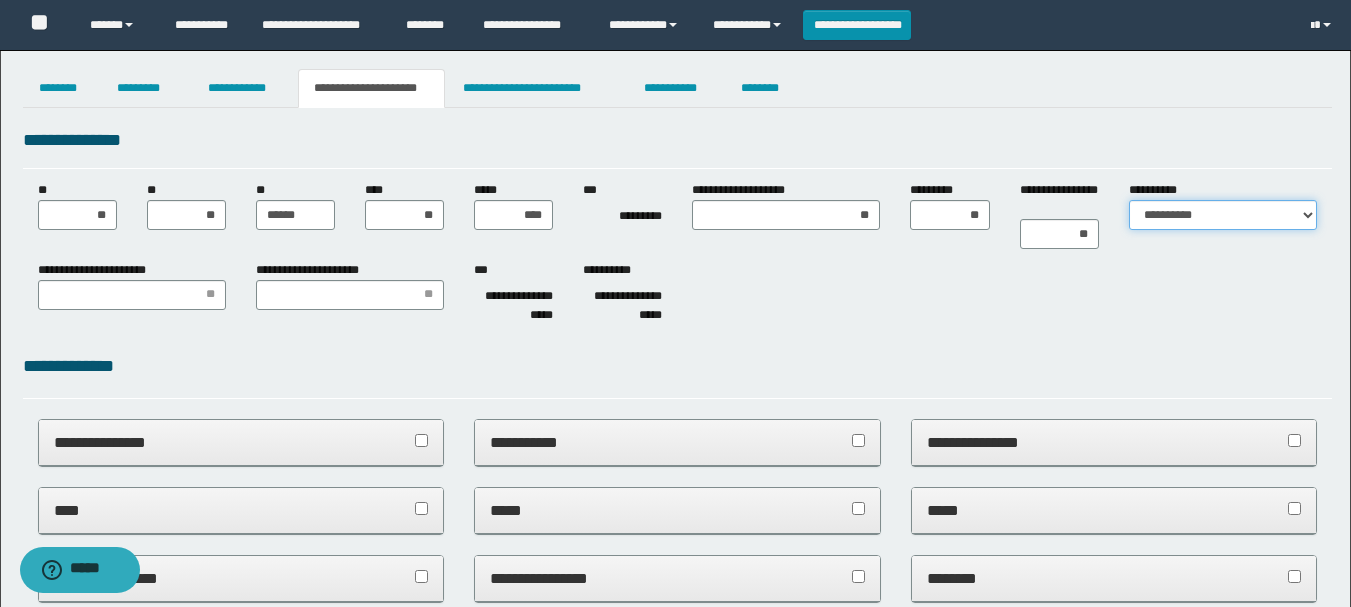 select on "*" 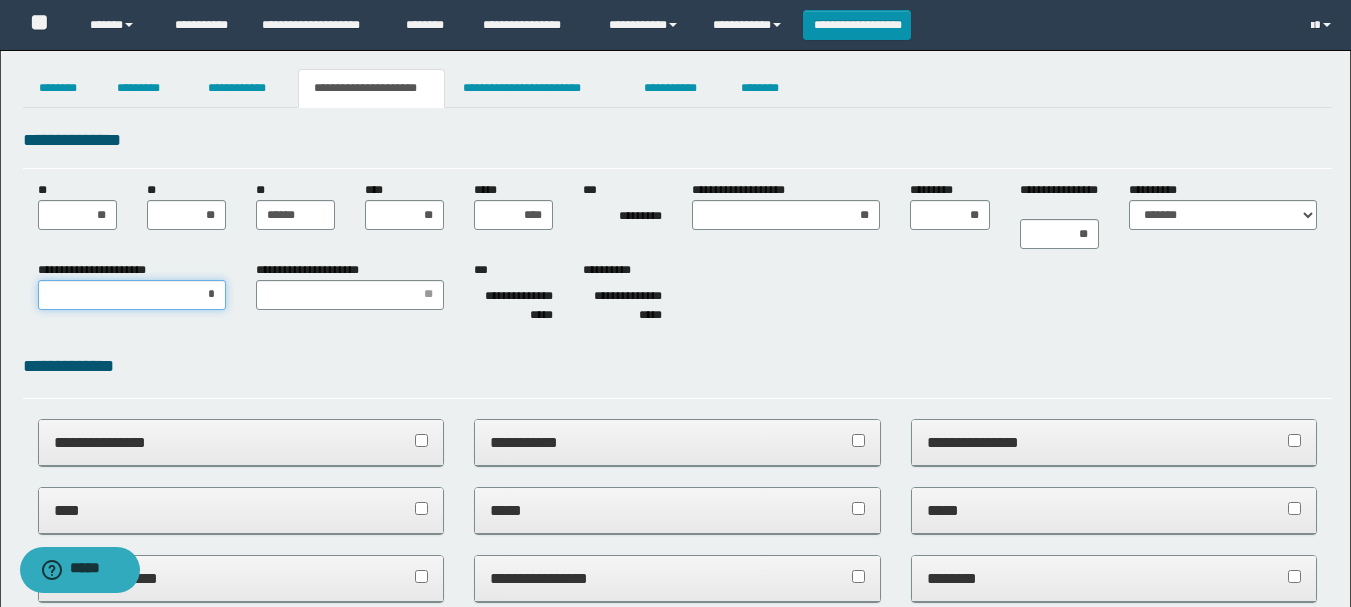 type on "**" 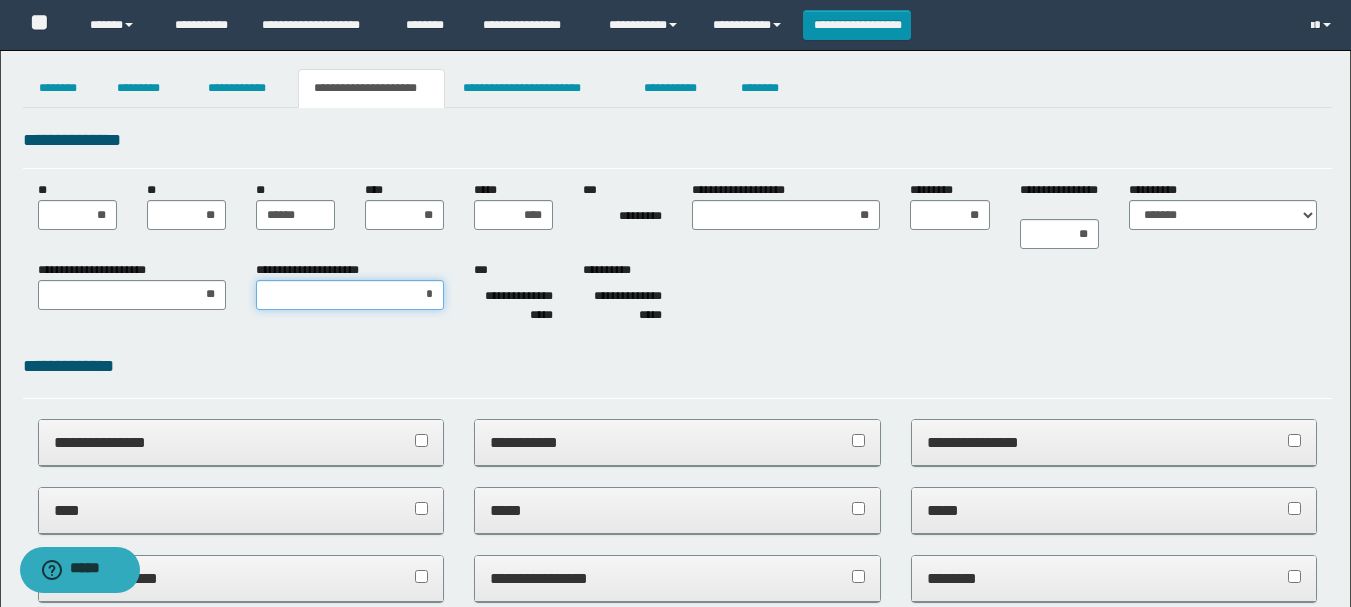 type on "**" 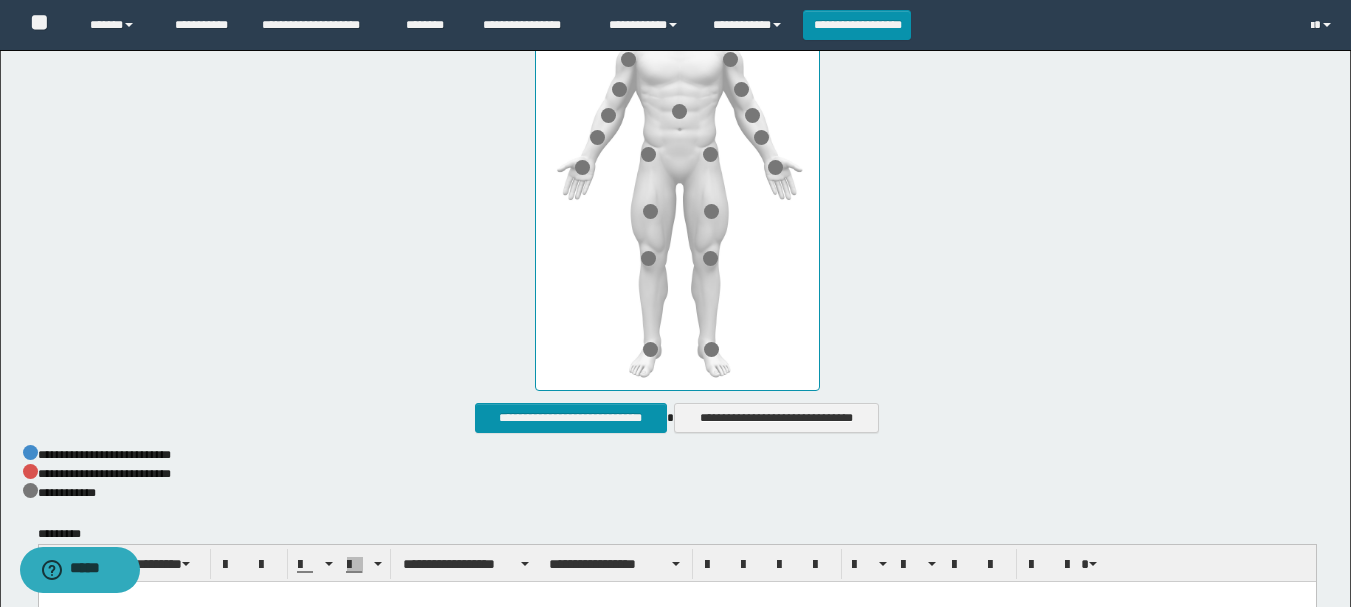 scroll, scrollTop: 900, scrollLeft: 0, axis: vertical 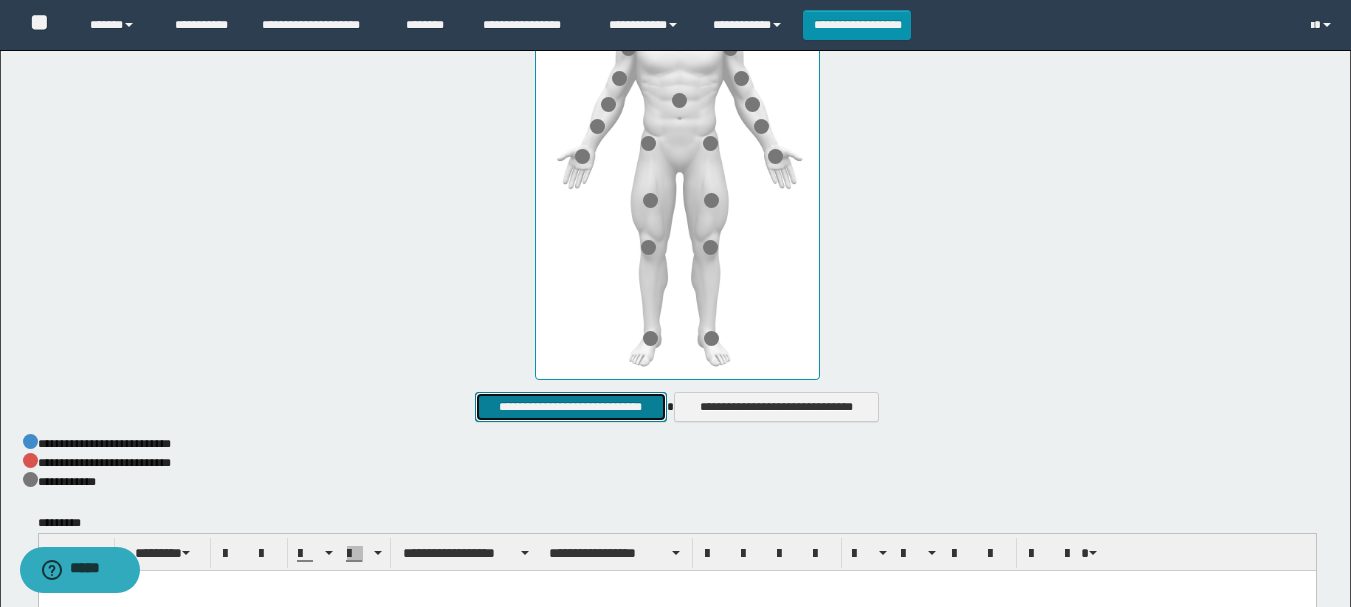click on "**********" at bounding box center [570, 407] 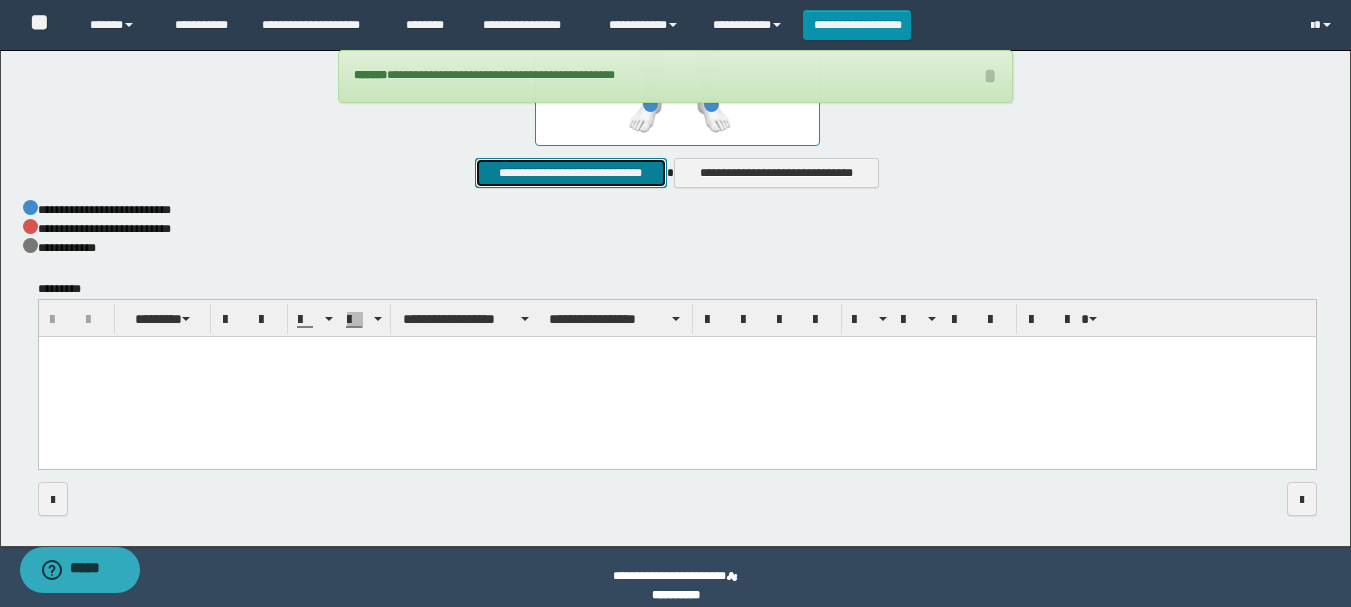 scroll, scrollTop: 1152, scrollLeft: 0, axis: vertical 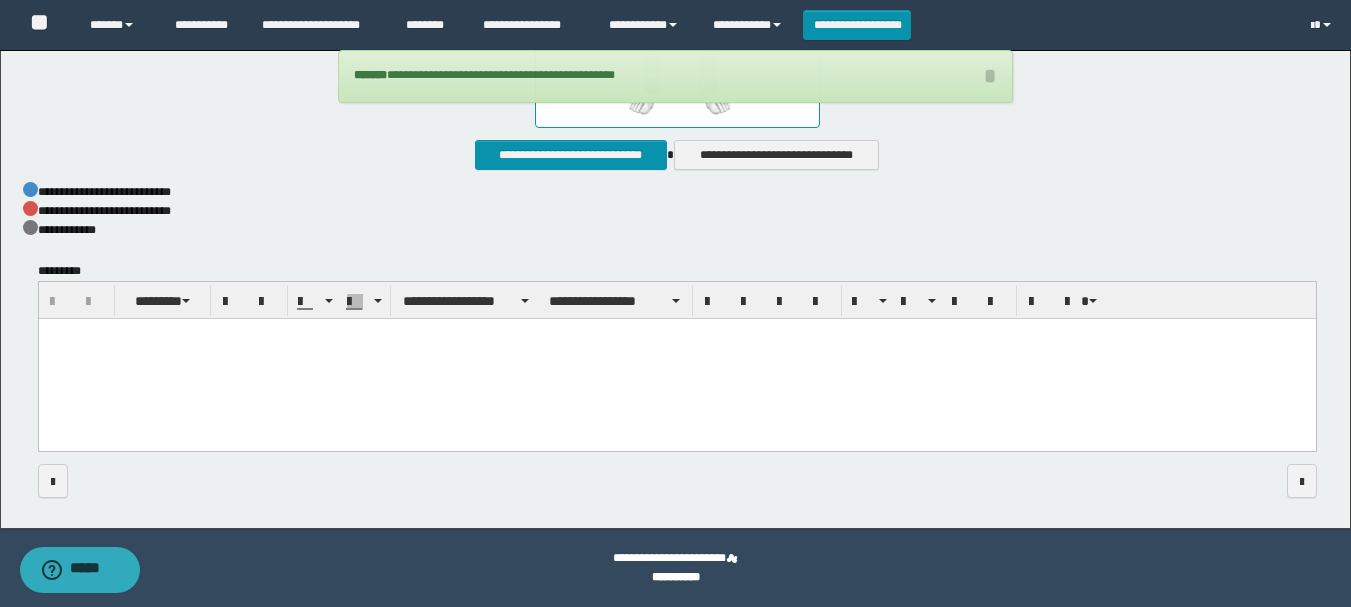 click at bounding box center (676, 360) 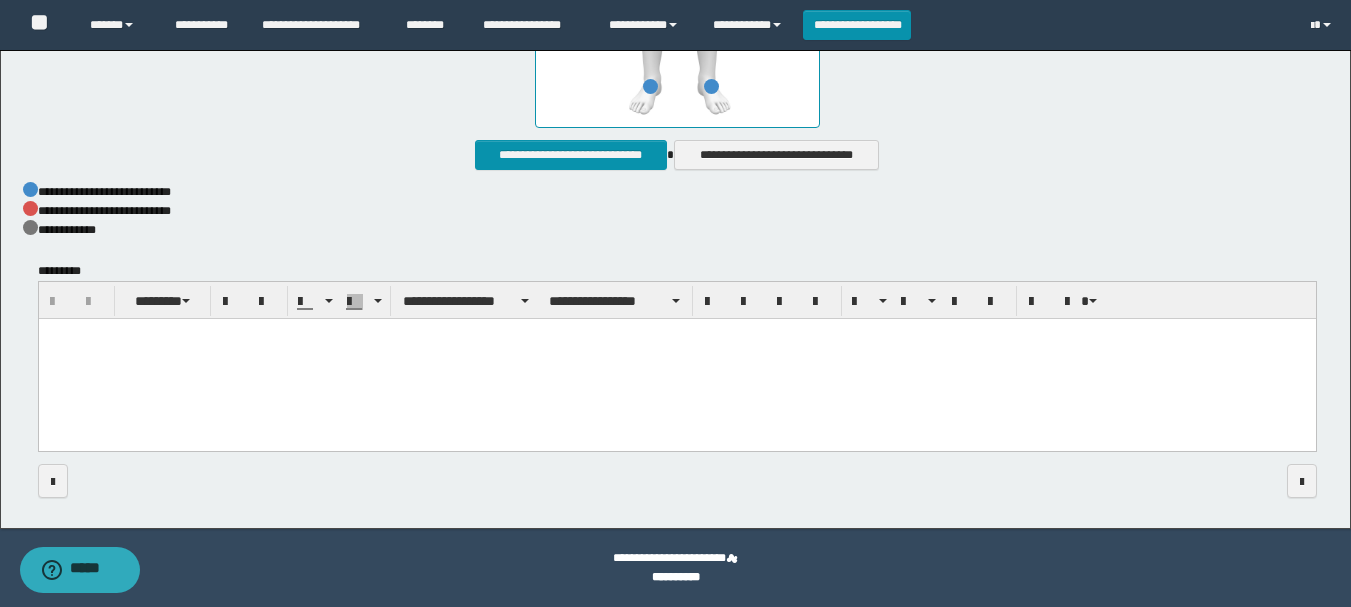 click on "**********" at bounding box center (677, 210) 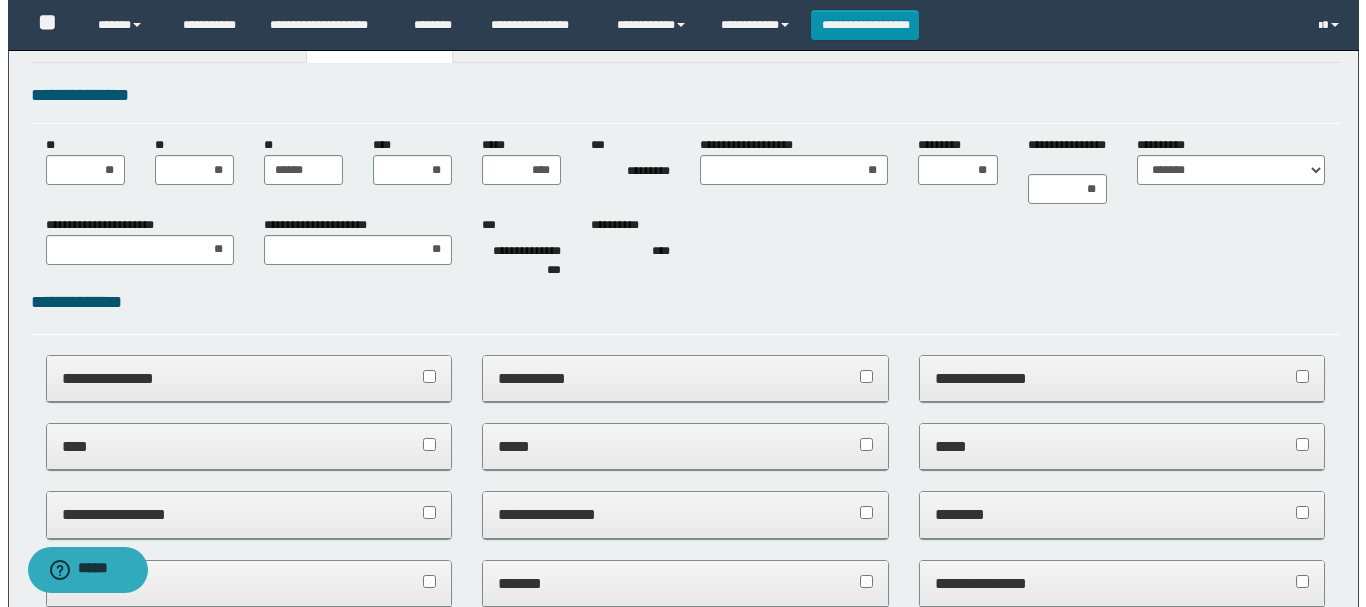 scroll, scrollTop: 0, scrollLeft: 0, axis: both 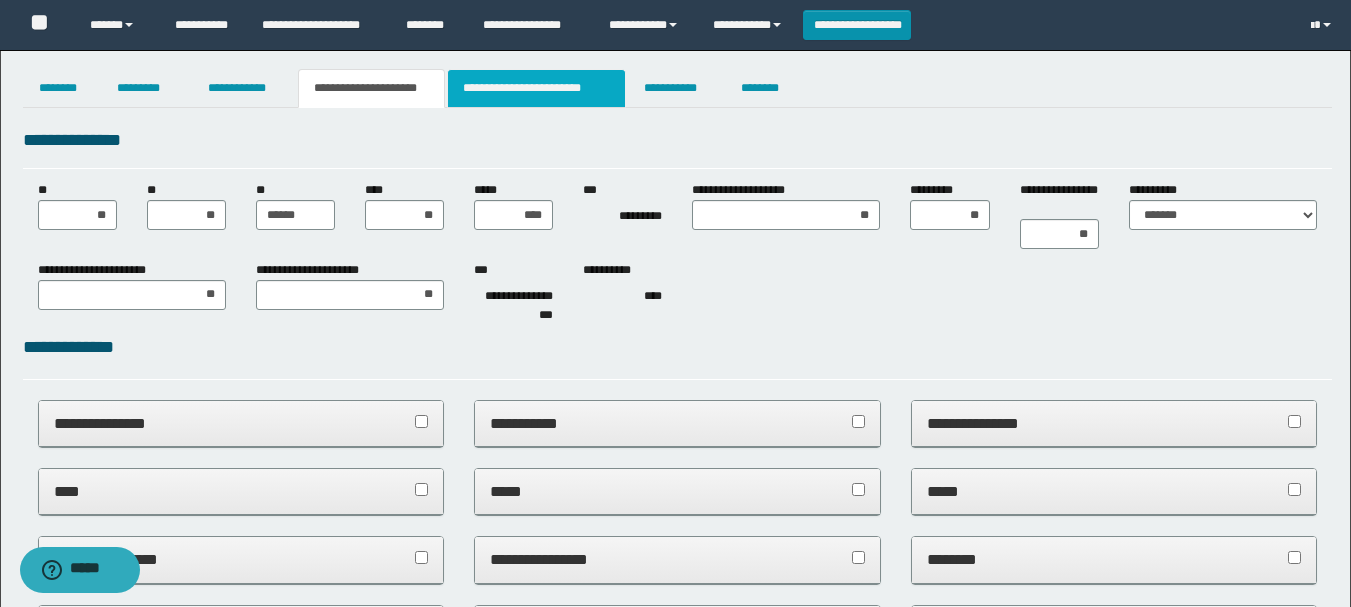 click on "**********" at bounding box center (537, 88) 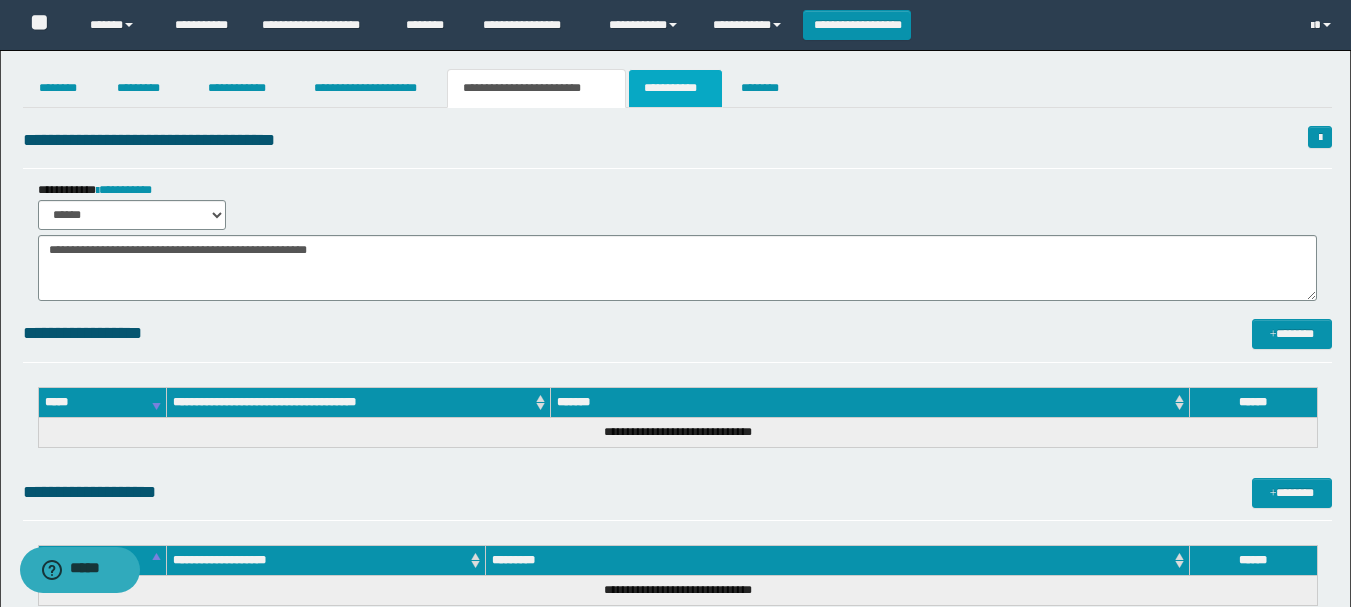 click on "**********" at bounding box center [675, 88] 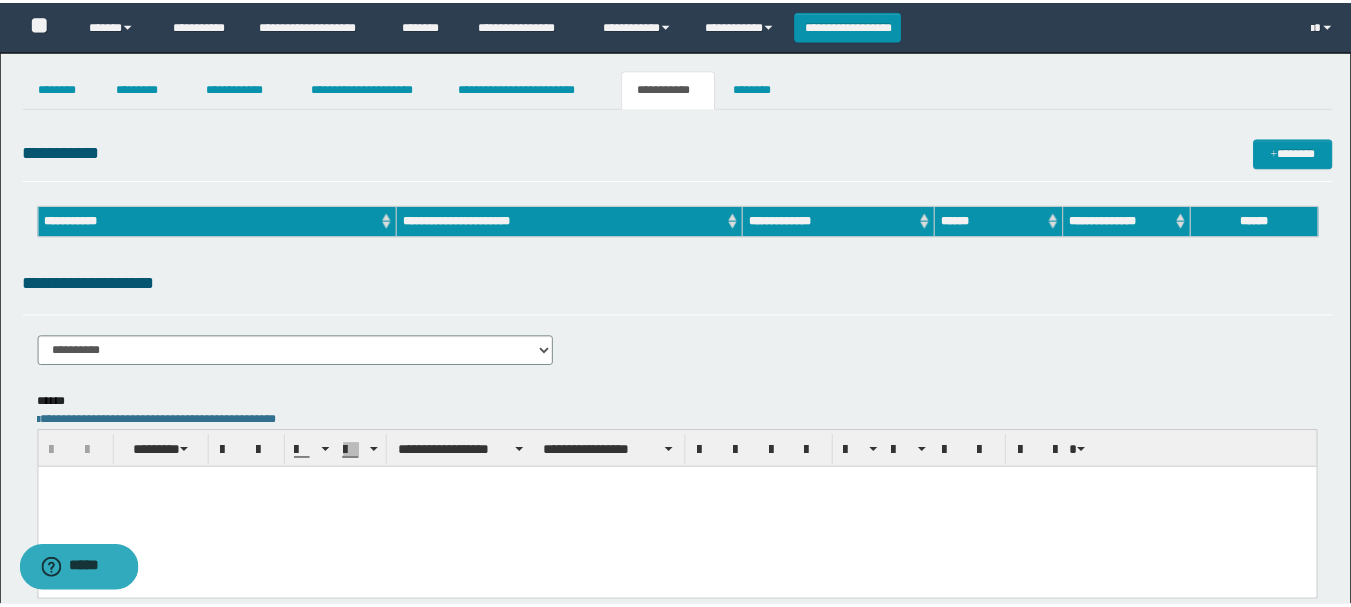 scroll, scrollTop: 0, scrollLeft: 0, axis: both 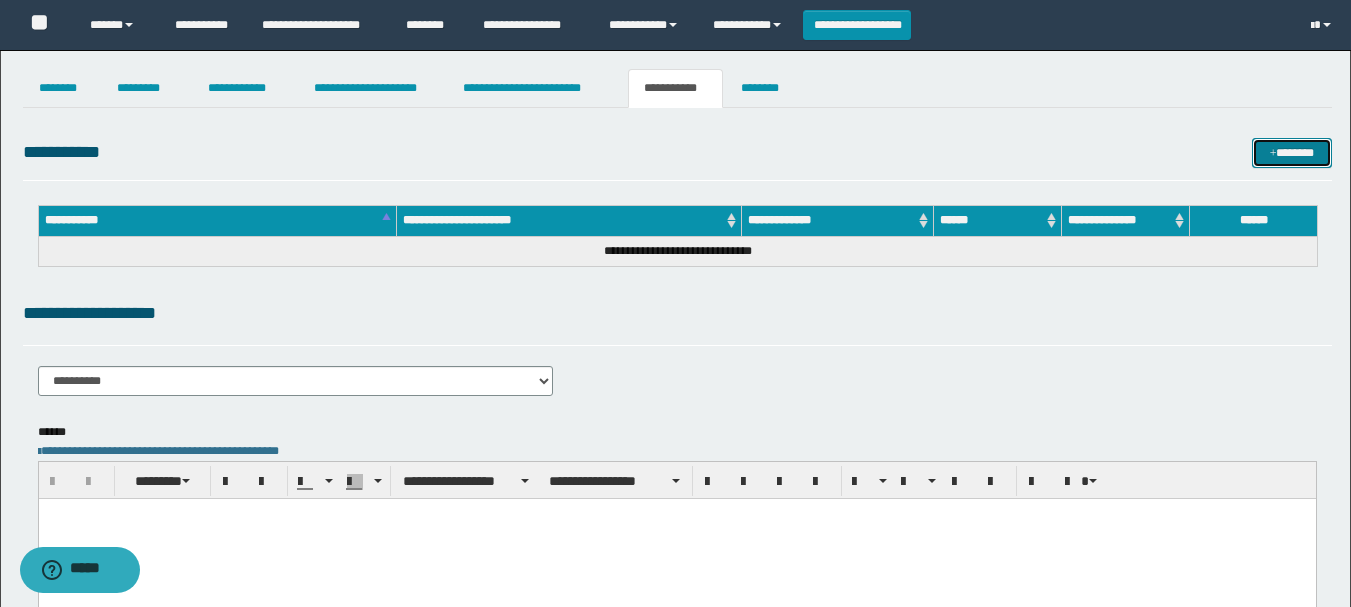 click on "*******" at bounding box center [1292, 153] 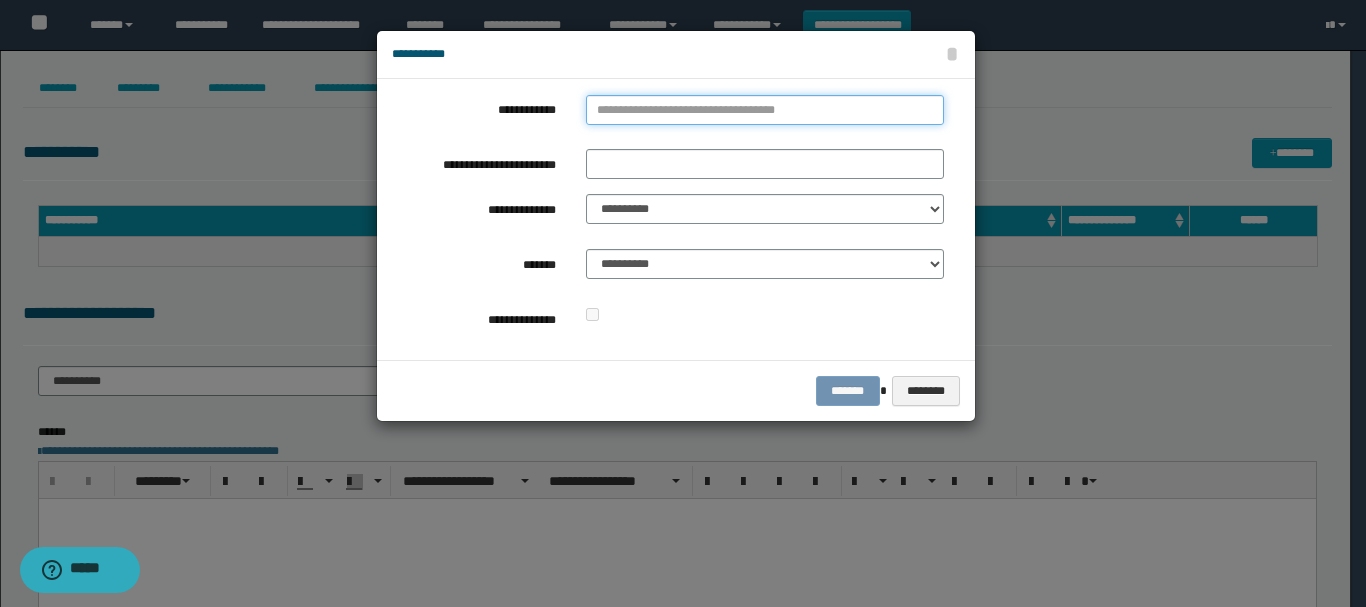 click on "**********" at bounding box center (765, 110) 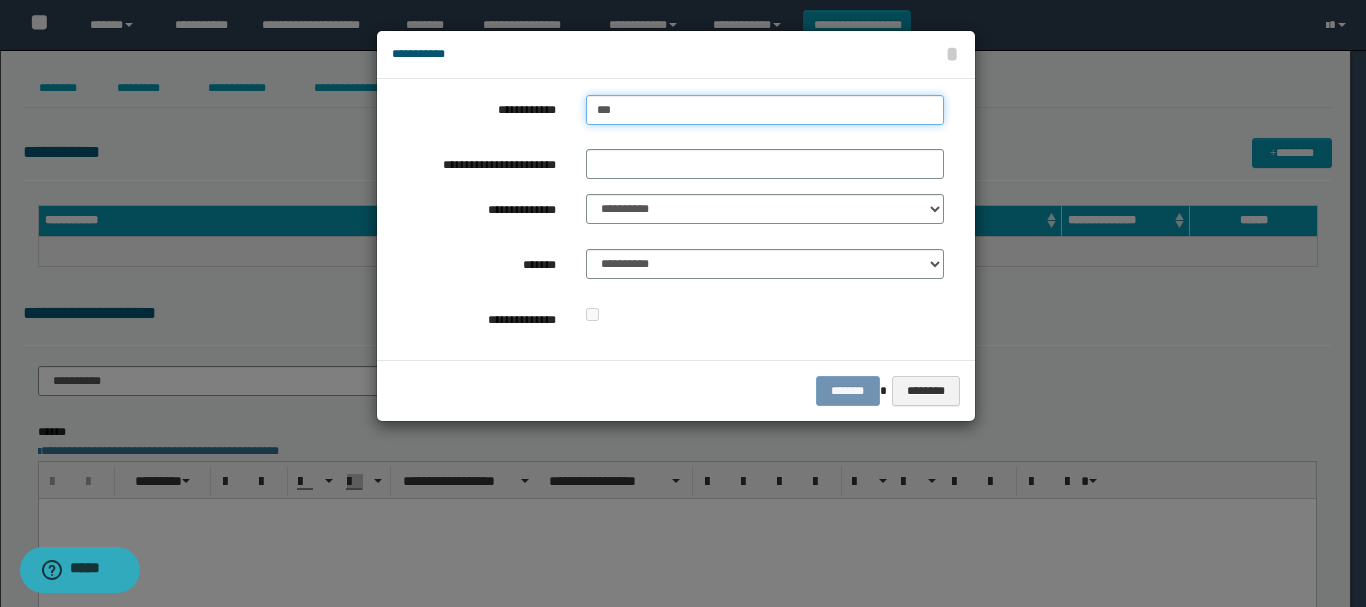type on "****" 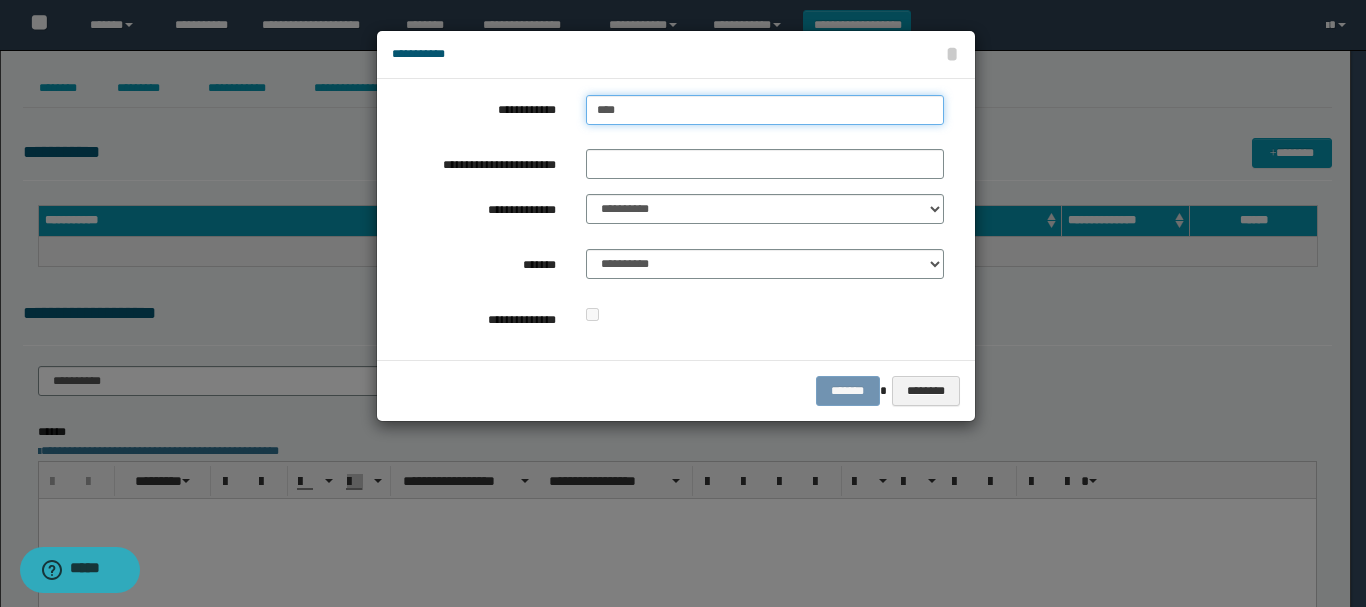 type on "****" 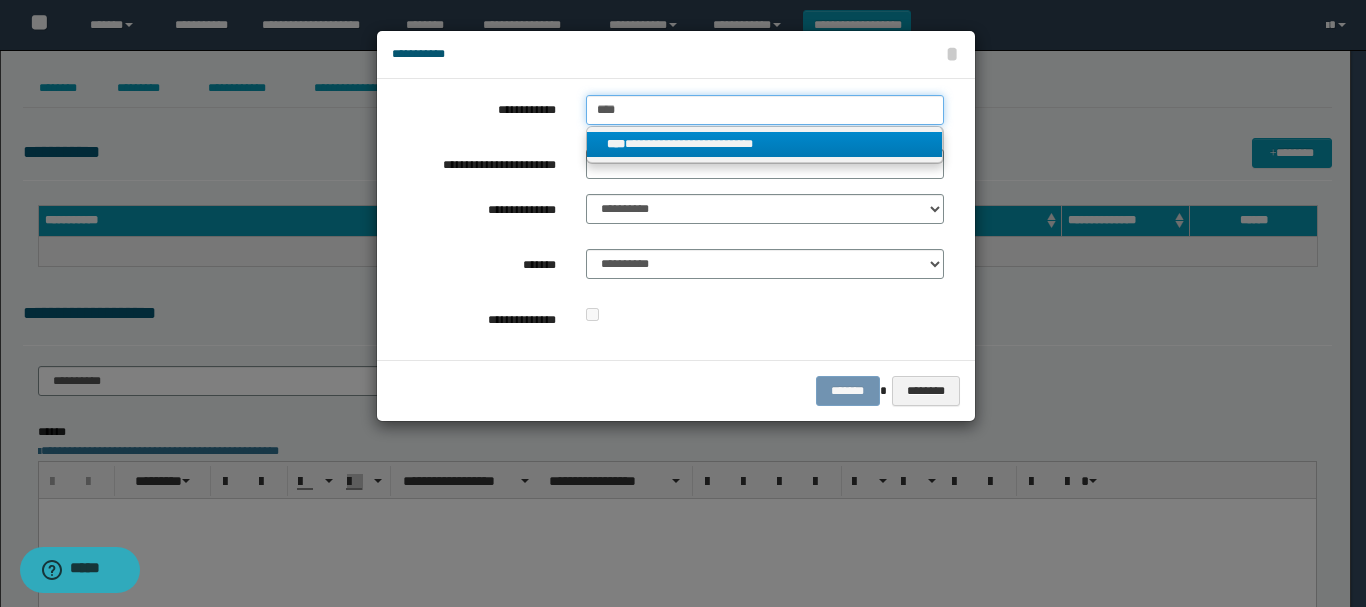 type on "****" 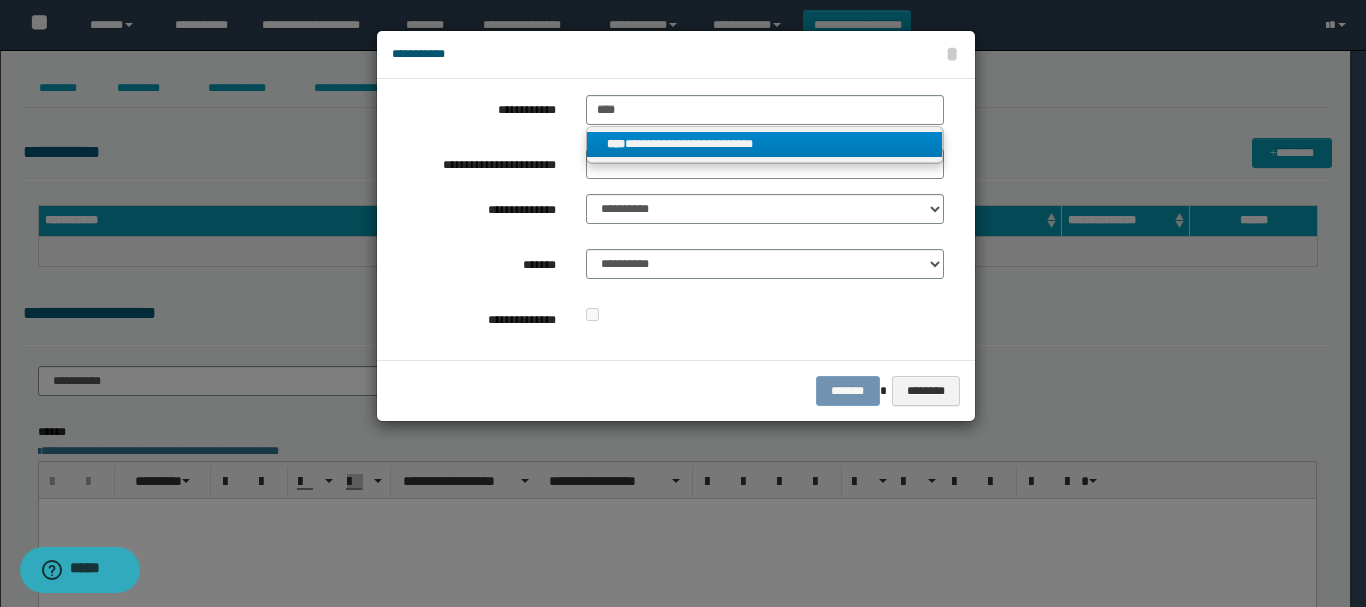 click on "**********" at bounding box center (765, 144) 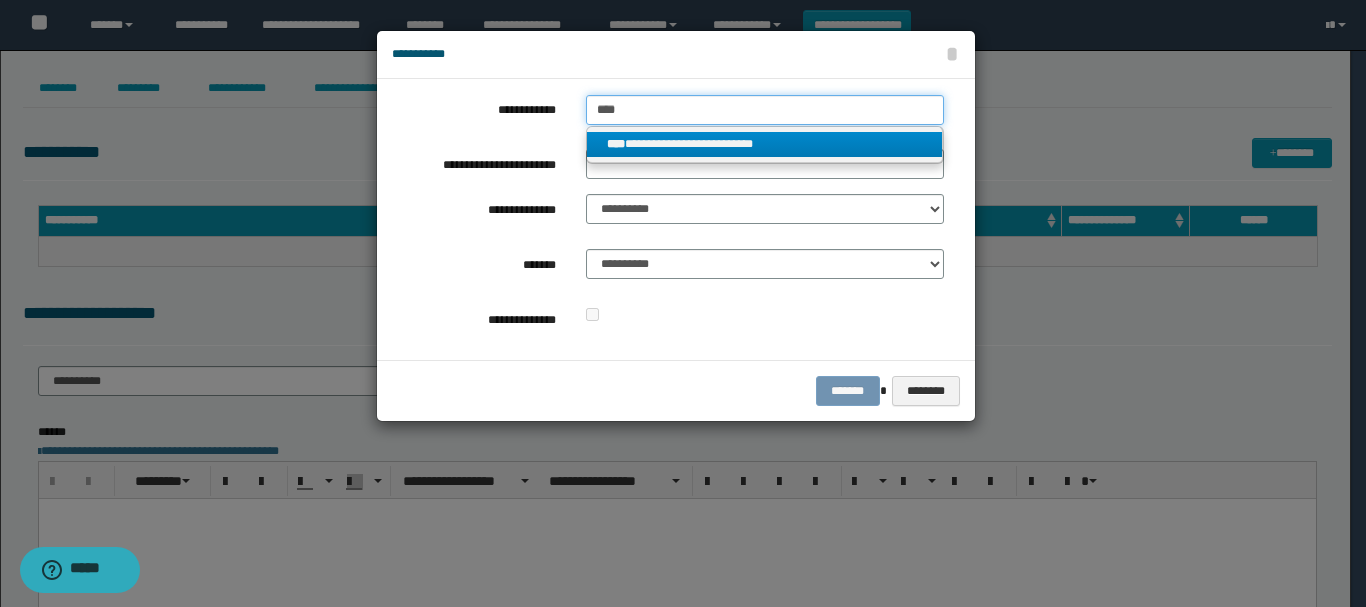 type 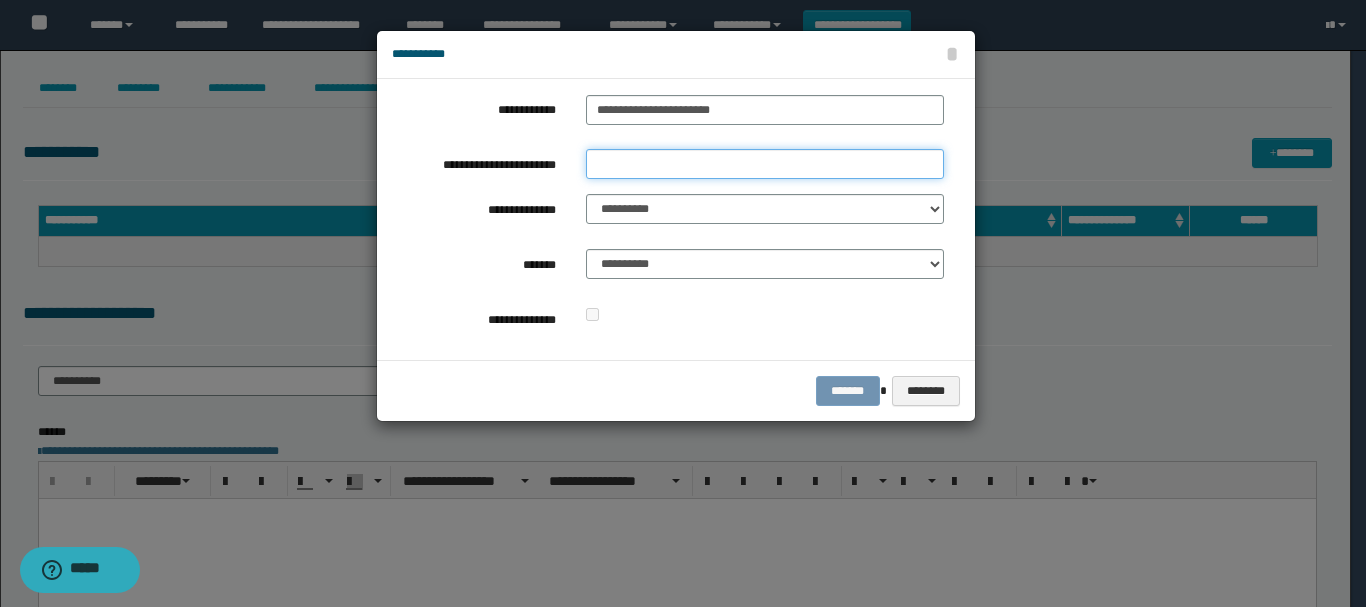 click on "**********" at bounding box center (765, 164) 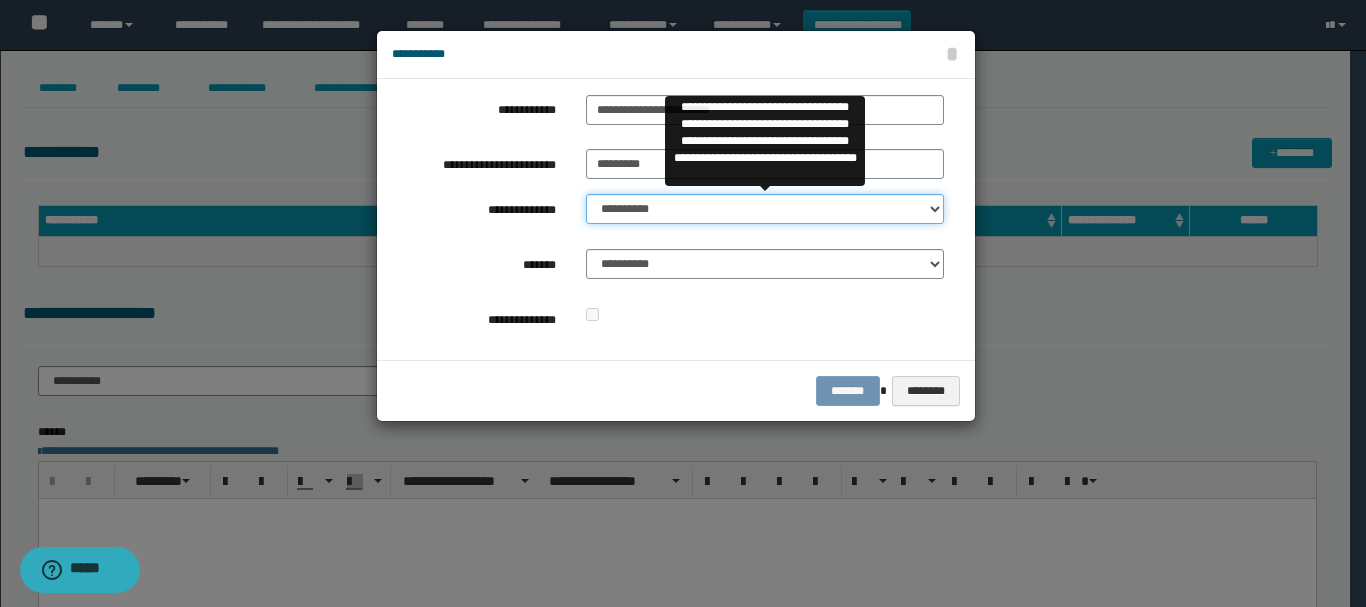 click on "**********" at bounding box center (765, 209) 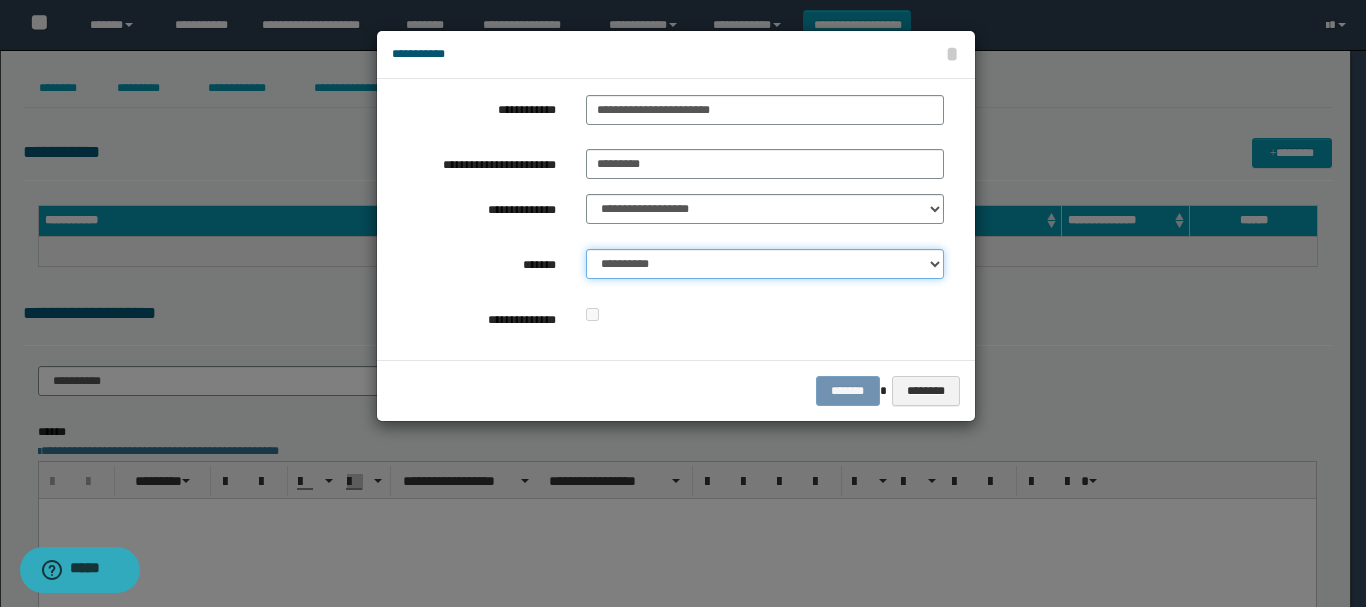 click on "**********" at bounding box center (765, 264) 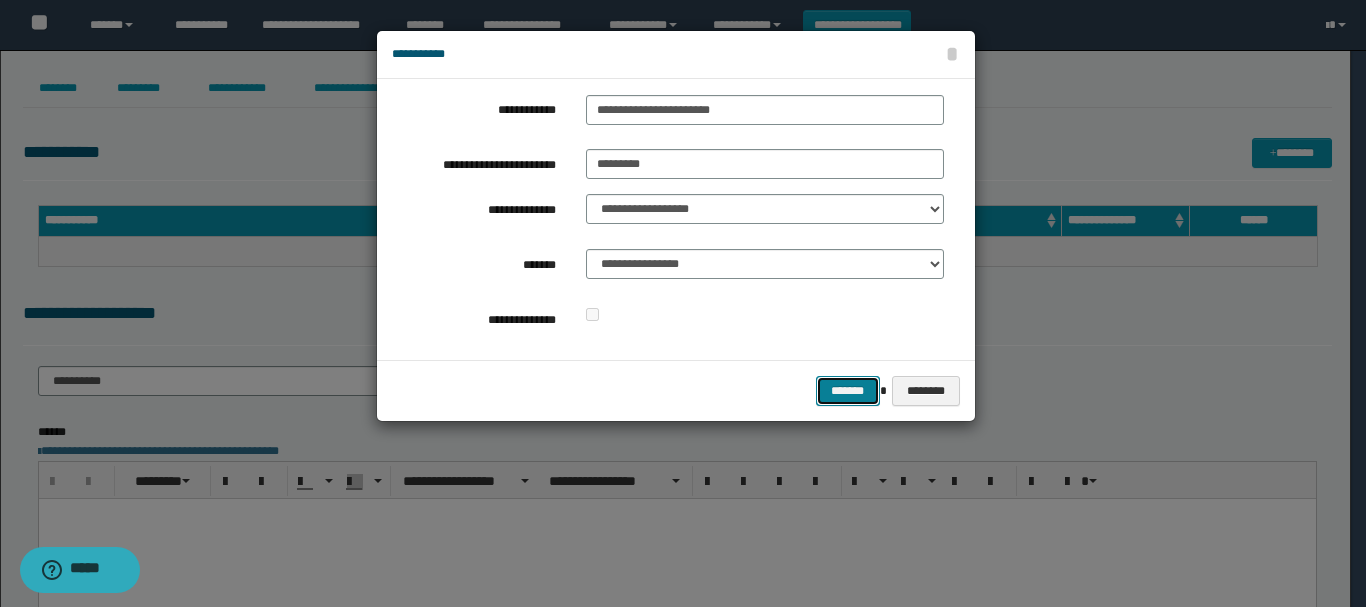 click on "*******" at bounding box center [848, 391] 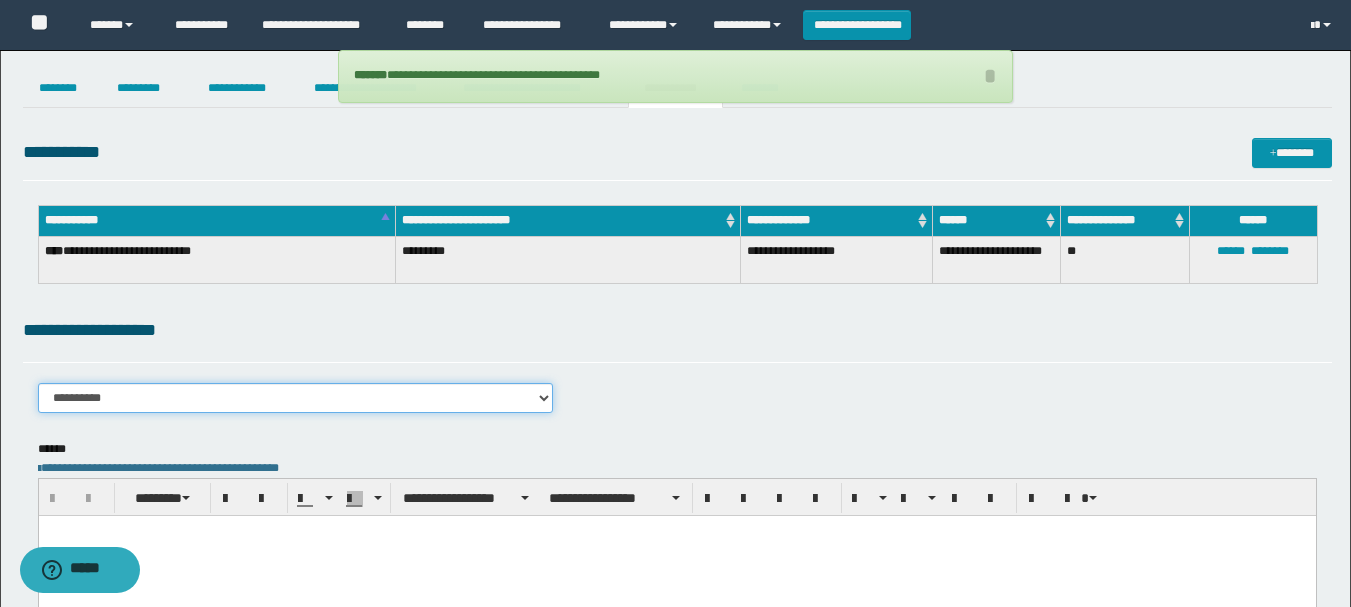 click on "**********" at bounding box center [296, 398] 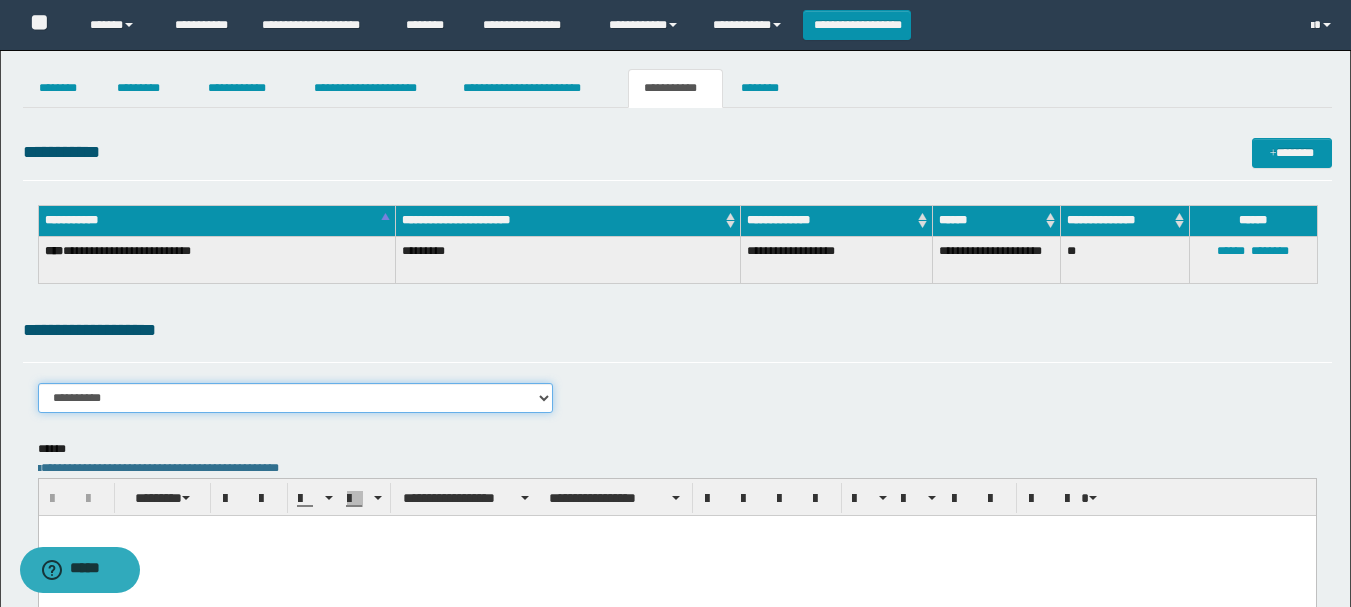 select on "****" 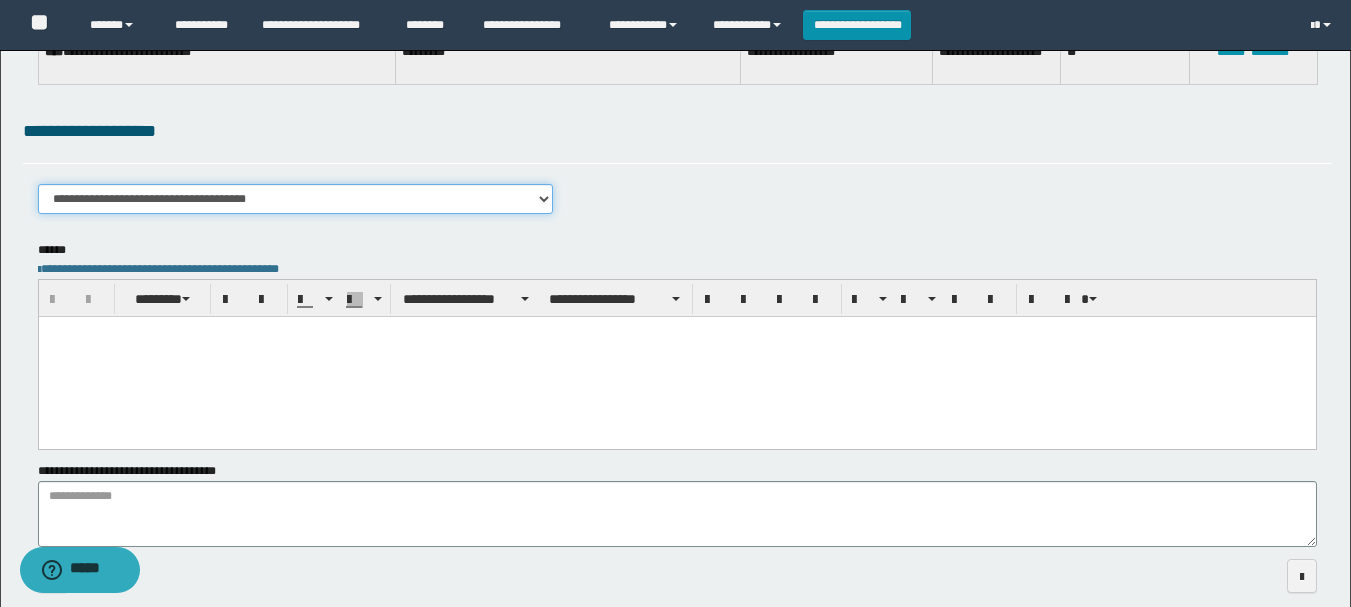 scroll, scrollTop: 293, scrollLeft: 0, axis: vertical 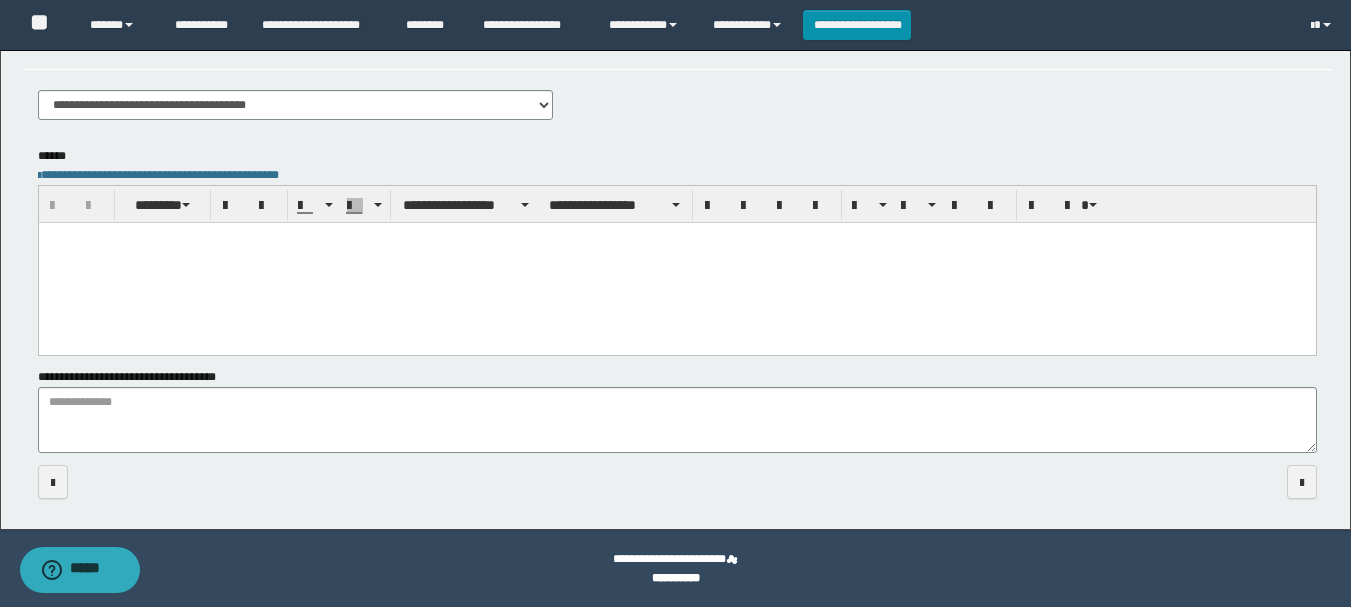 click at bounding box center [676, 262] 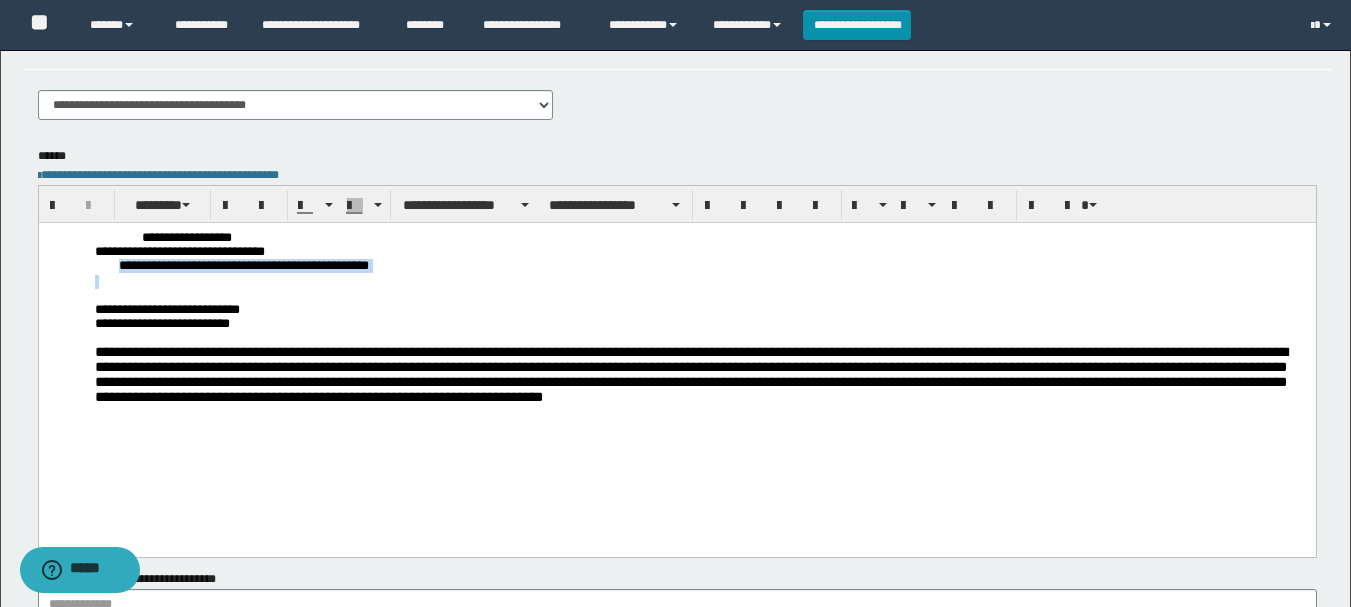 drag, startPoint x: 113, startPoint y: 279, endPoint x: 118, endPoint y: 269, distance: 11.18034 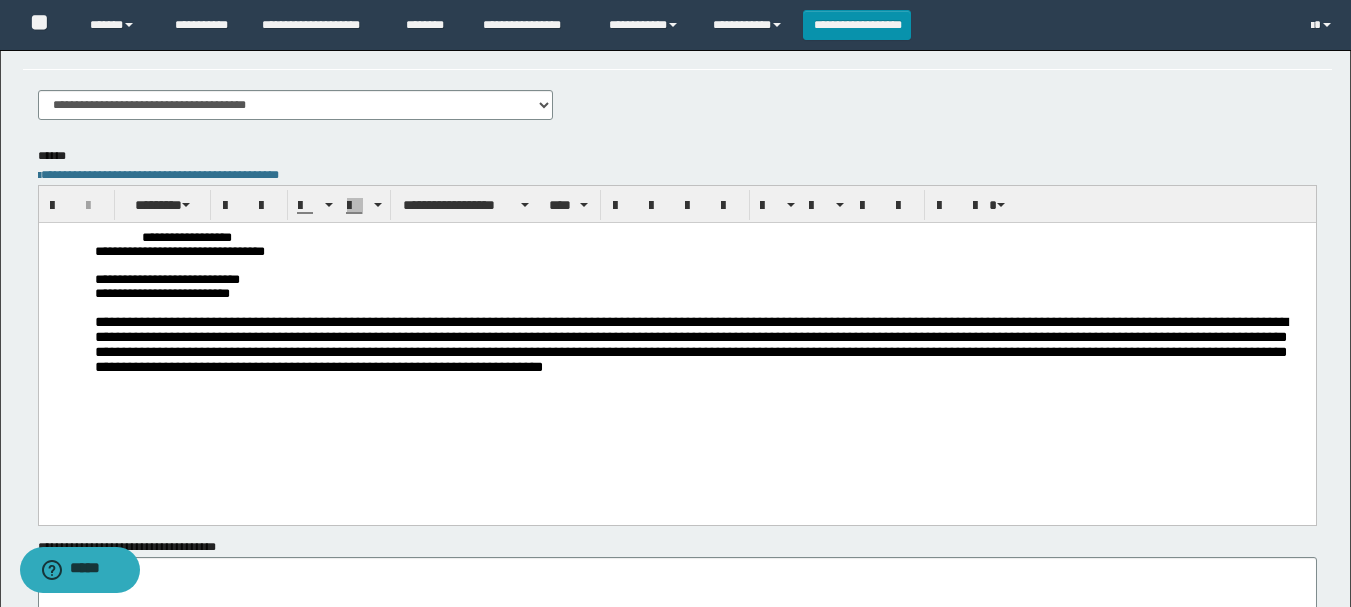 click on "**********" at bounding box center [700, 344] 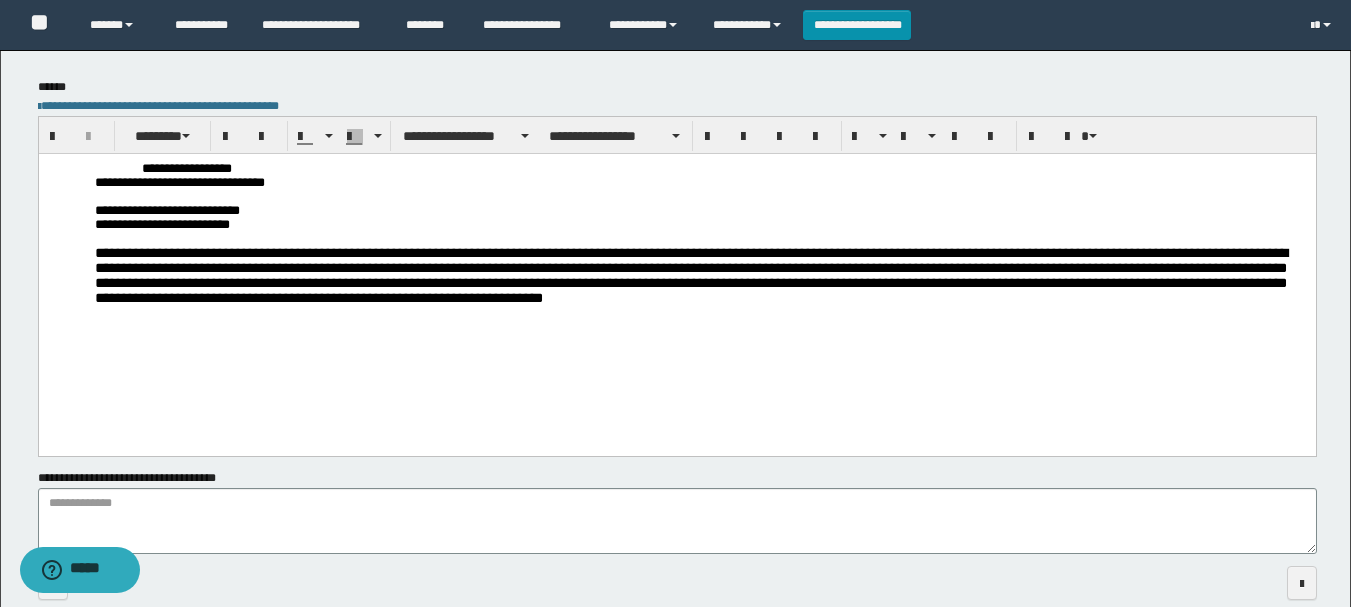 scroll, scrollTop: 463, scrollLeft: 0, axis: vertical 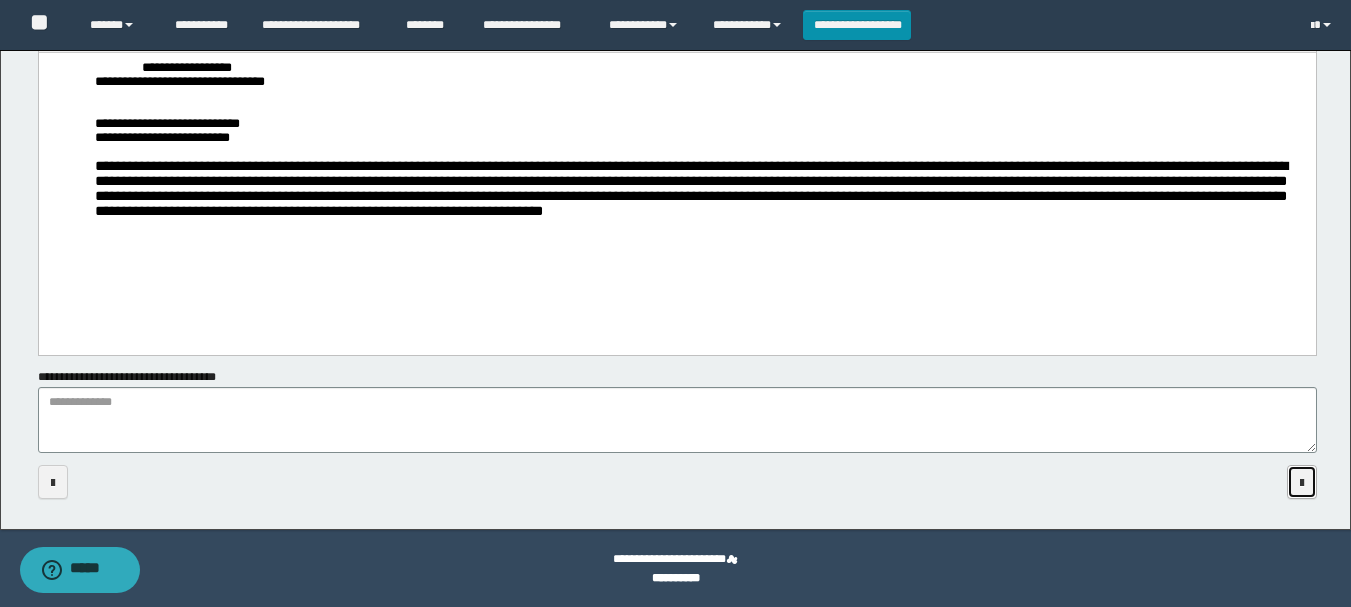 click at bounding box center (1302, 482) 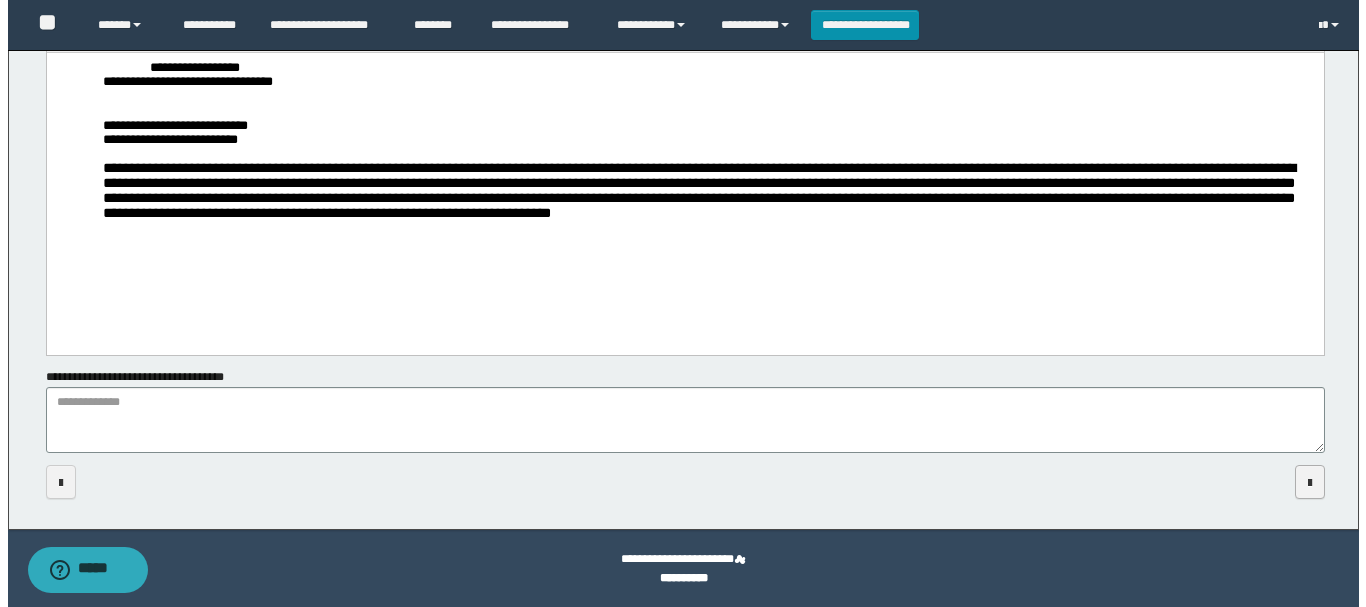 scroll, scrollTop: 0, scrollLeft: 0, axis: both 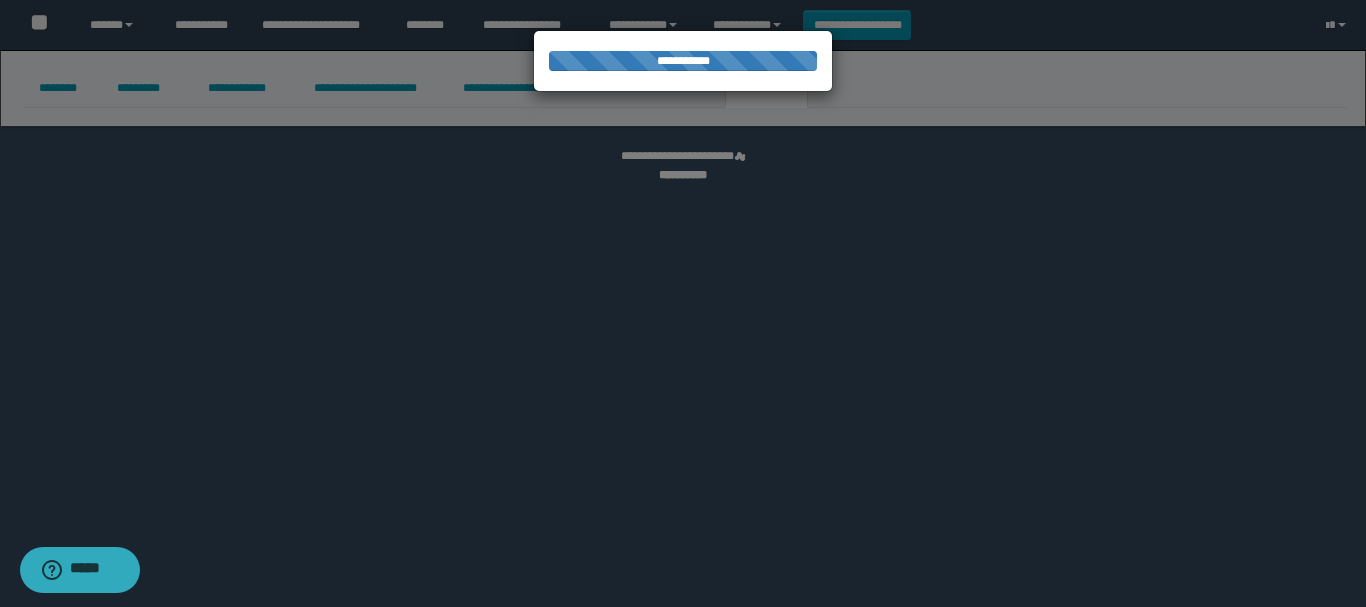 select 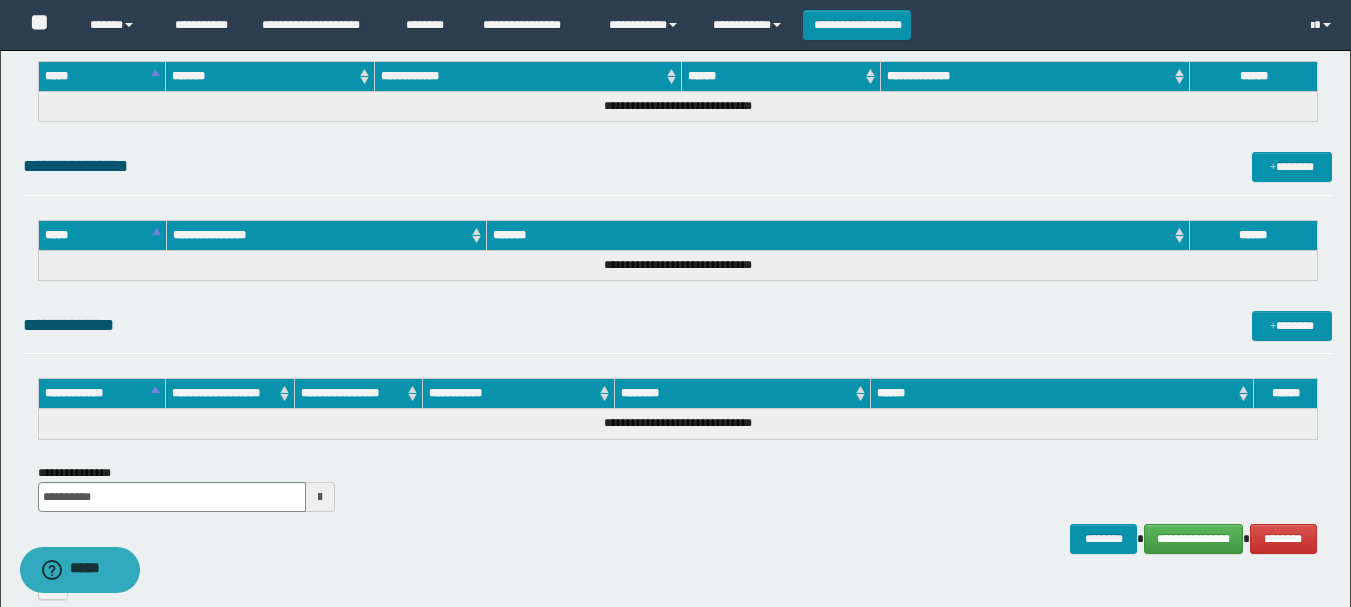 scroll, scrollTop: 1024, scrollLeft: 0, axis: vertical 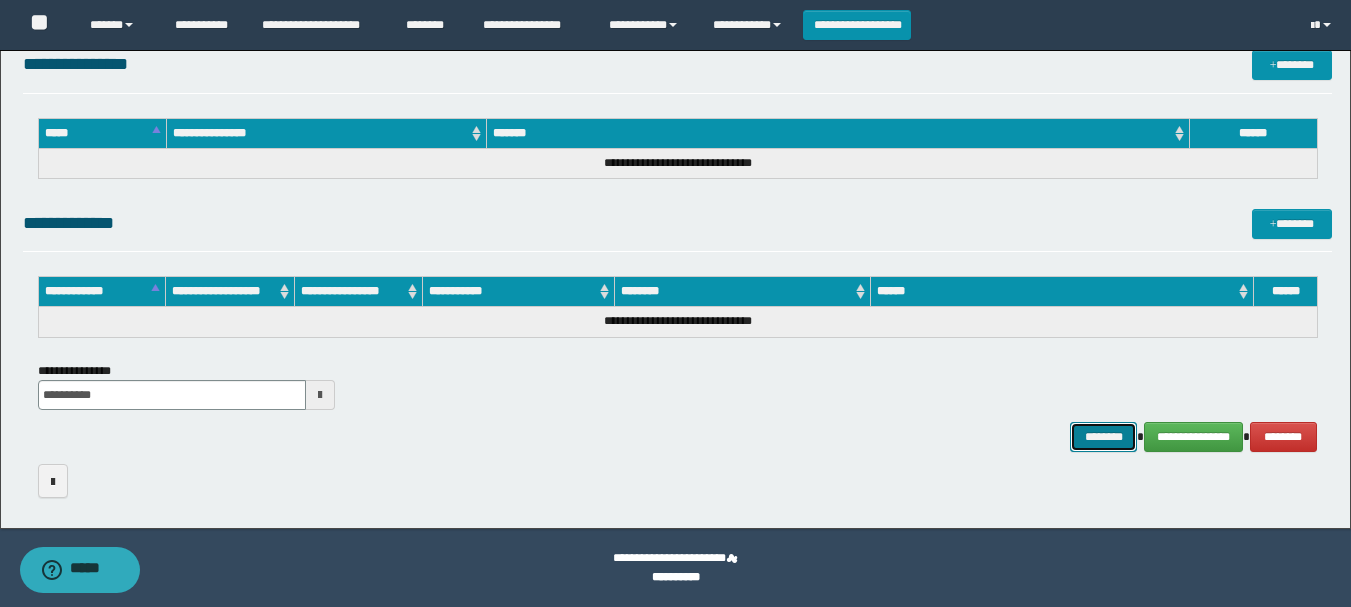 click on "********" at bounding box center (1104, 437) 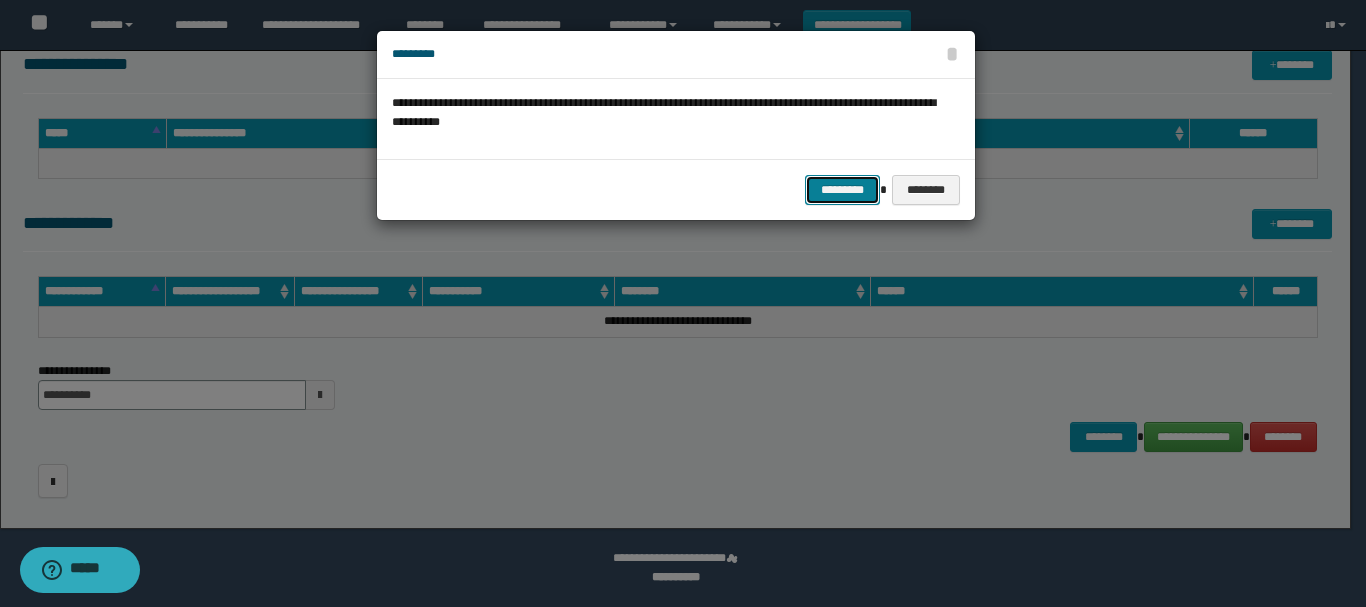 click on "*********" at bounding box center [842, 190] 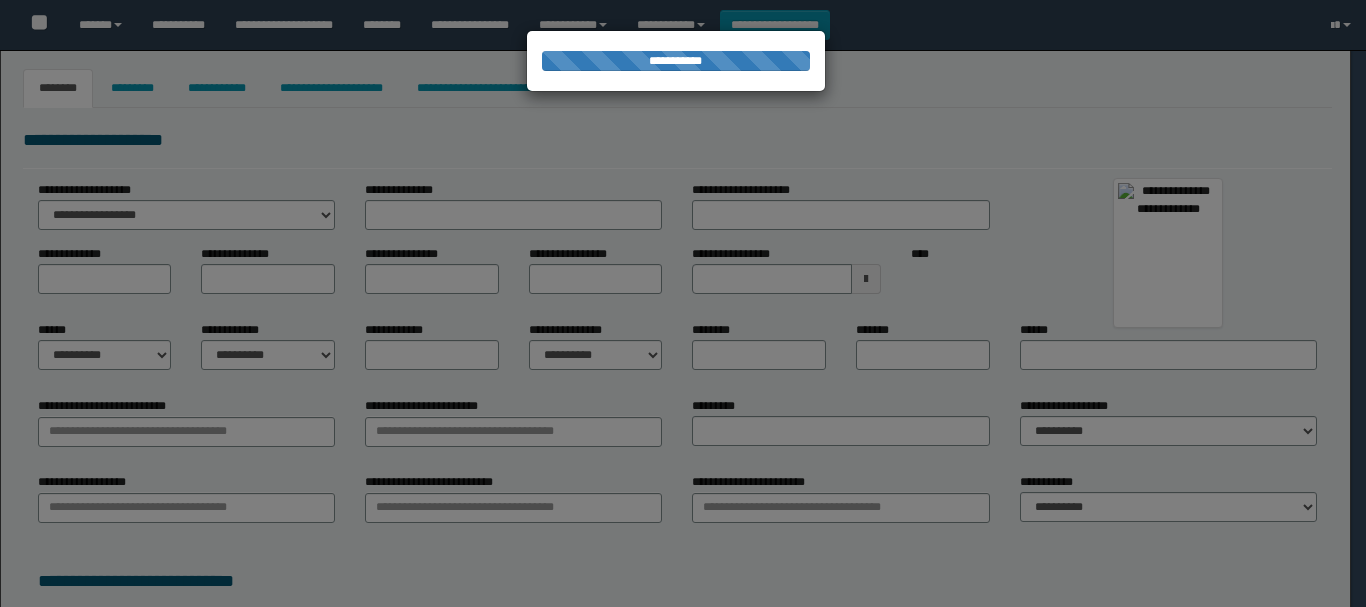 type on "**********" 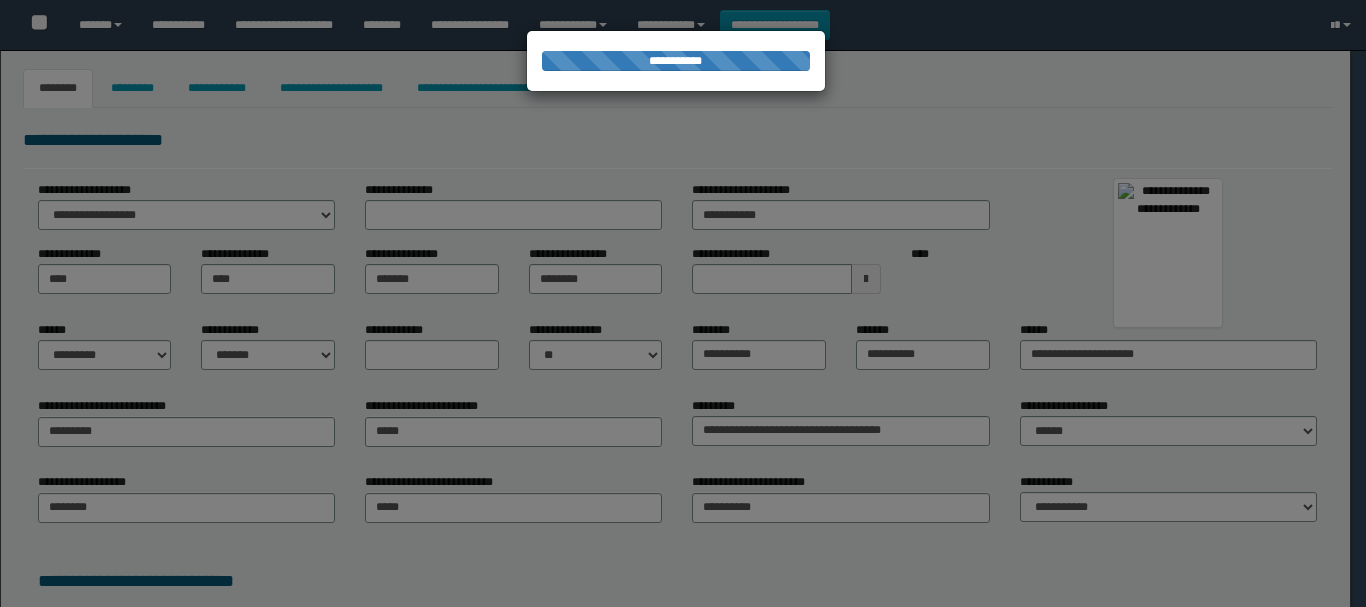 select on "*" 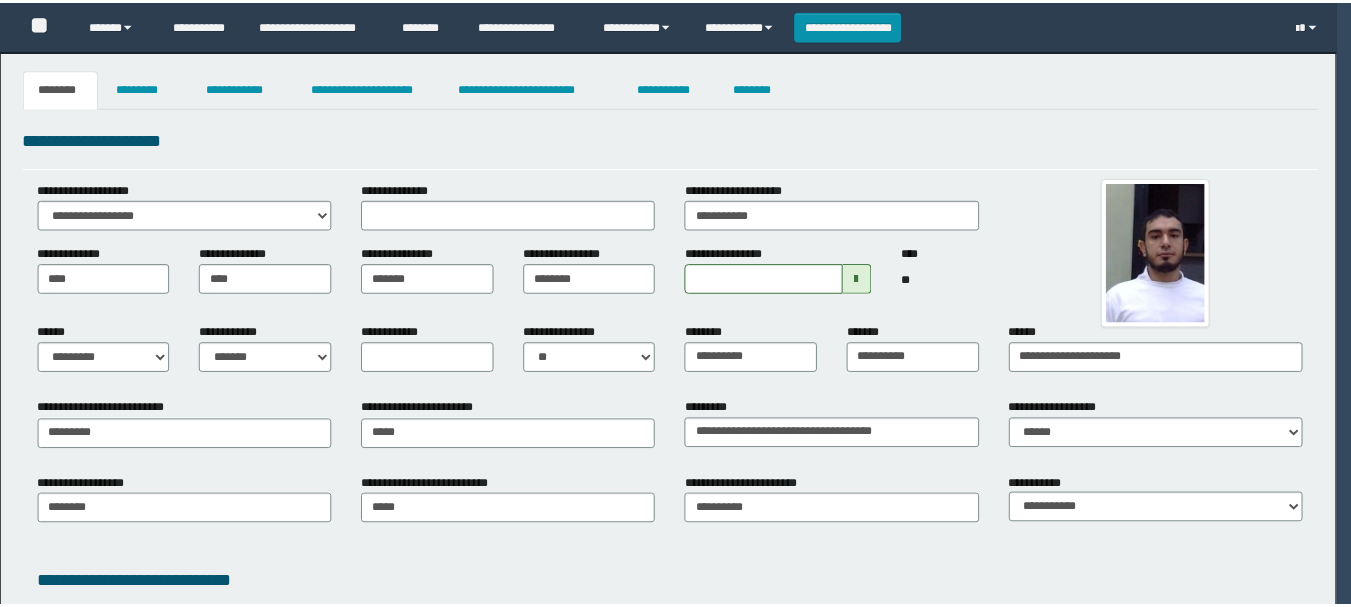 scroll, scrollTop: 0, scrollLeft: 0, axis: both 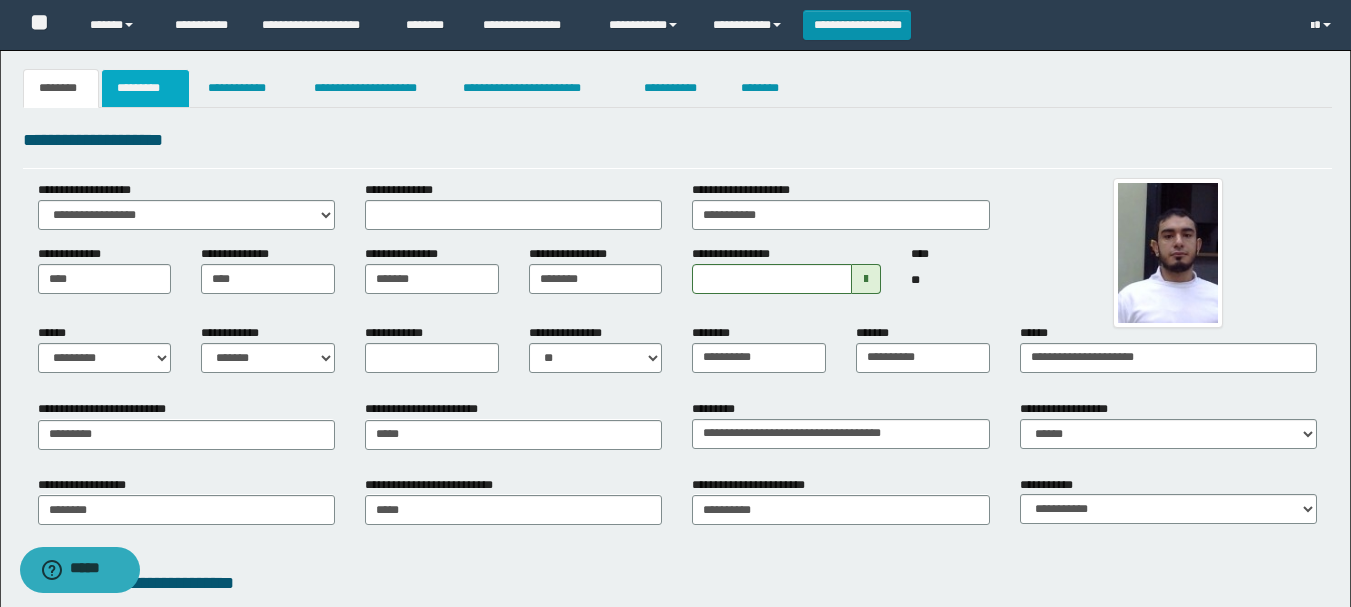 click on "*********" at bounding box center [145, 88] 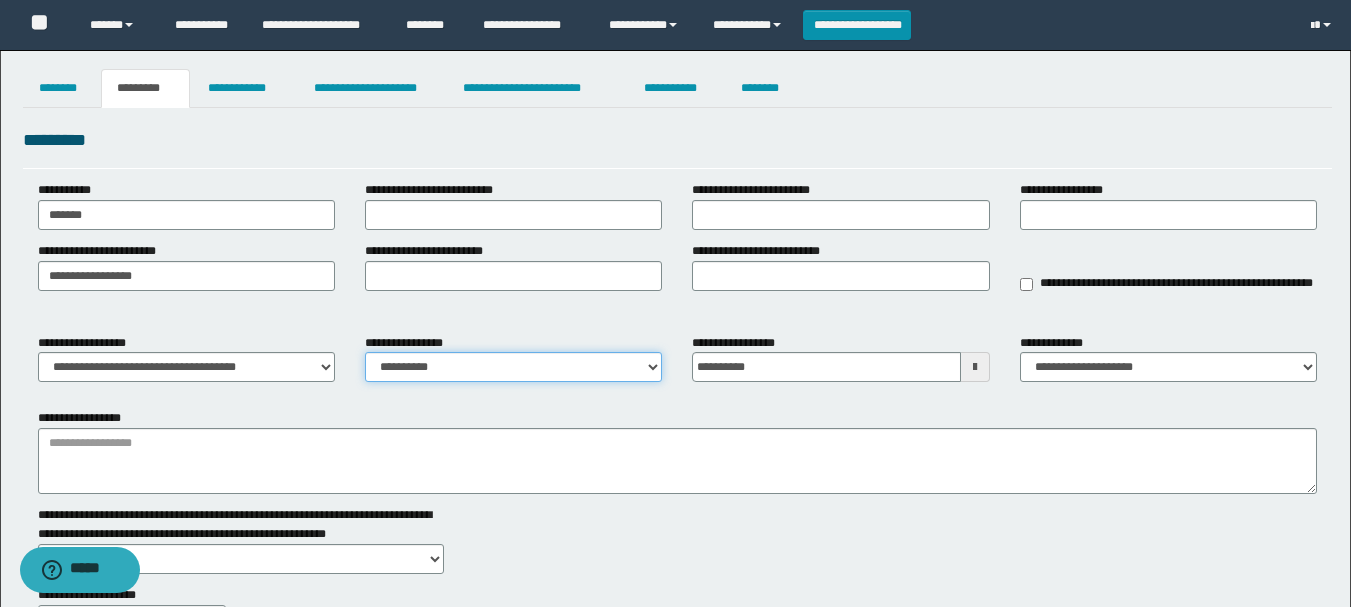 click on "**********" at bounding box center [513, 367] 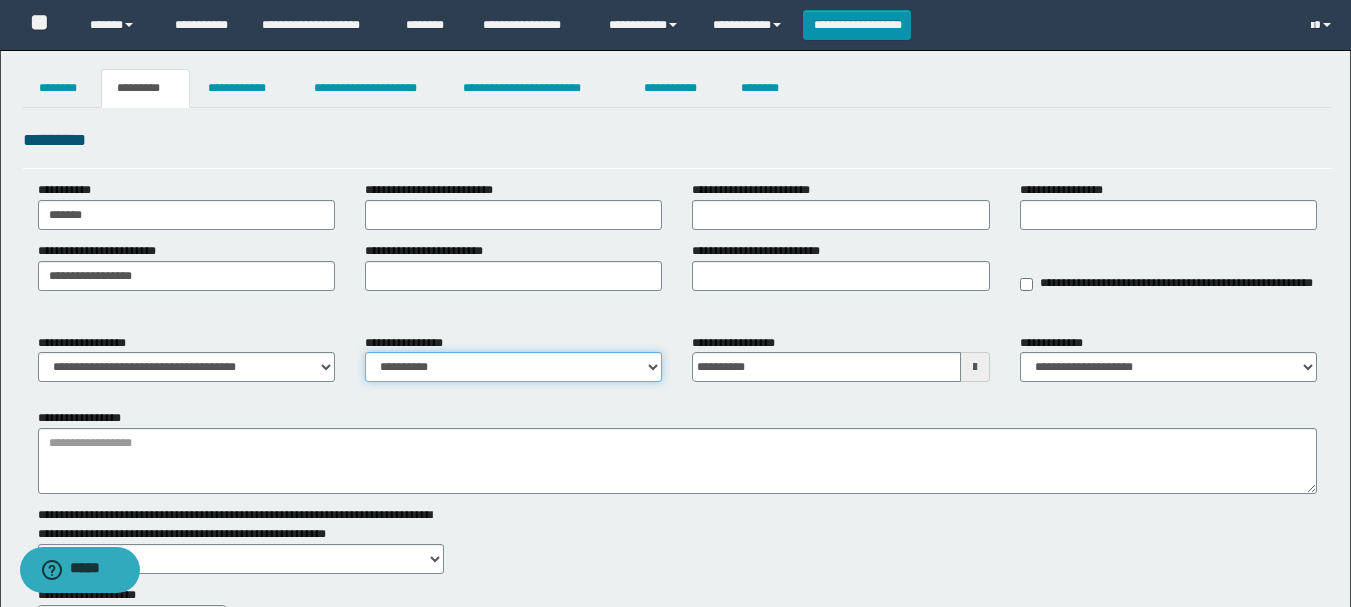 select on "****" 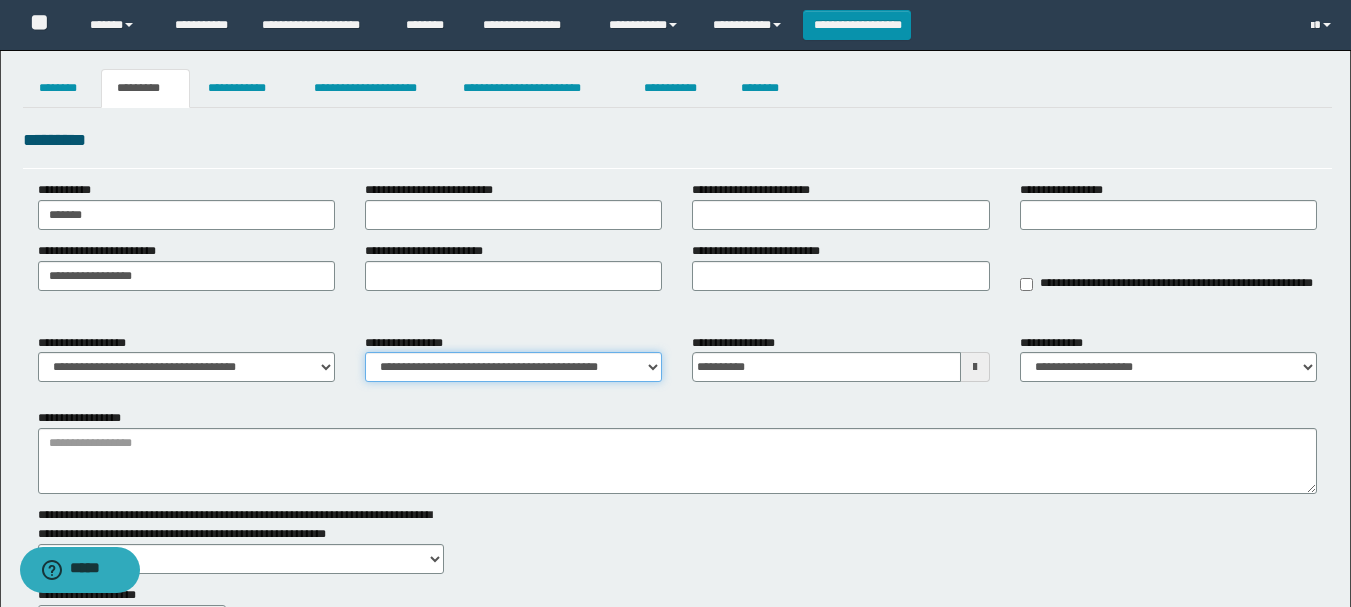 click on "**********" at bounding box center (513, 367) 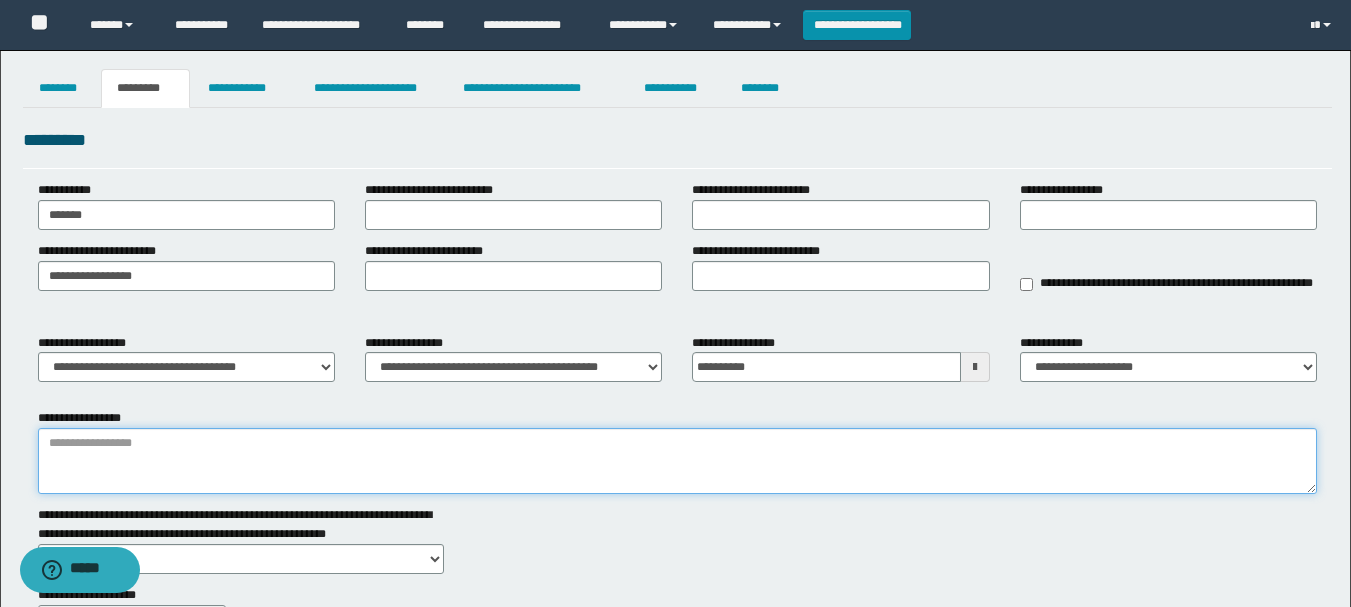 click on "**********" at bounding box center [677, 461] 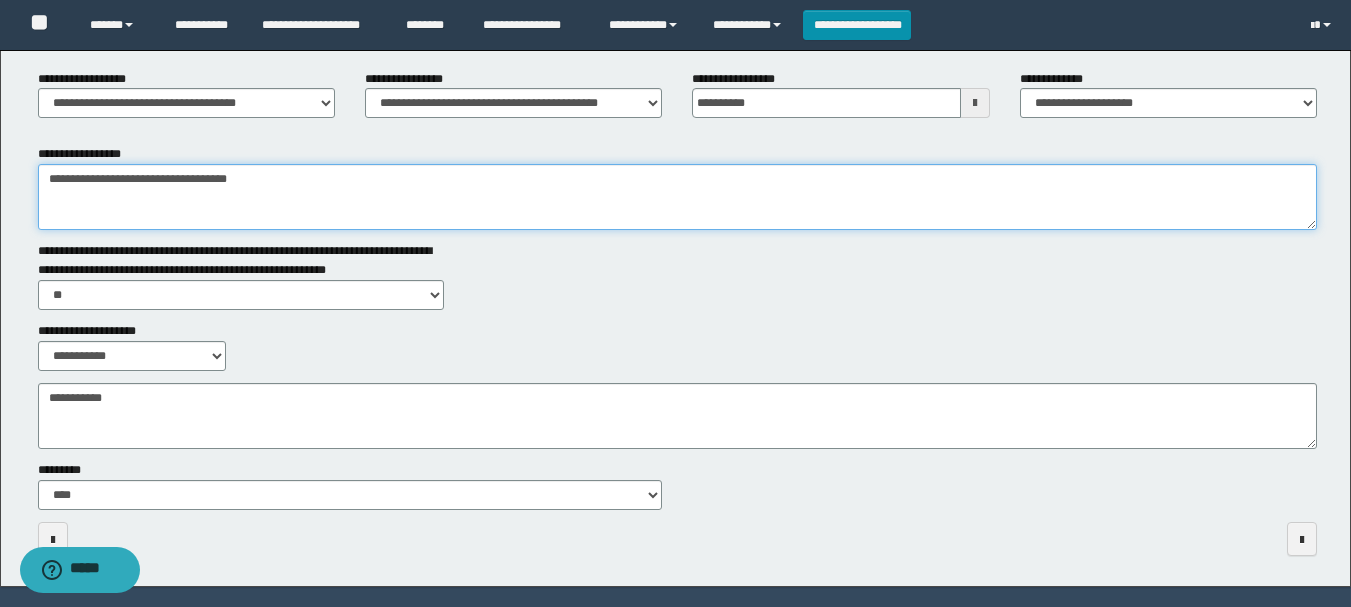 scroll, scrollTop: 300, scrollLeft: 0, axis: vertical 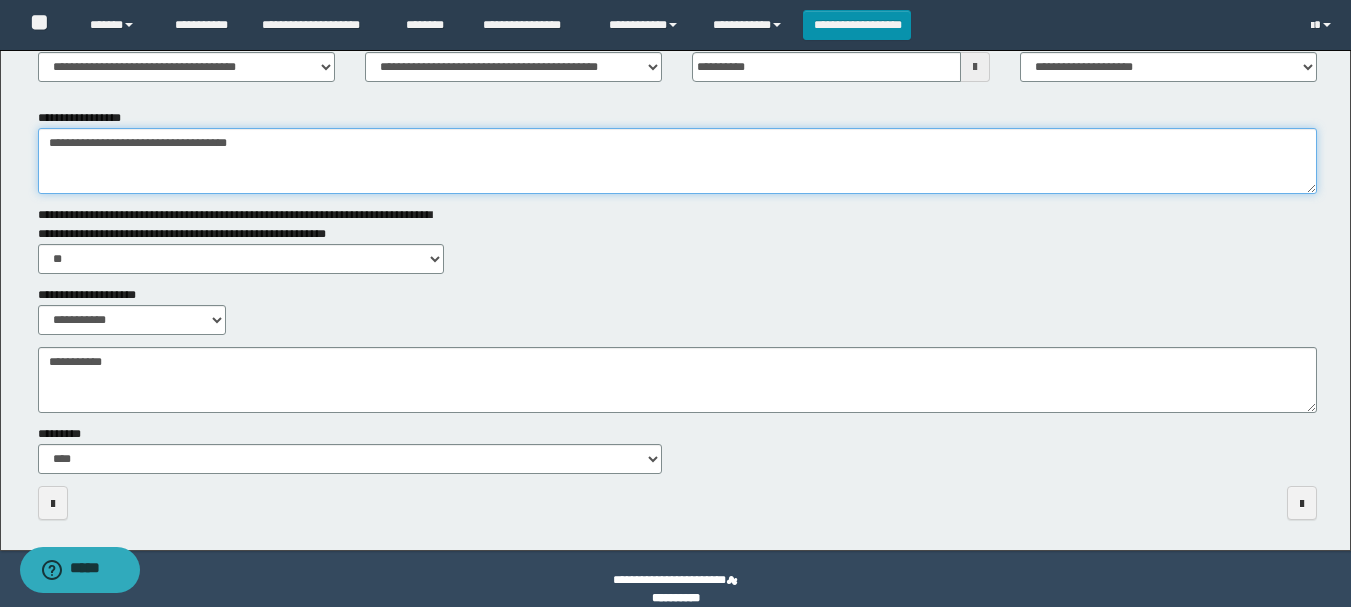type on "**********" 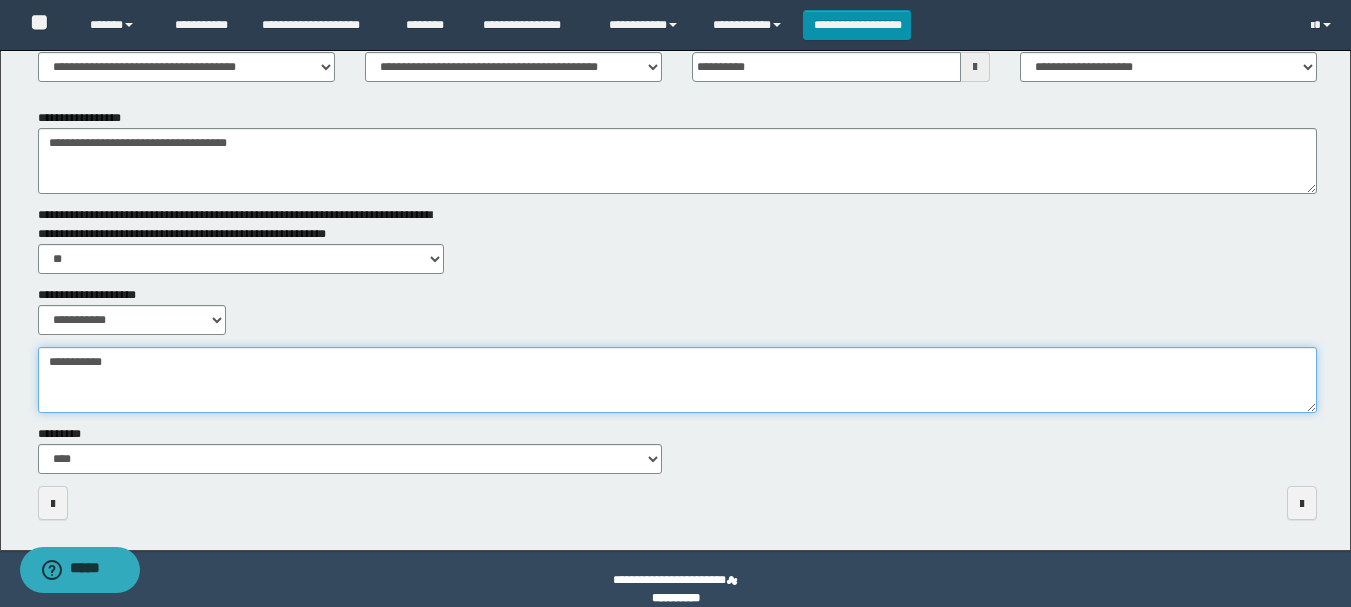 click on "**********" at bounding box center (677, 380) 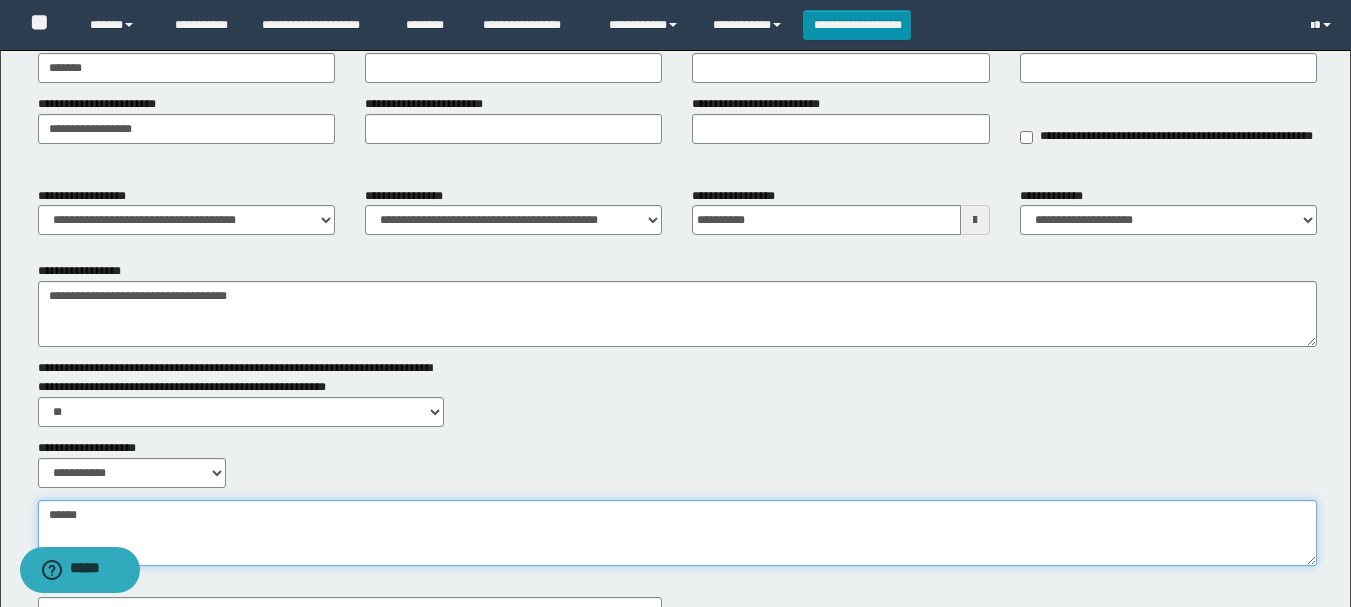 scroll, scrollTop: 0, scrollLeft: 0, axis: both 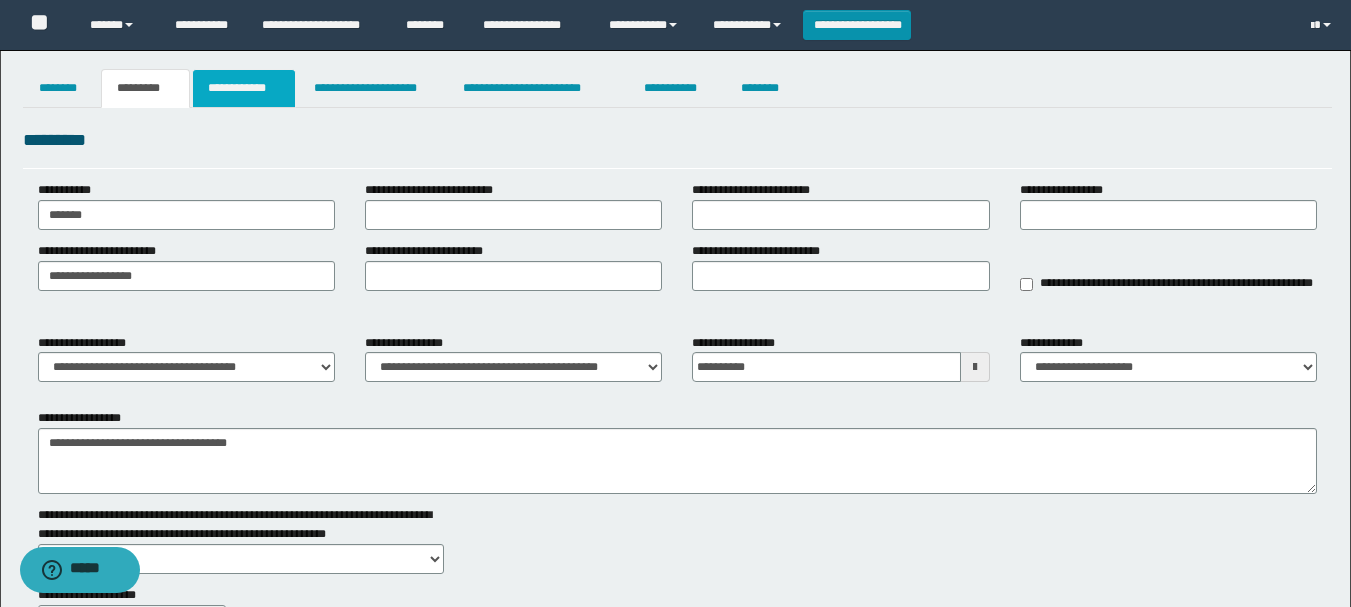 type on "*****" 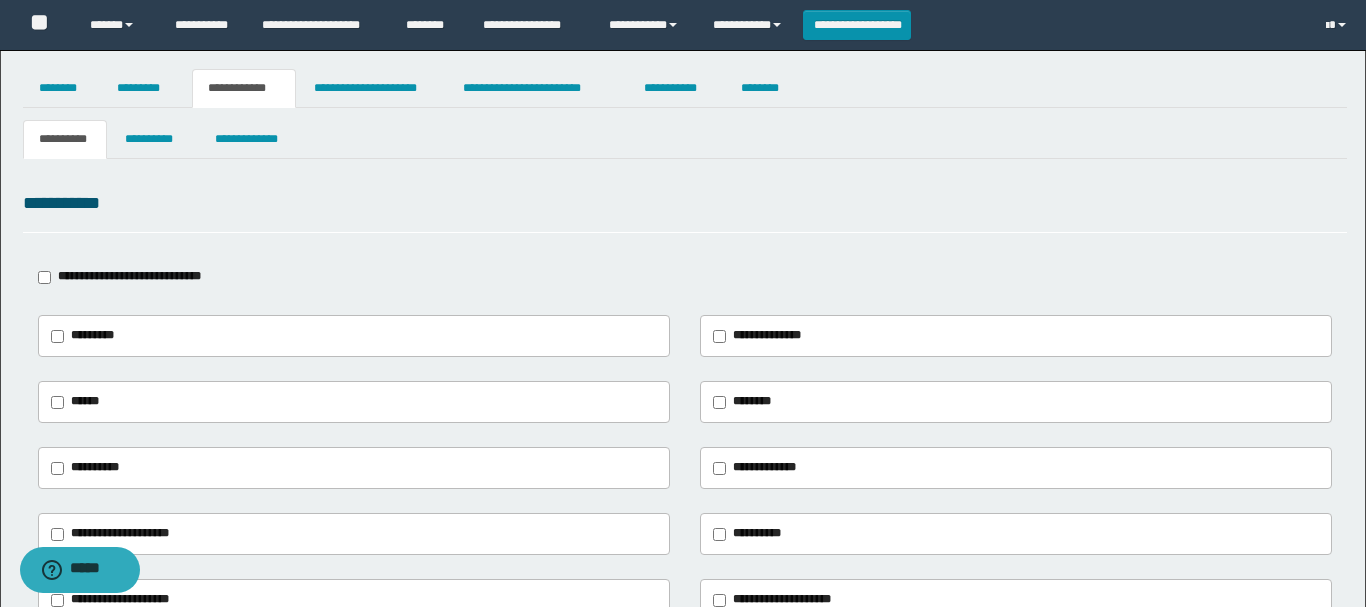 type on "**********" 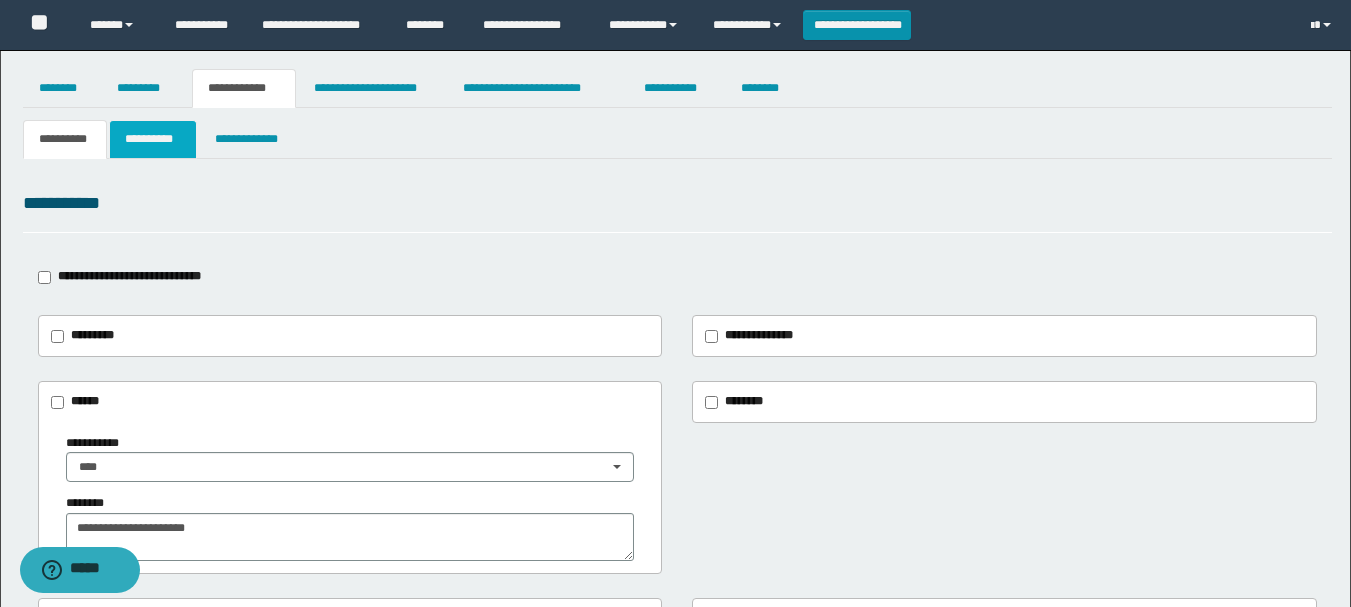 click on "**********" at bounding box center [153, 139] 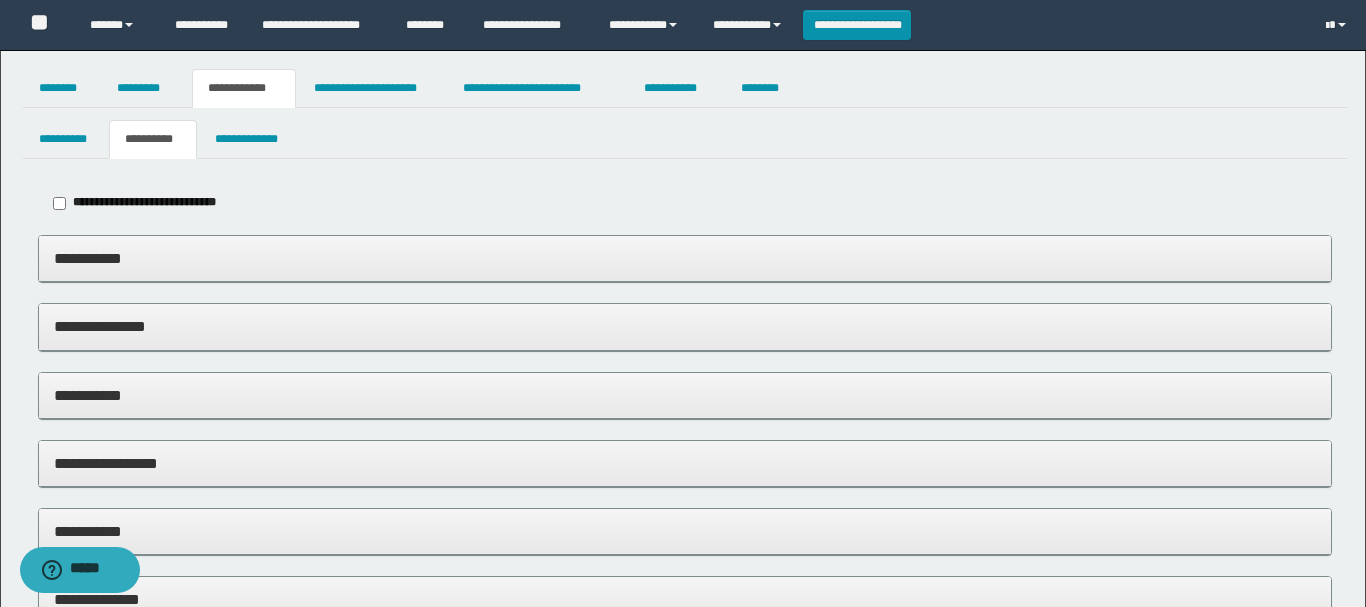 type on "*****" 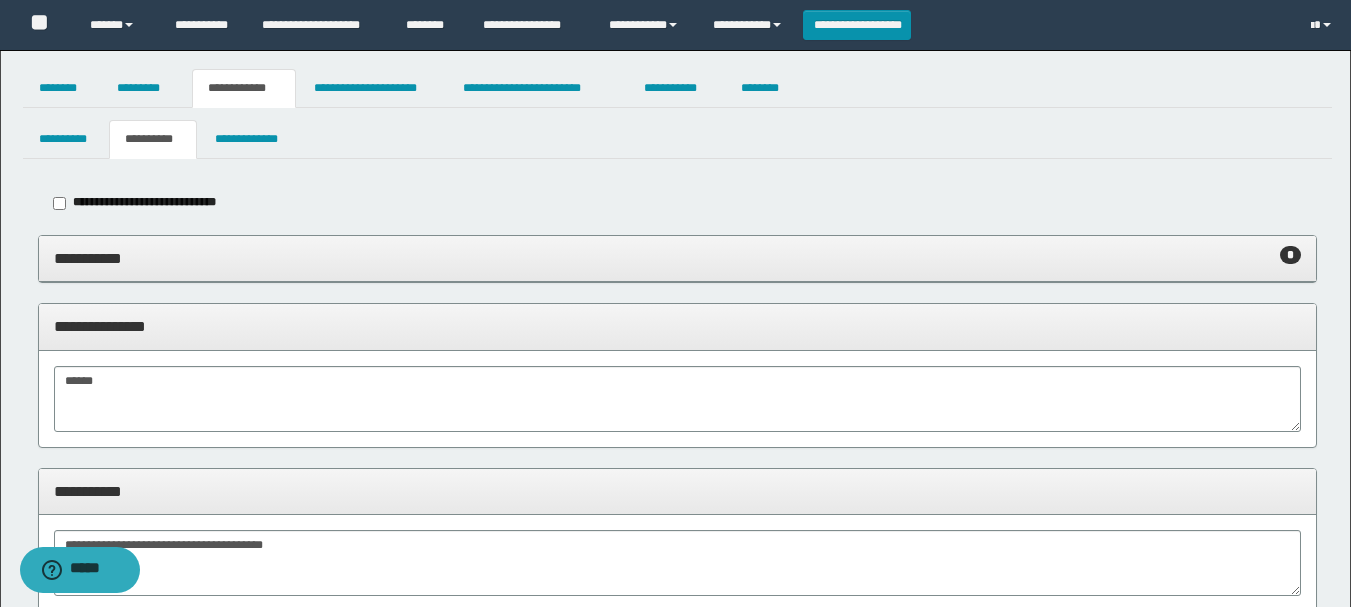 click on "**********" at bounding box center (677, 258) 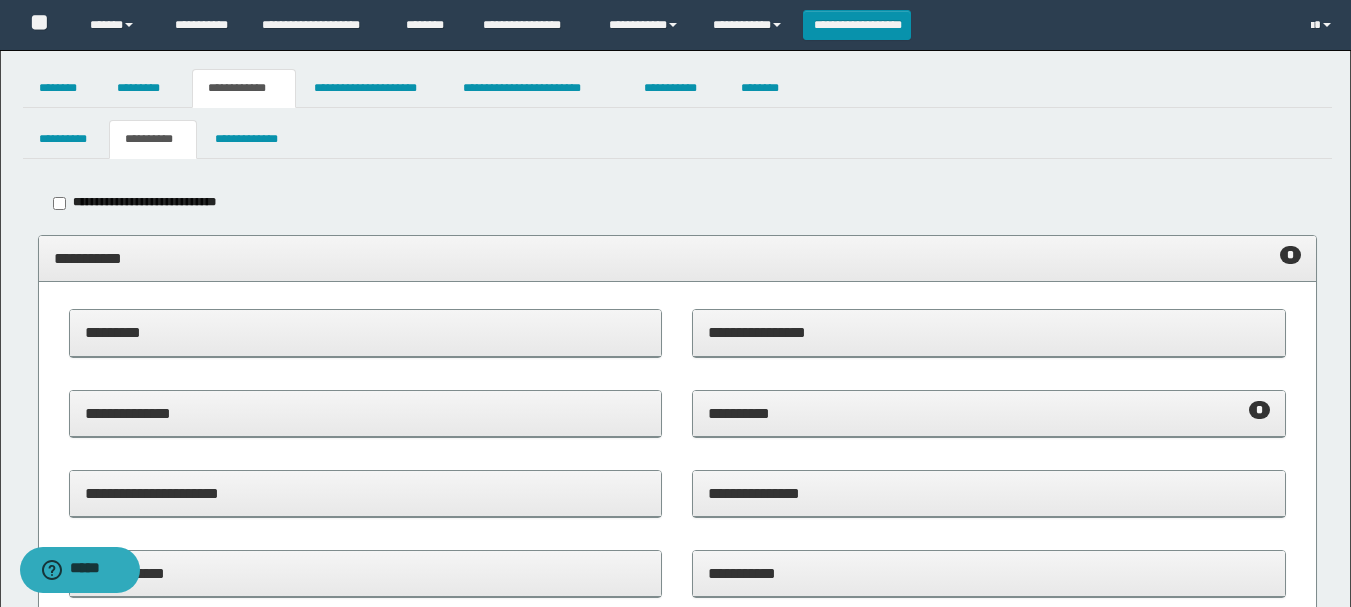 click on "**********" at bounding box center [989, 414] 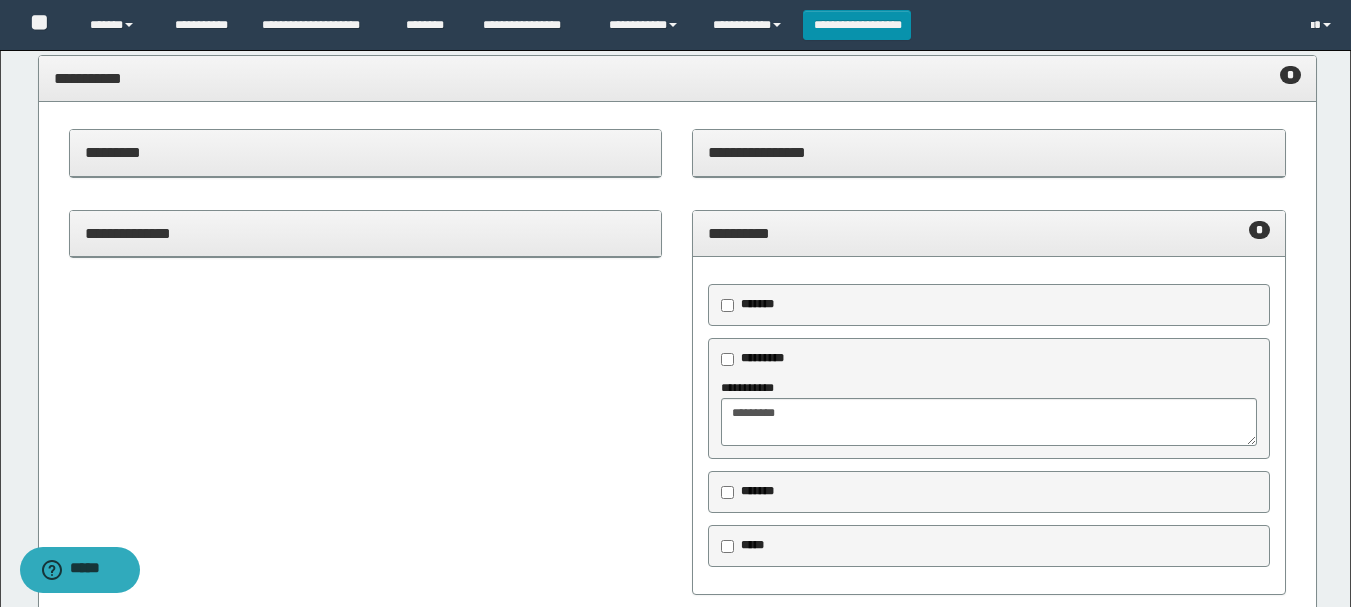 scroll, scrollTop: 200, scrollLeft: 0, axis: vertical 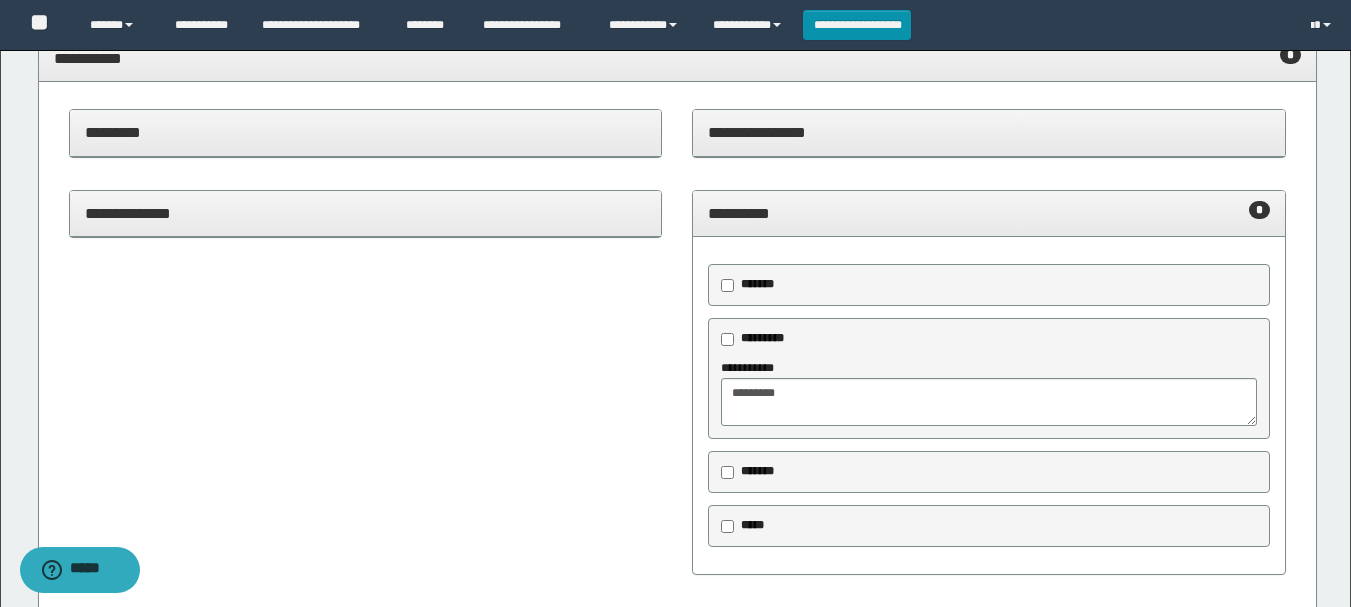 click on "**********" at bounding box center [989, 213] 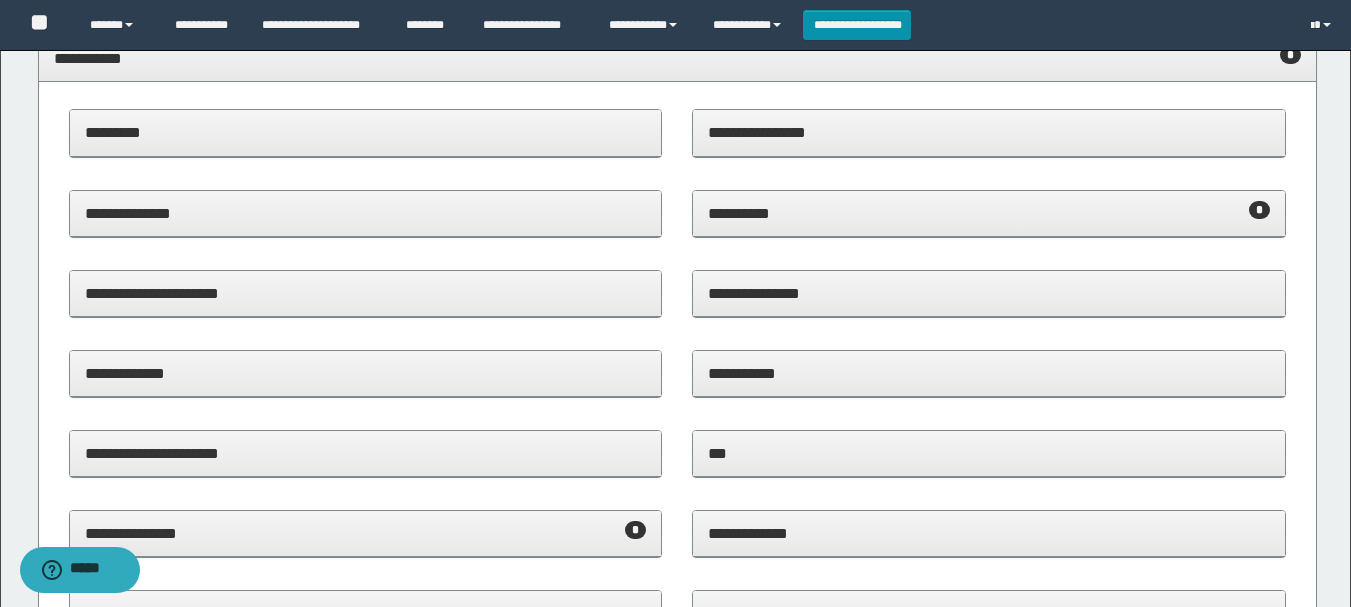scroll, scrollTop: 0, scrollLeft: 0, axis: both 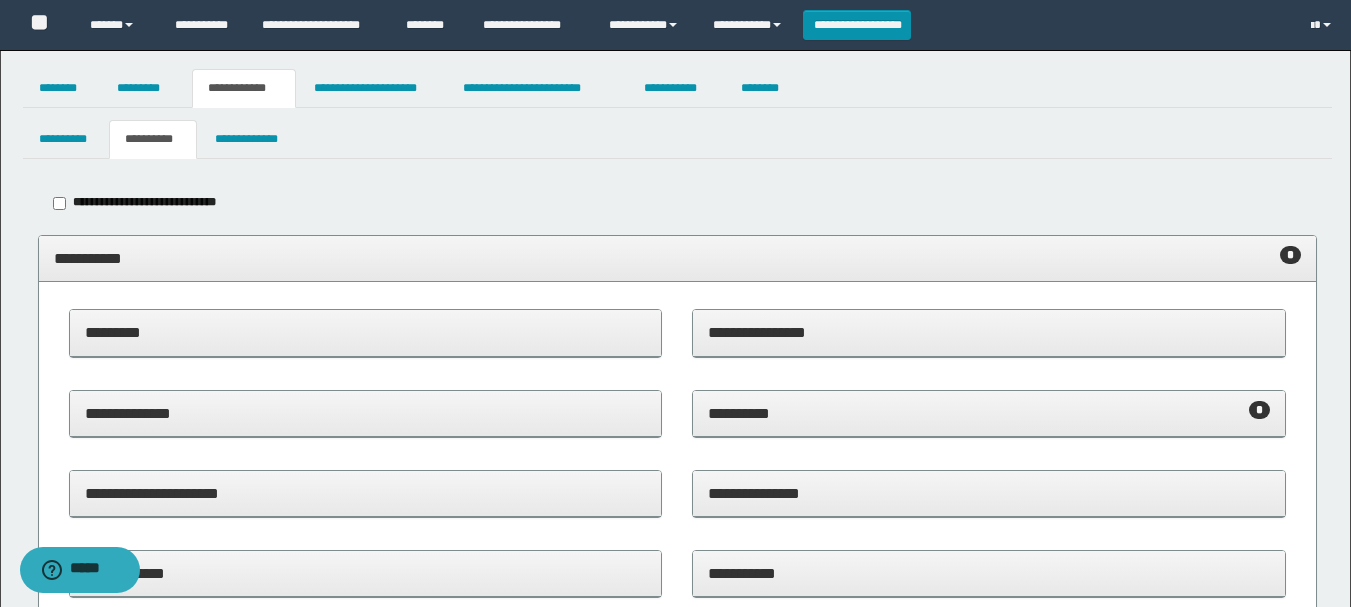 click on "**********" at bounding box center (677, 258) 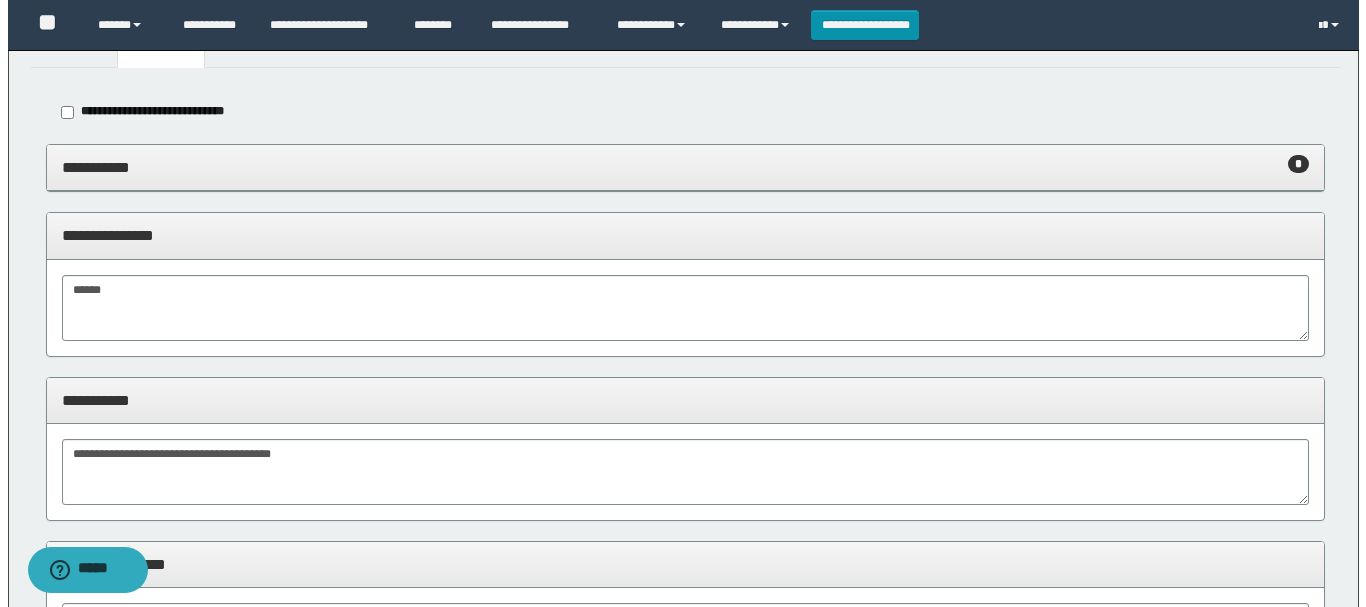 scroll, scrollTop: 0, scrollLeft: 0, axis: both 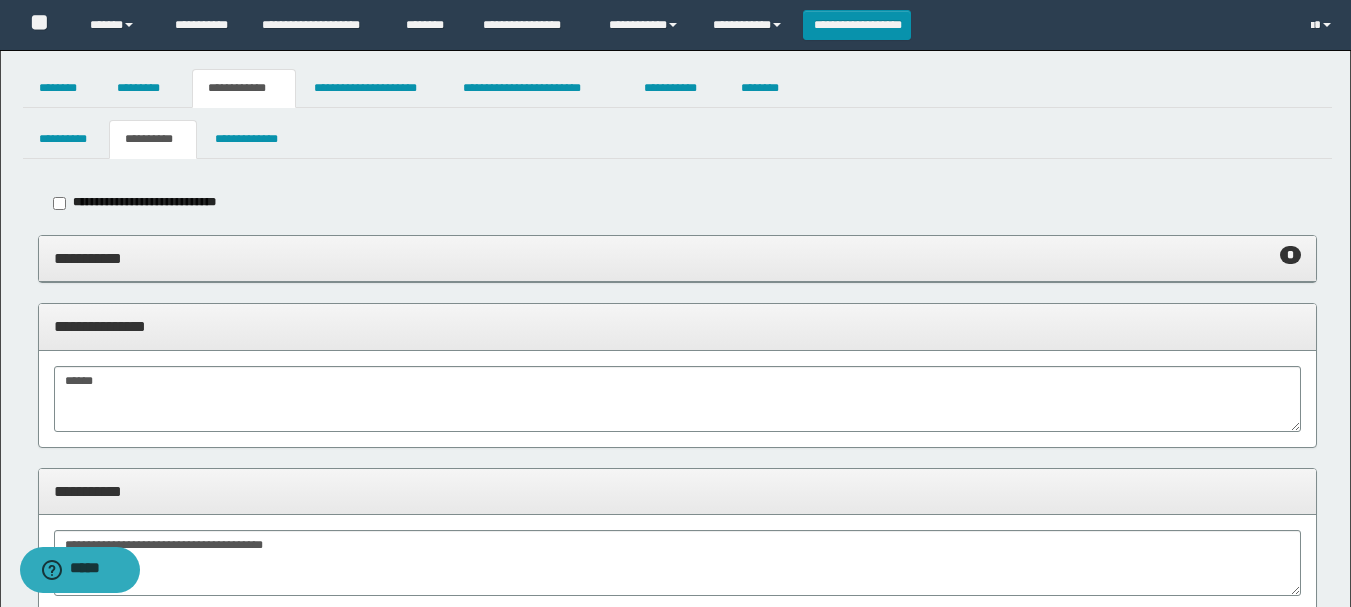 click on "**********" at bounding box center (677, 258) 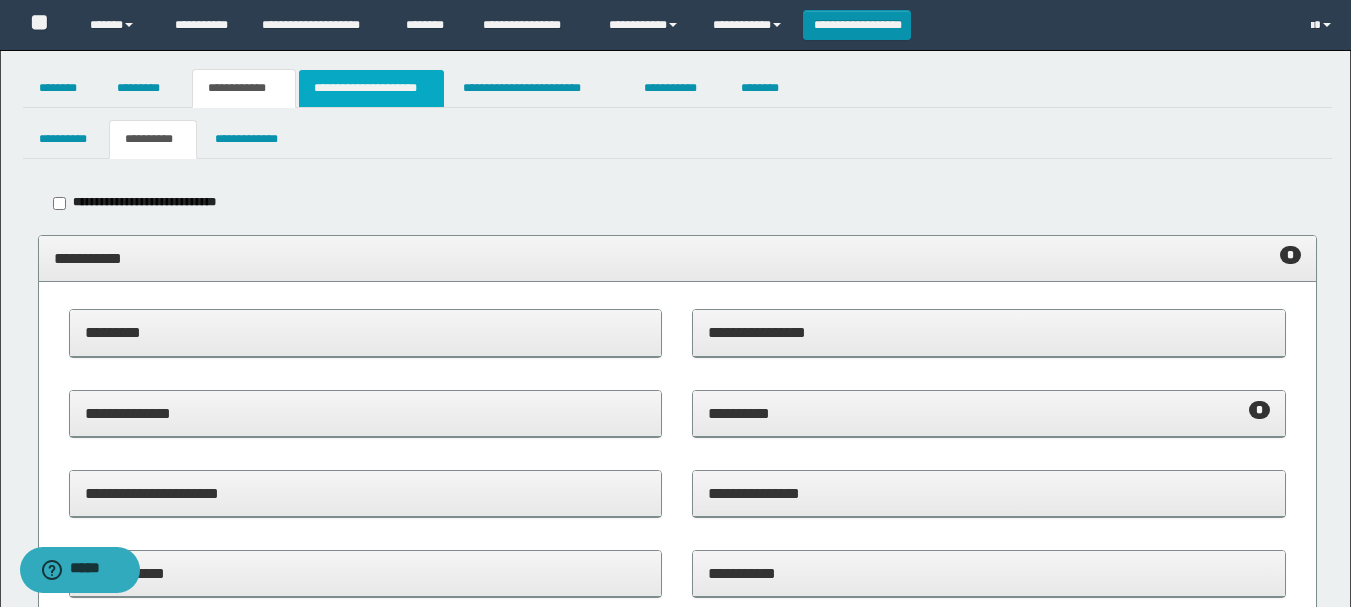 click on "**********" at bounding box center [371, 88] 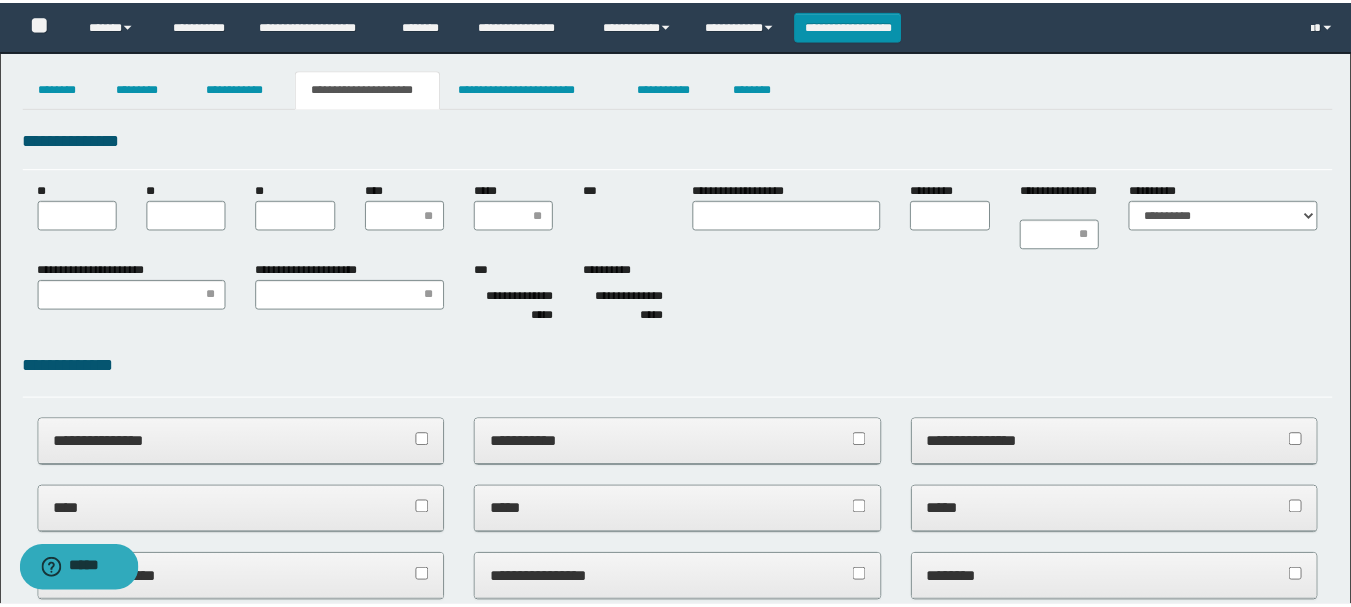 scroll, scrollTop: 0, scrollLeft: 0, axis: both 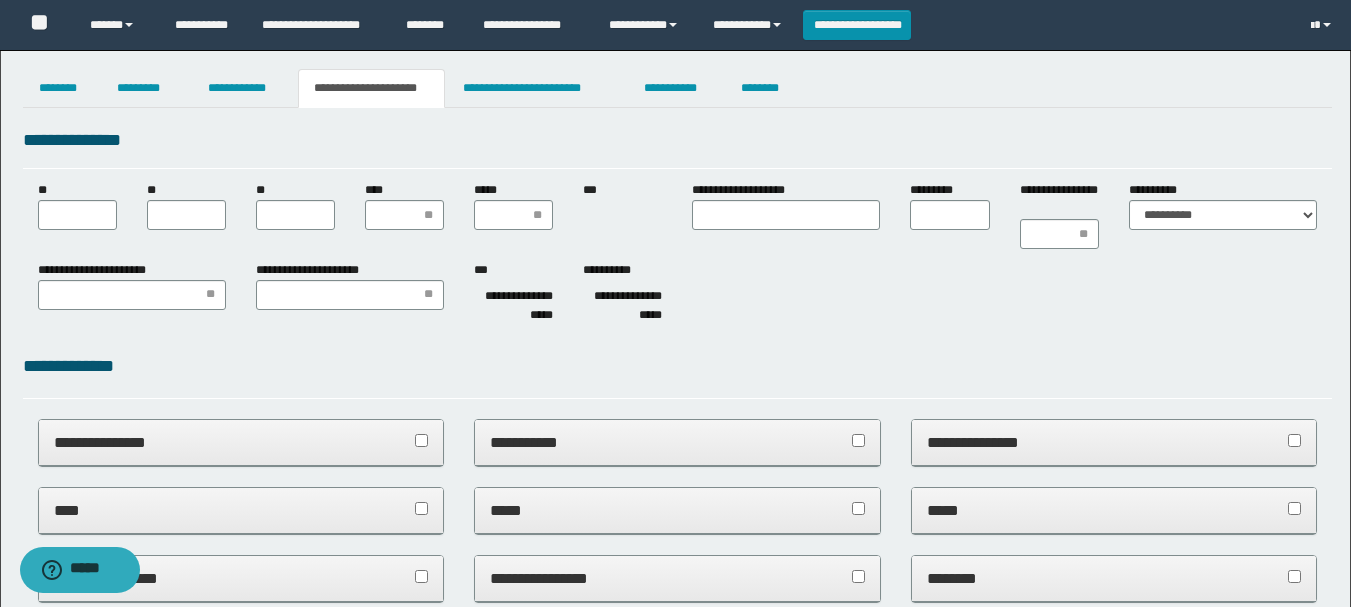 type 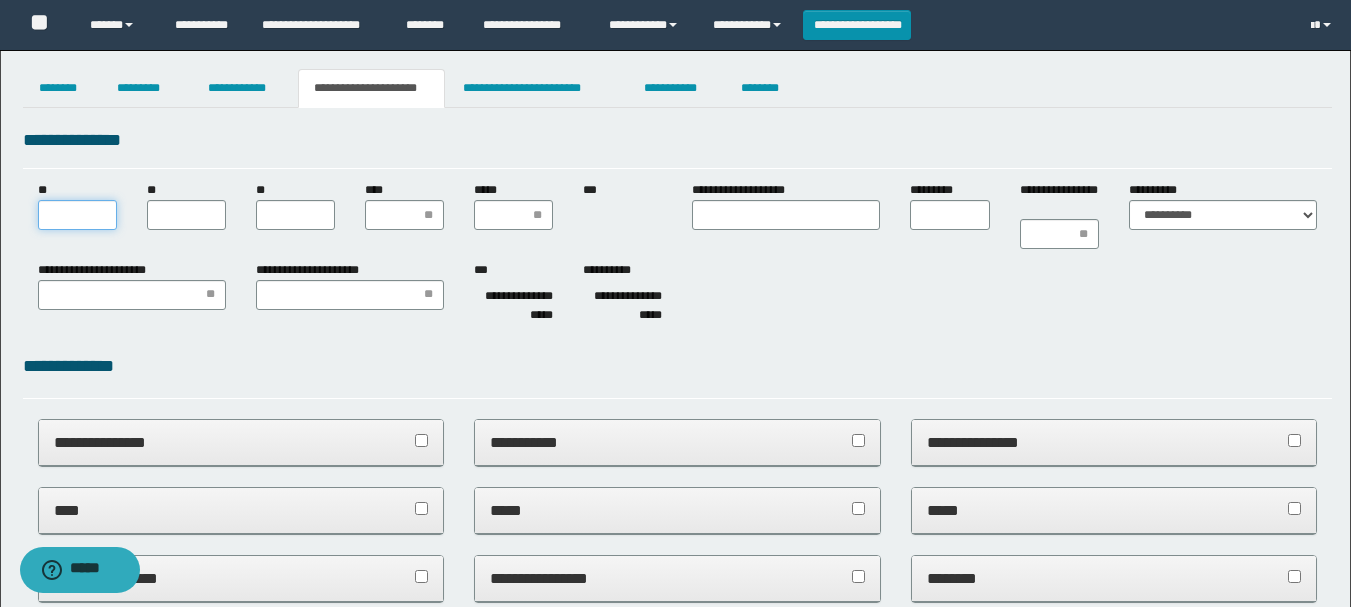 click on "**" at bounding box center [77, 215] 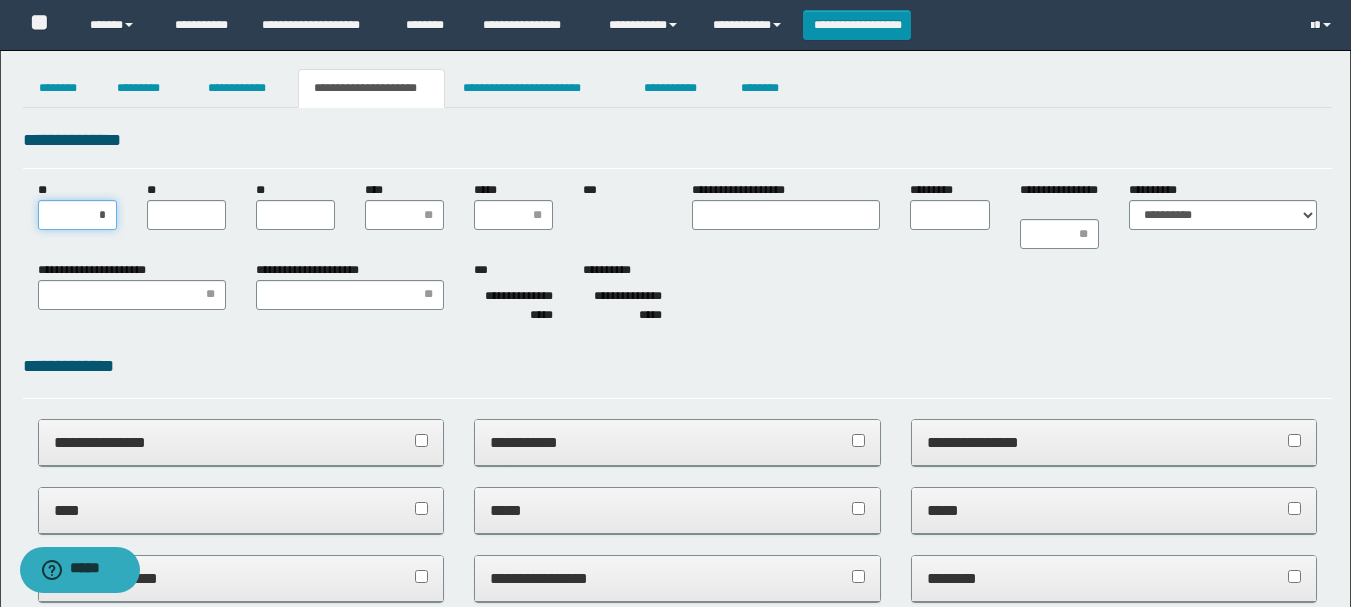 type on "**" 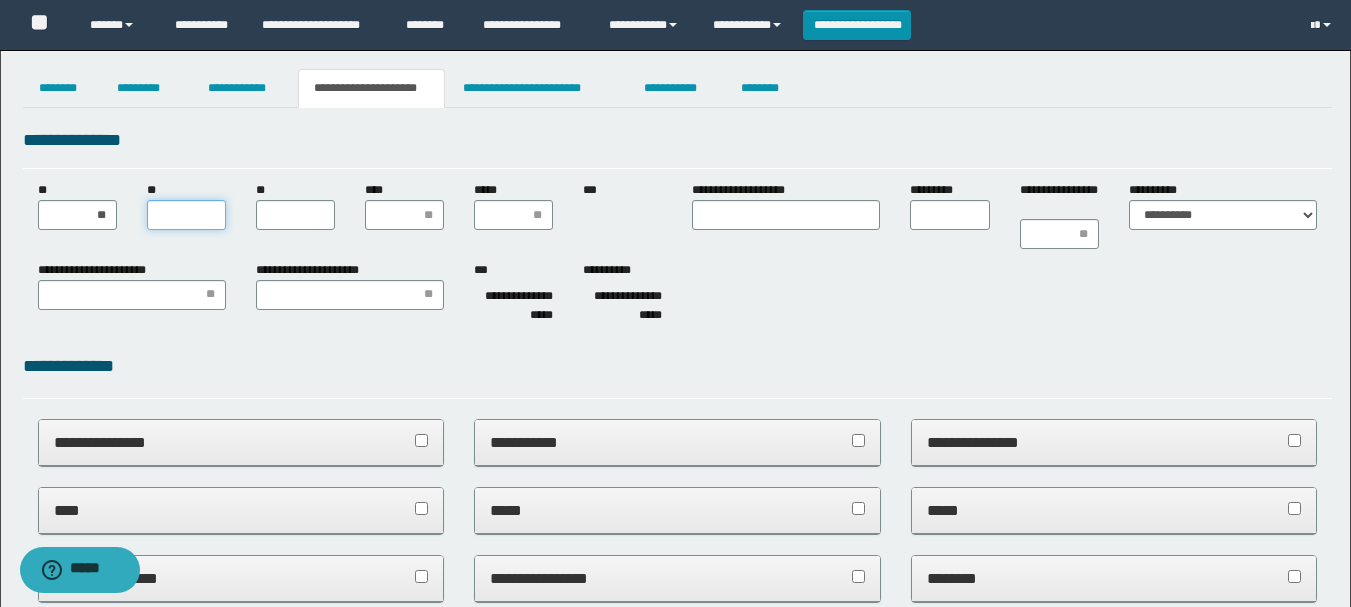 click on "**" at bounding box center [186, 215] 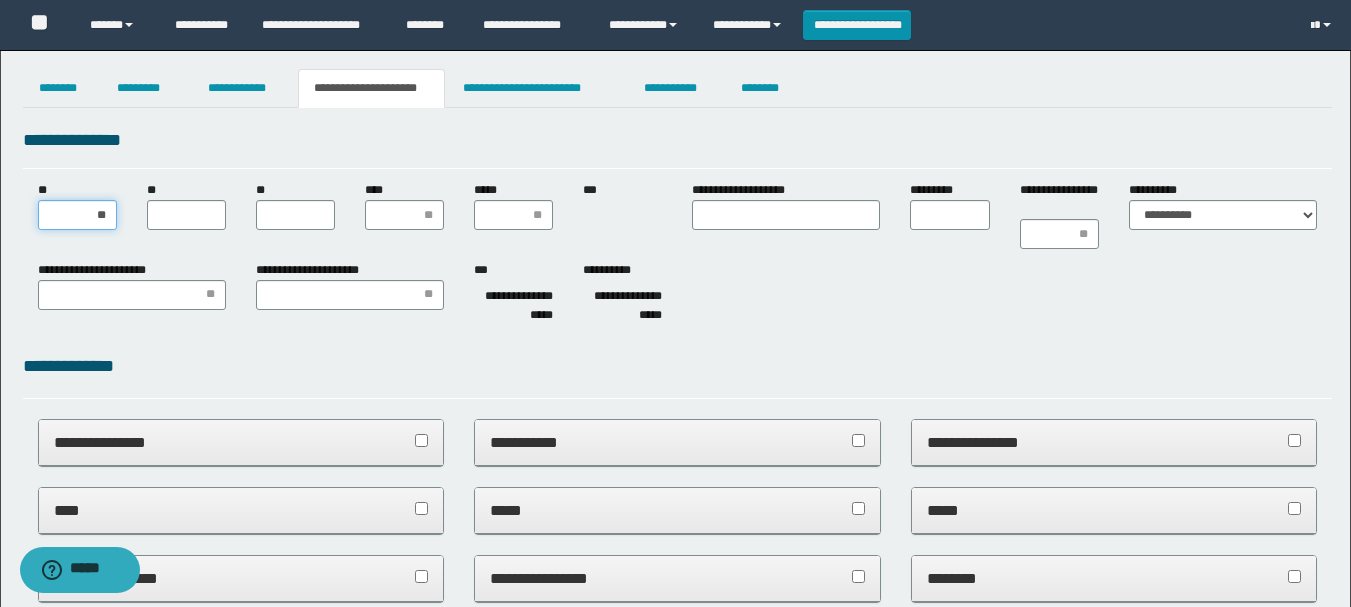 click on "**" at bounding box center (77, 215) 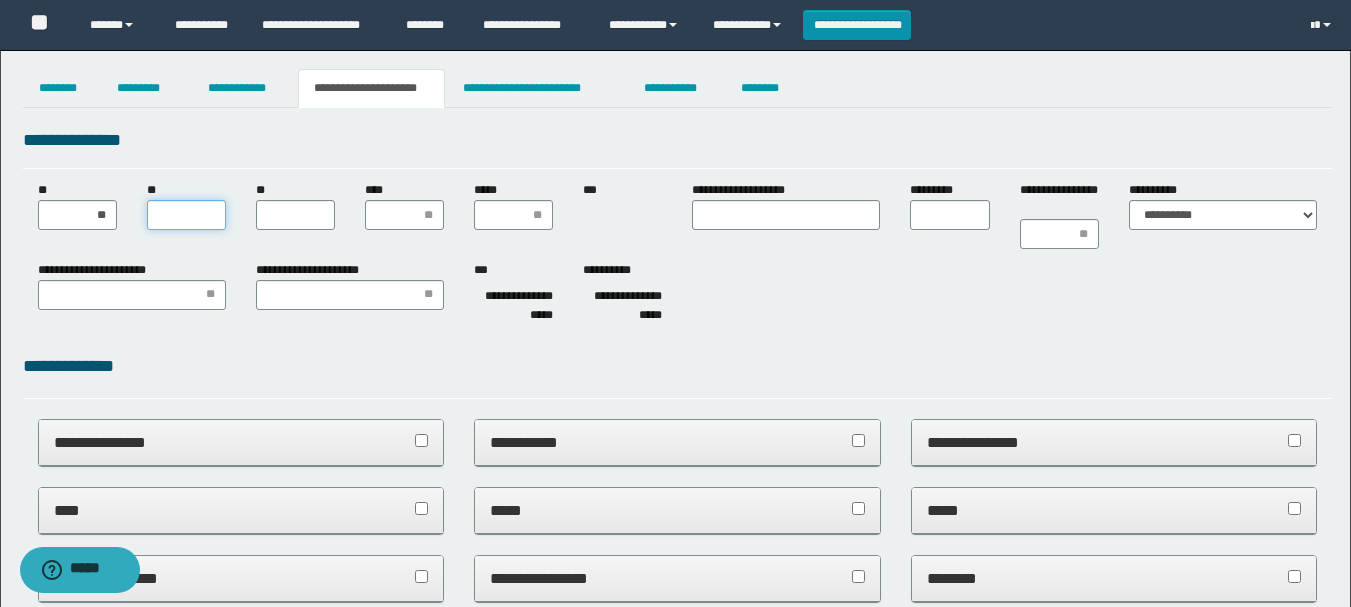 click on "**" at bounding box center (186, 215) 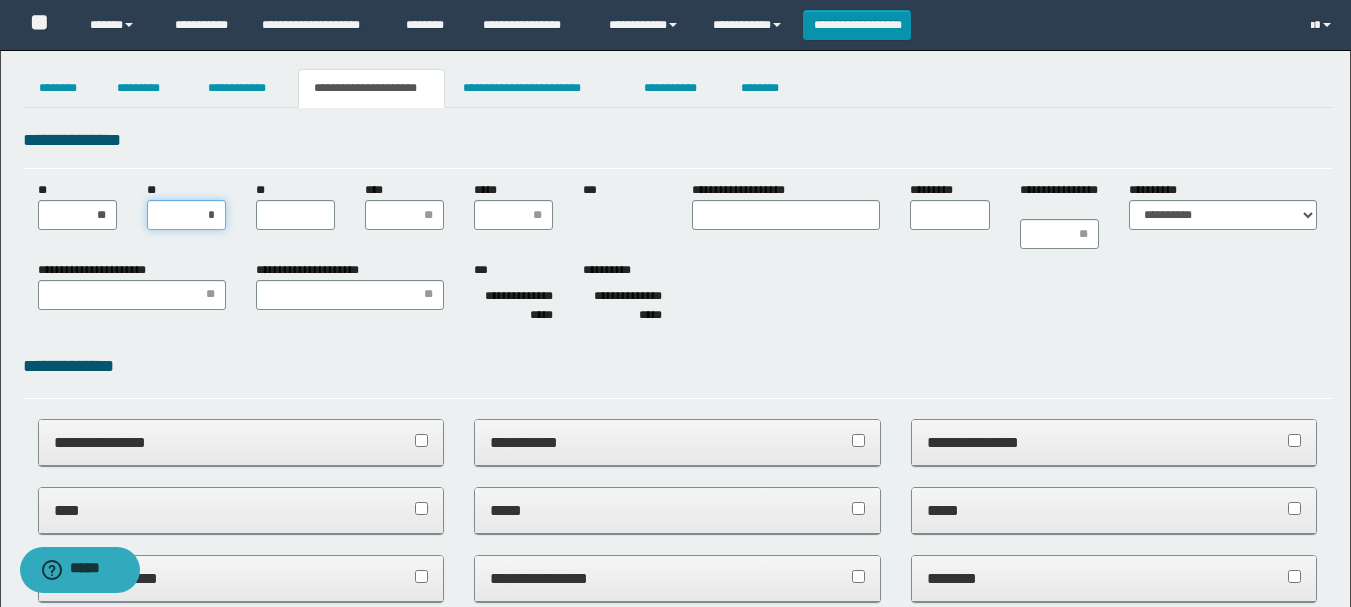 type on "**" 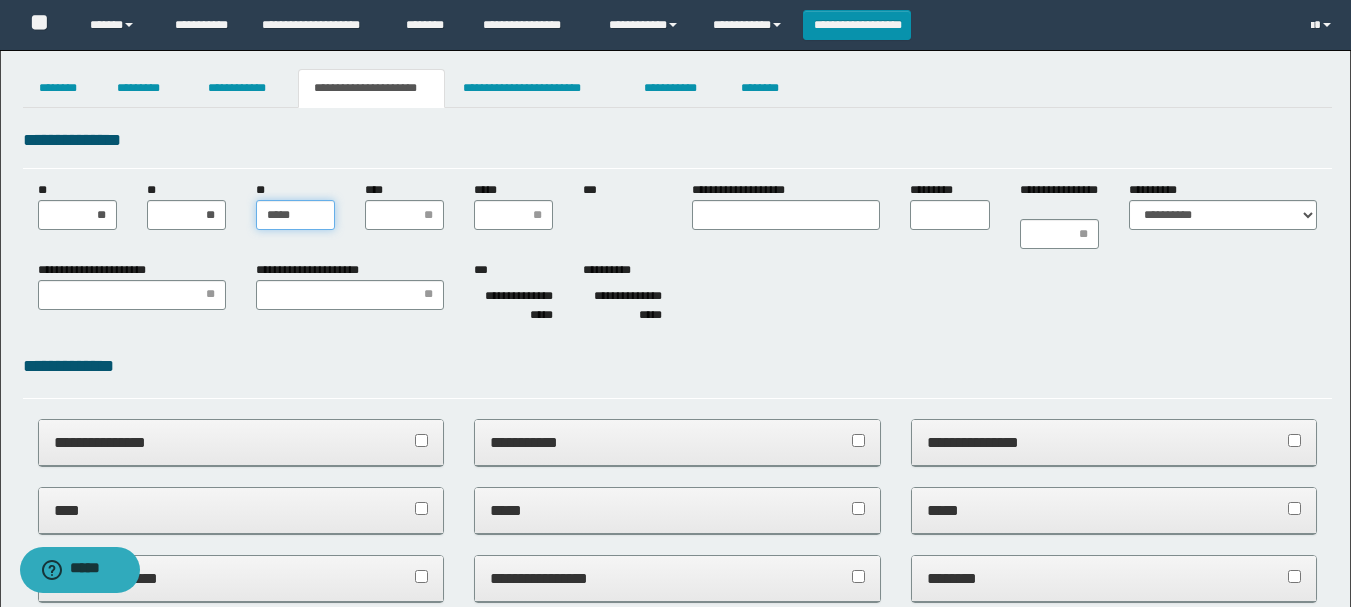 type on "******" 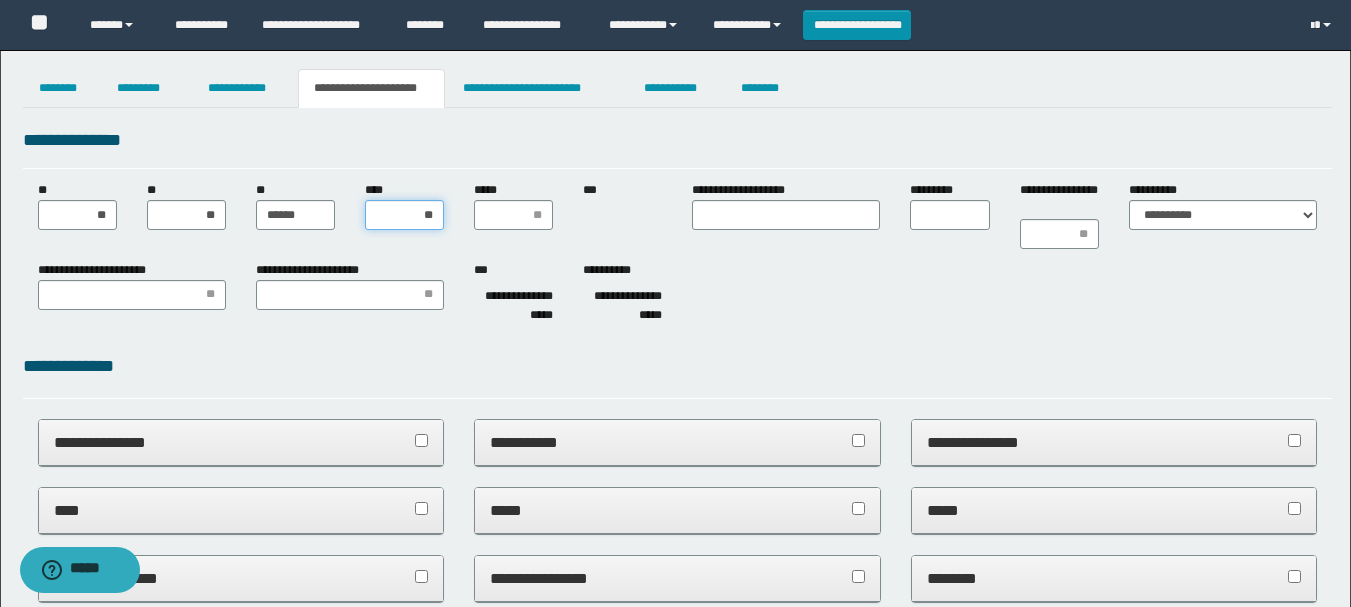 type on "*" 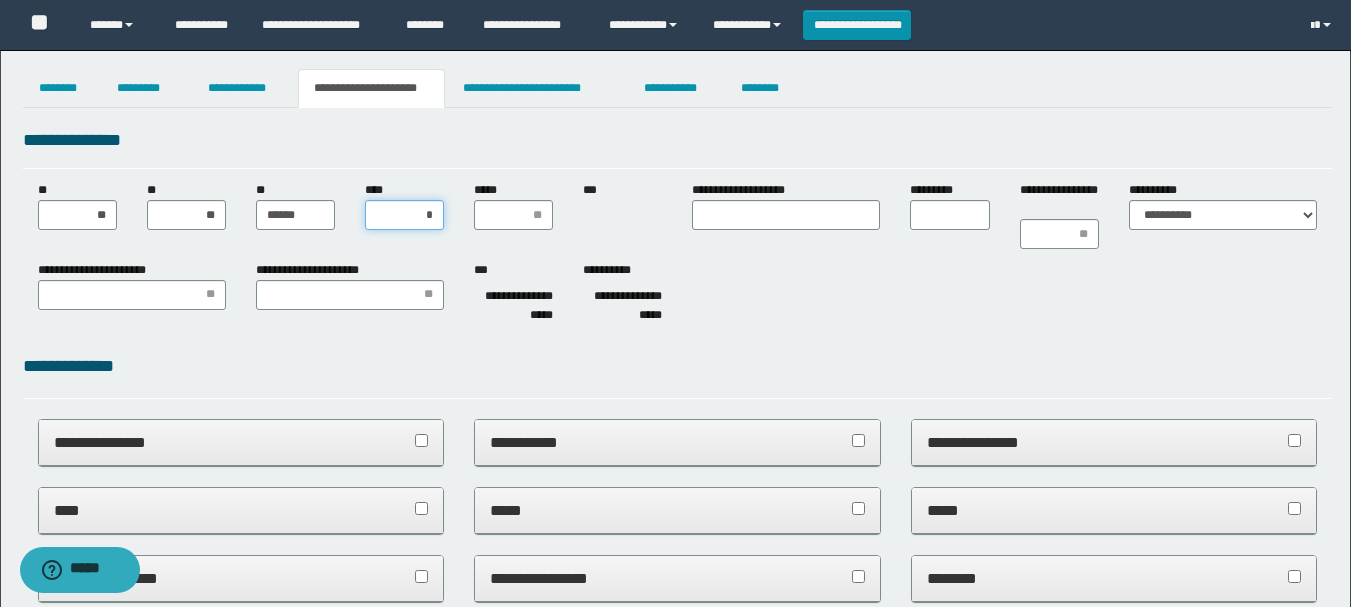 type on "**" 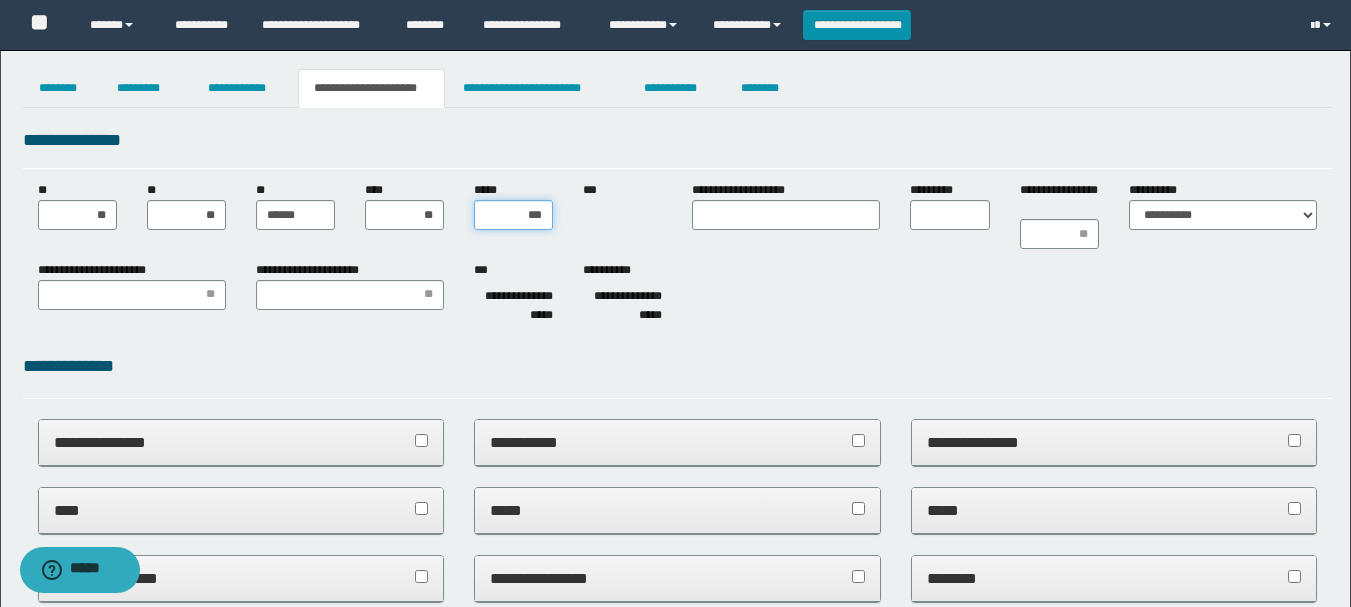 type on "****" 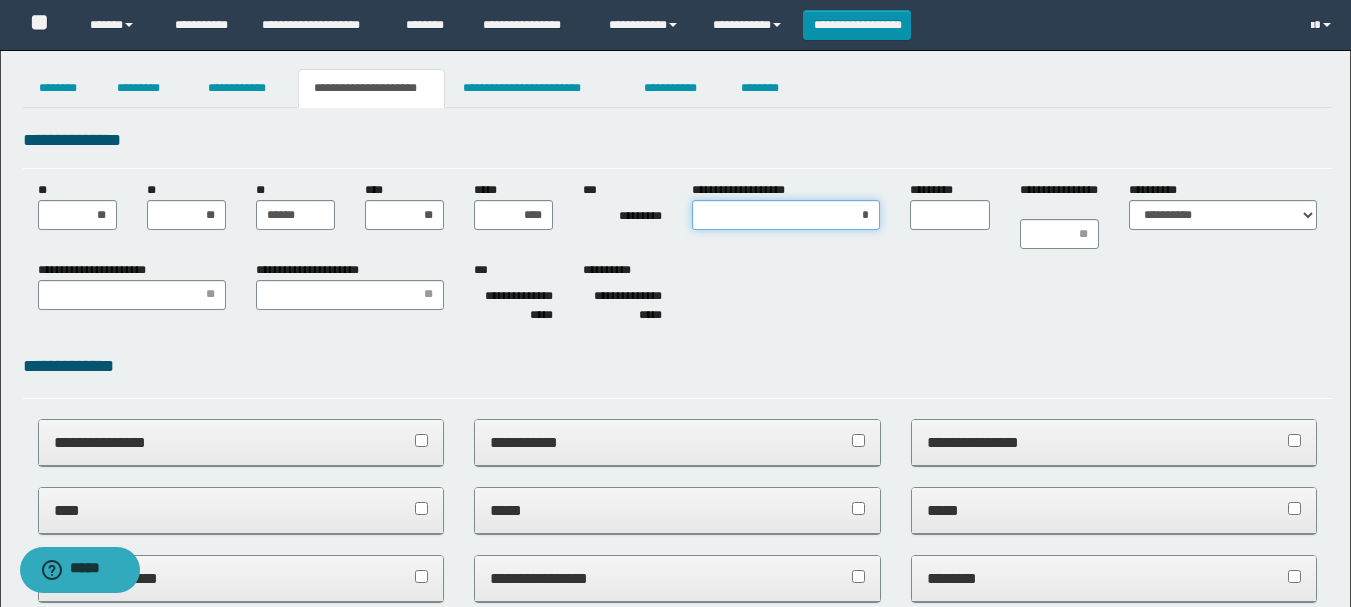 type on "**" 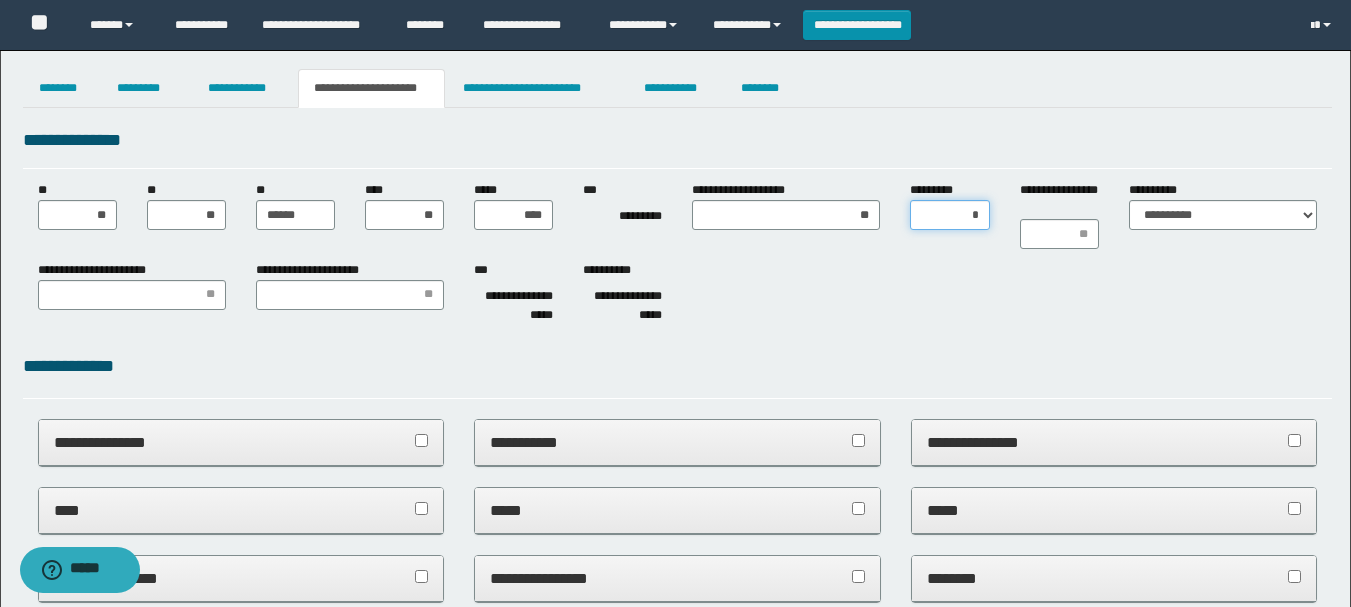 type on "**" 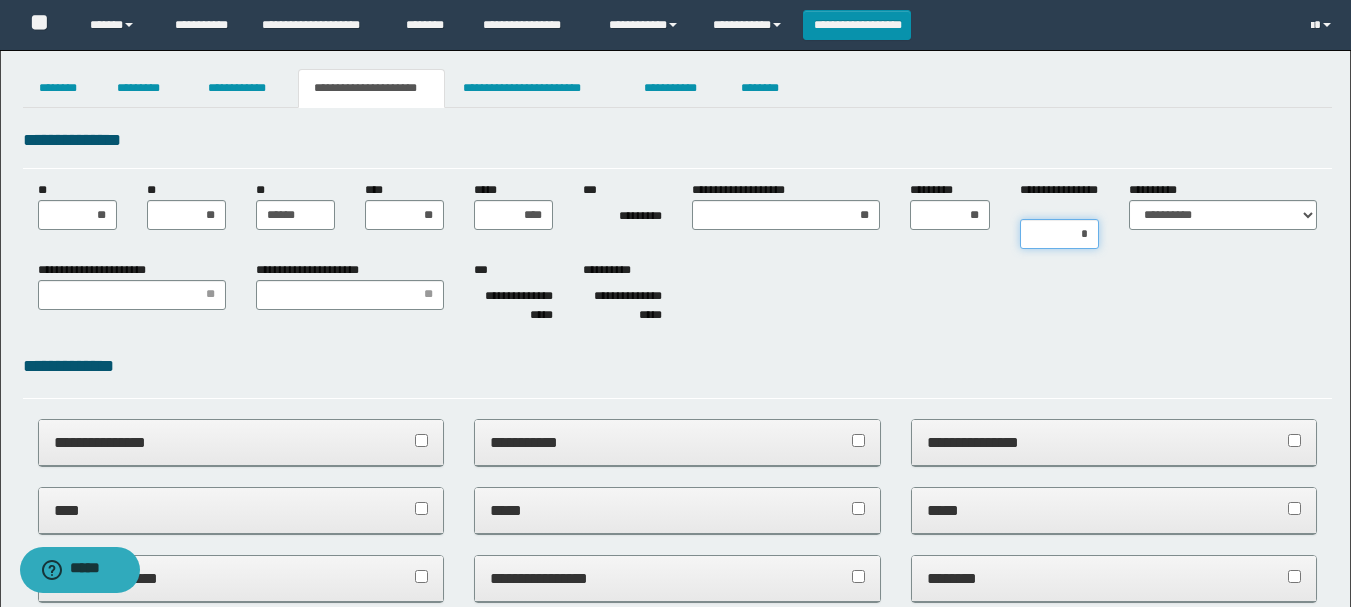 type on "**" 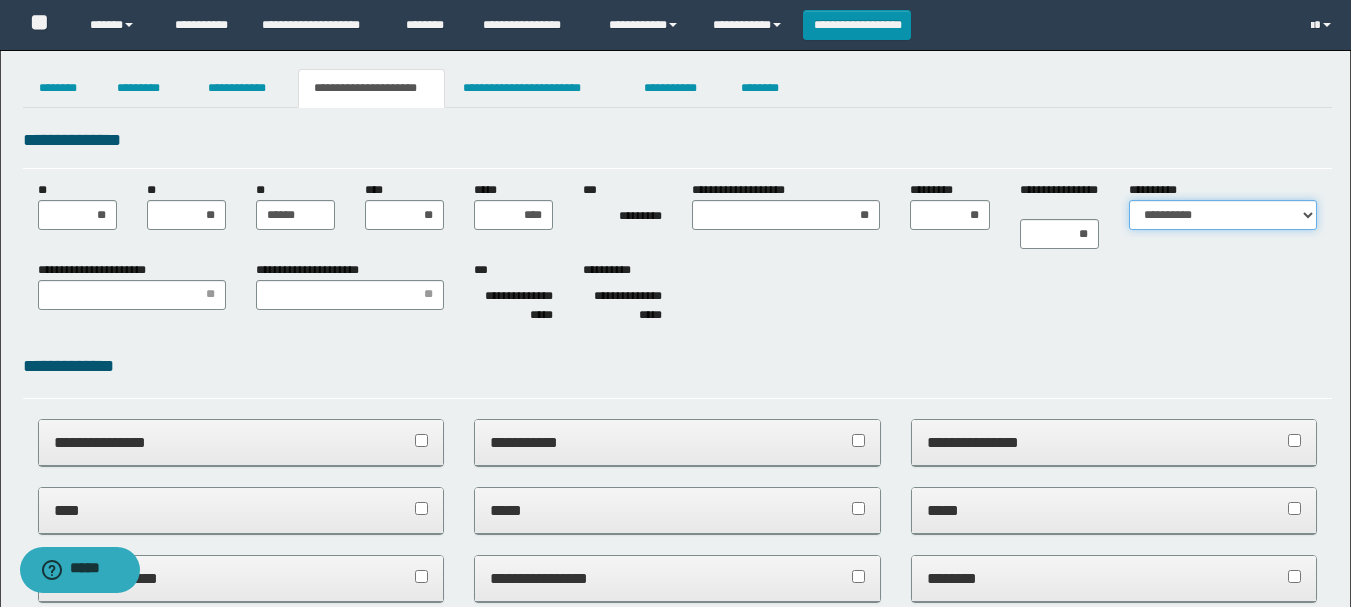 select on "*" 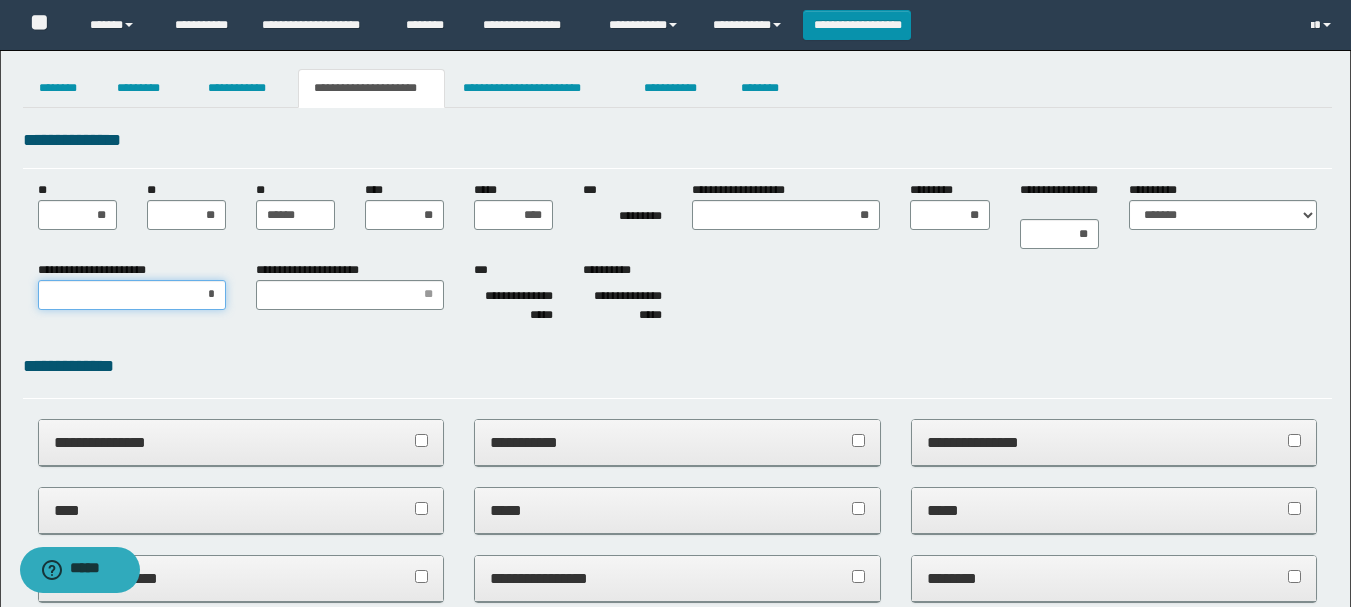type on "**" 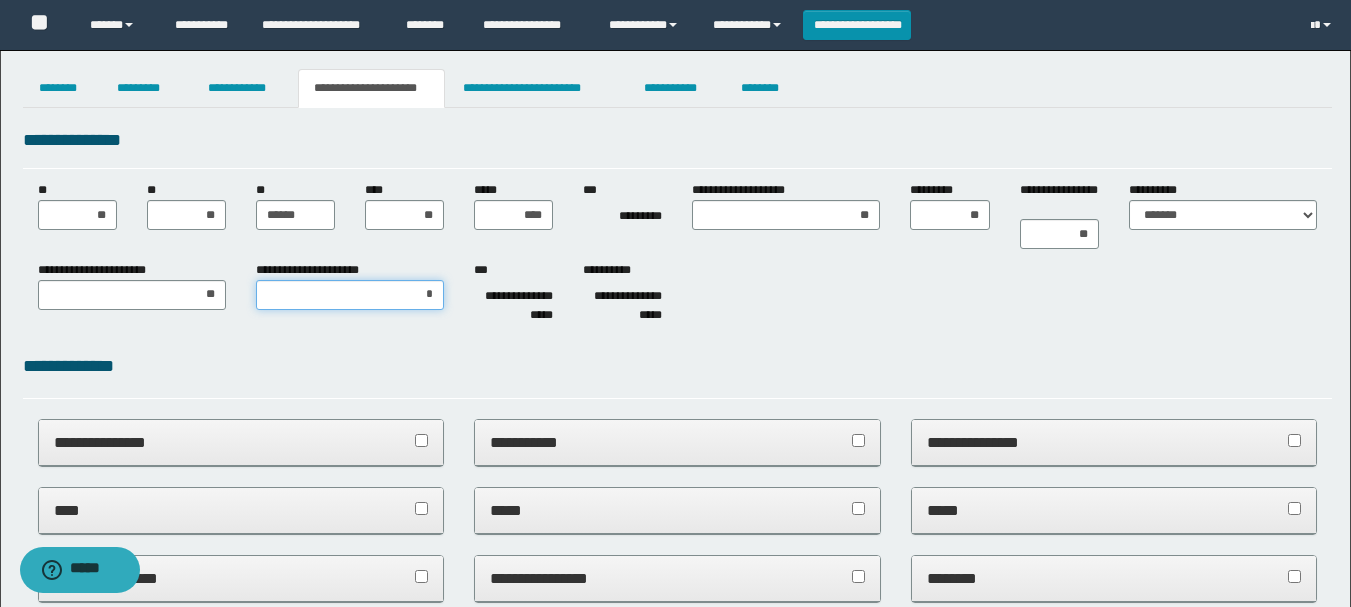 type on "**" 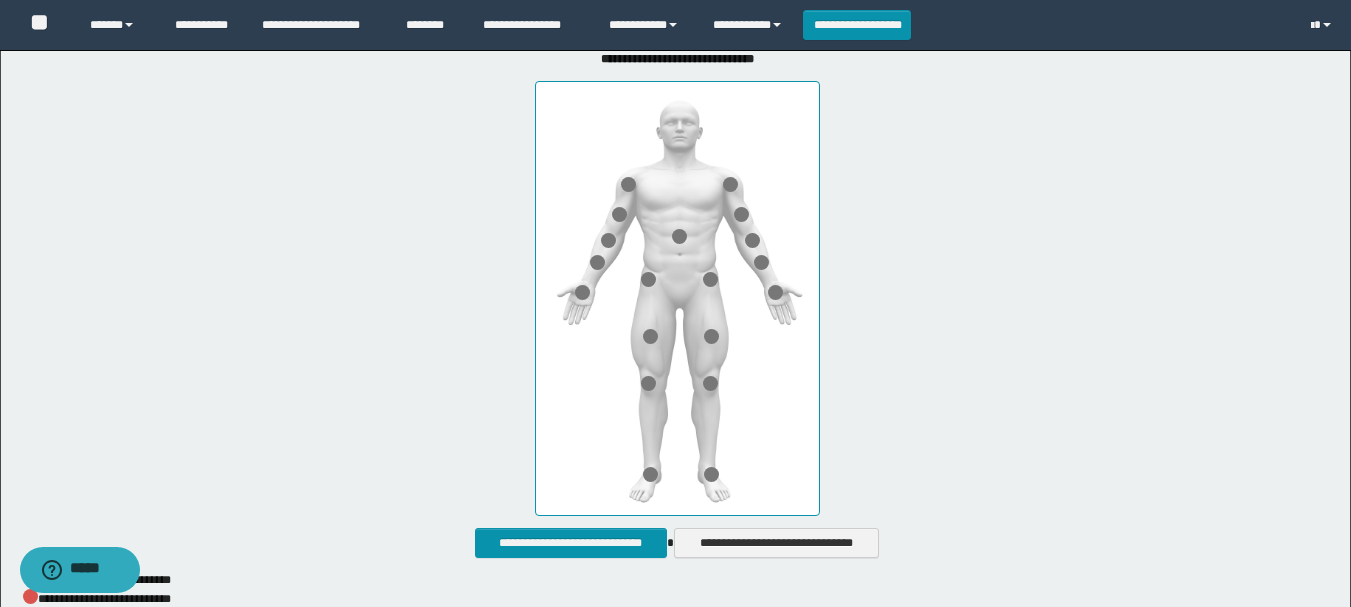 scroll, scrollTop: 900, scrollLeft: 0, axis: vertical 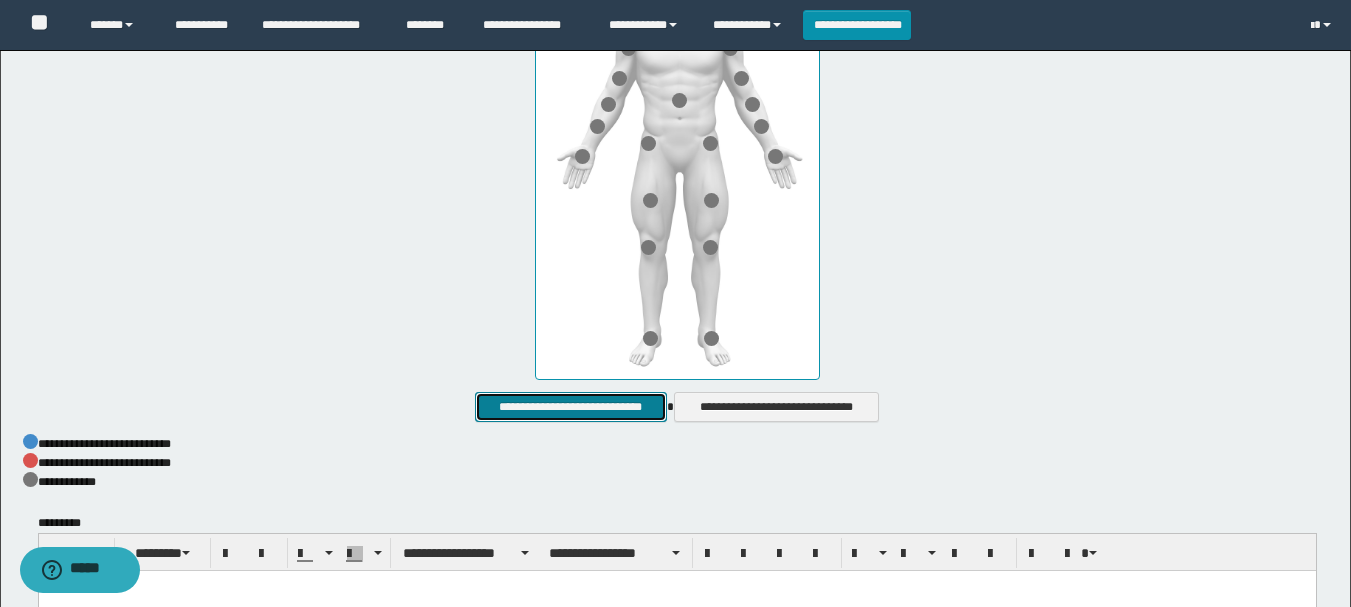 click on "**********" at bounding box center [570, 407] 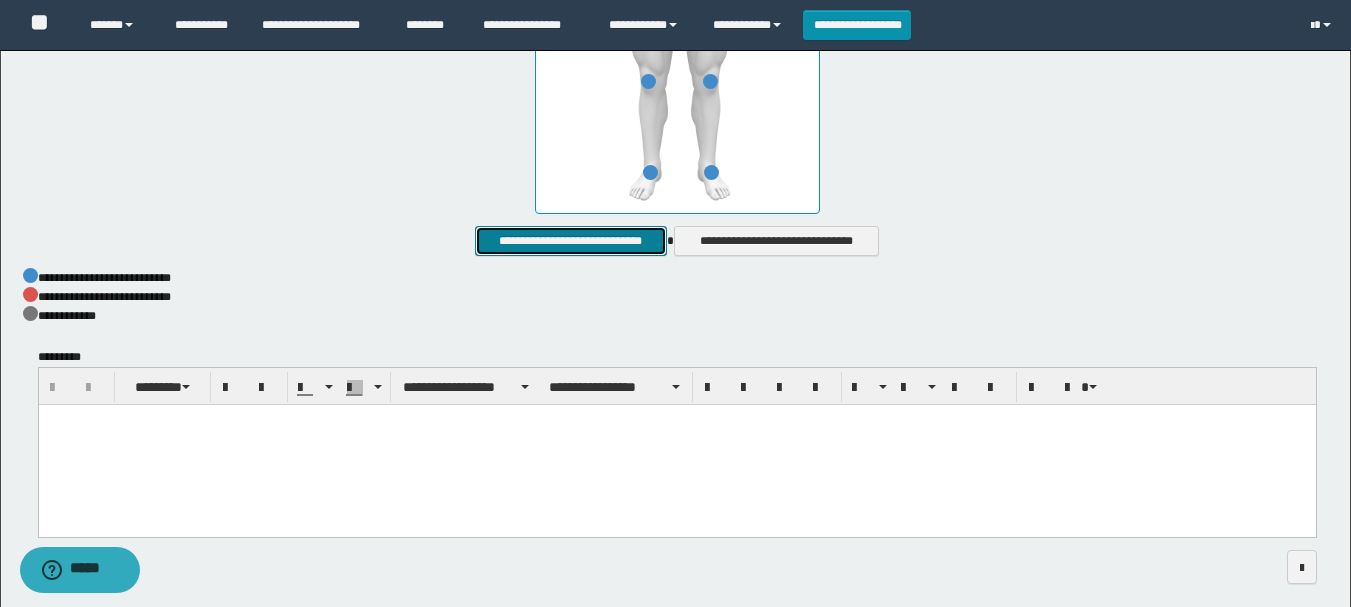 scroll, scrollTop: 1152, scrollLeft: 0, axis: vertical 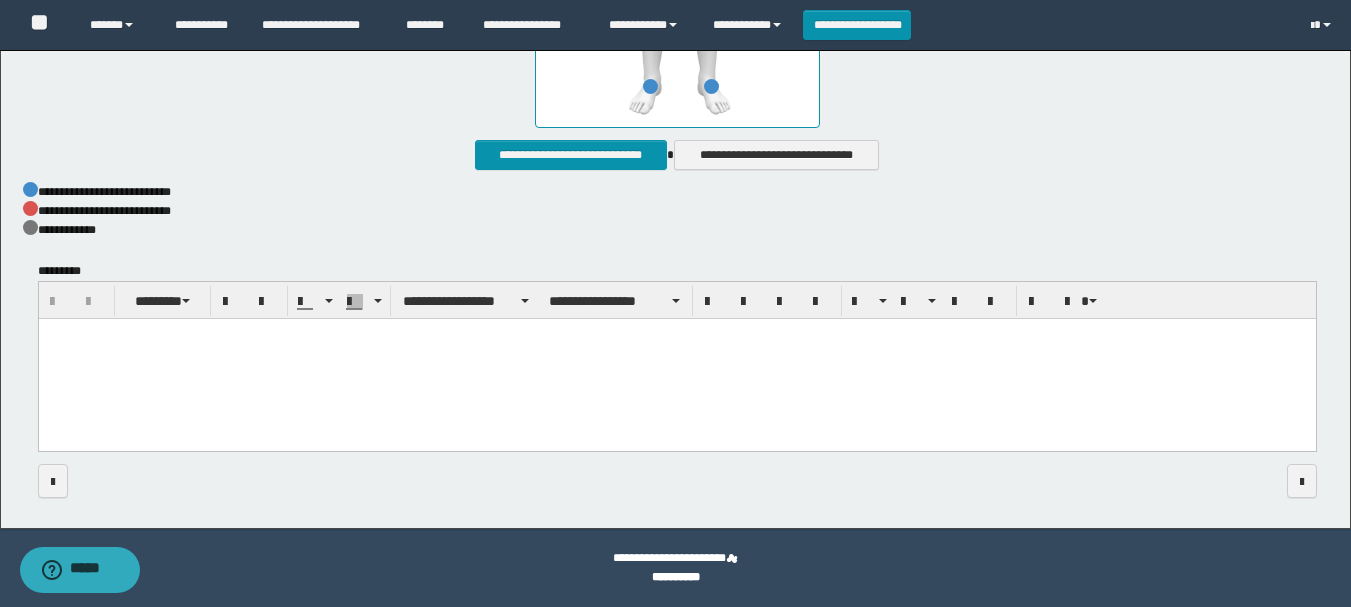 click at bounding box center (676, 360) 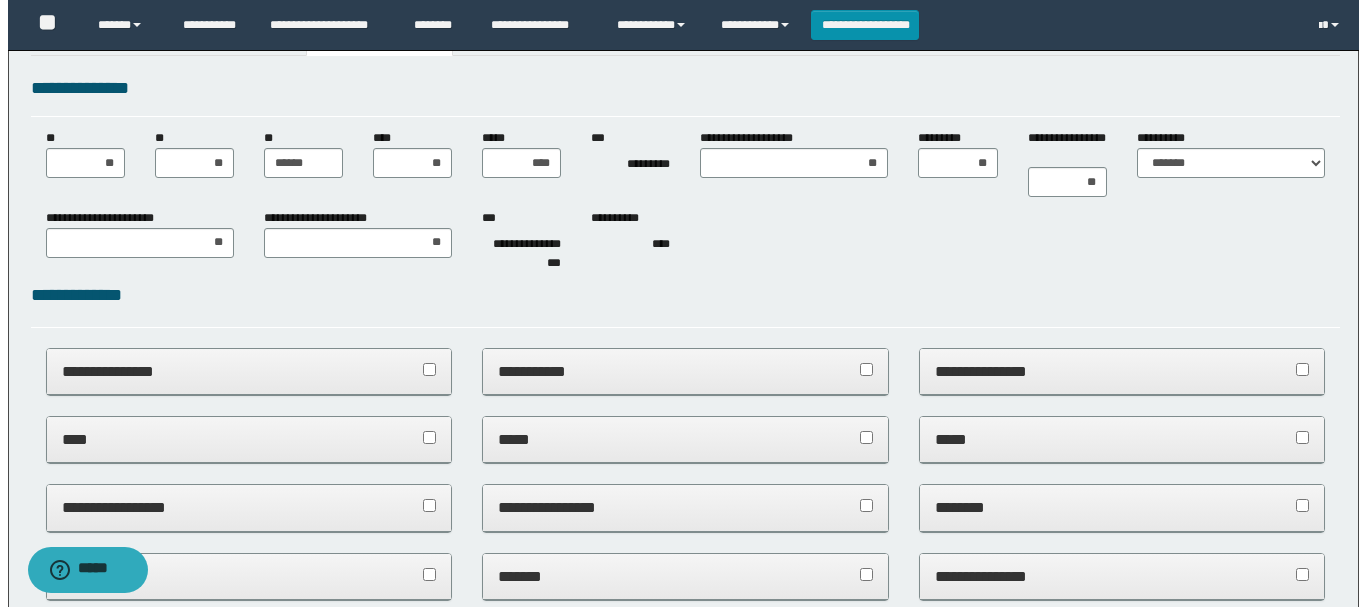 scroll, scrollTop: 0, scrollLeft: 0, axis: both 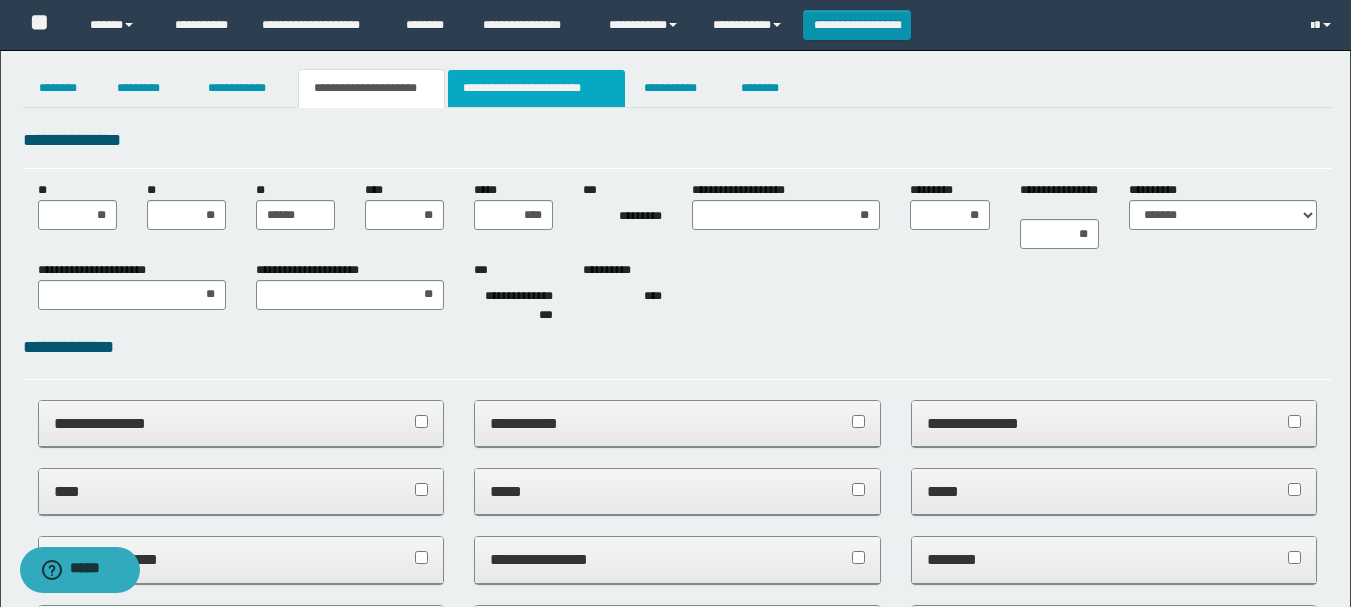 click on "**********" at bounding box center [537, 88] 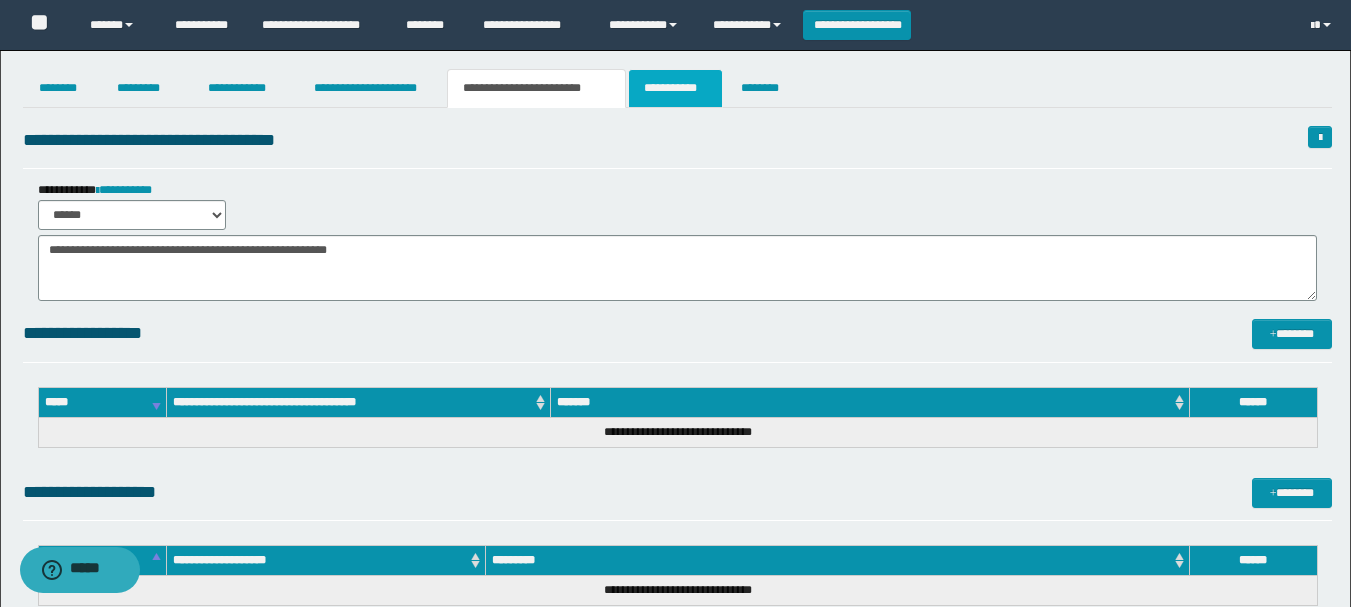 click on "**********" at bounding box center [675, 88] 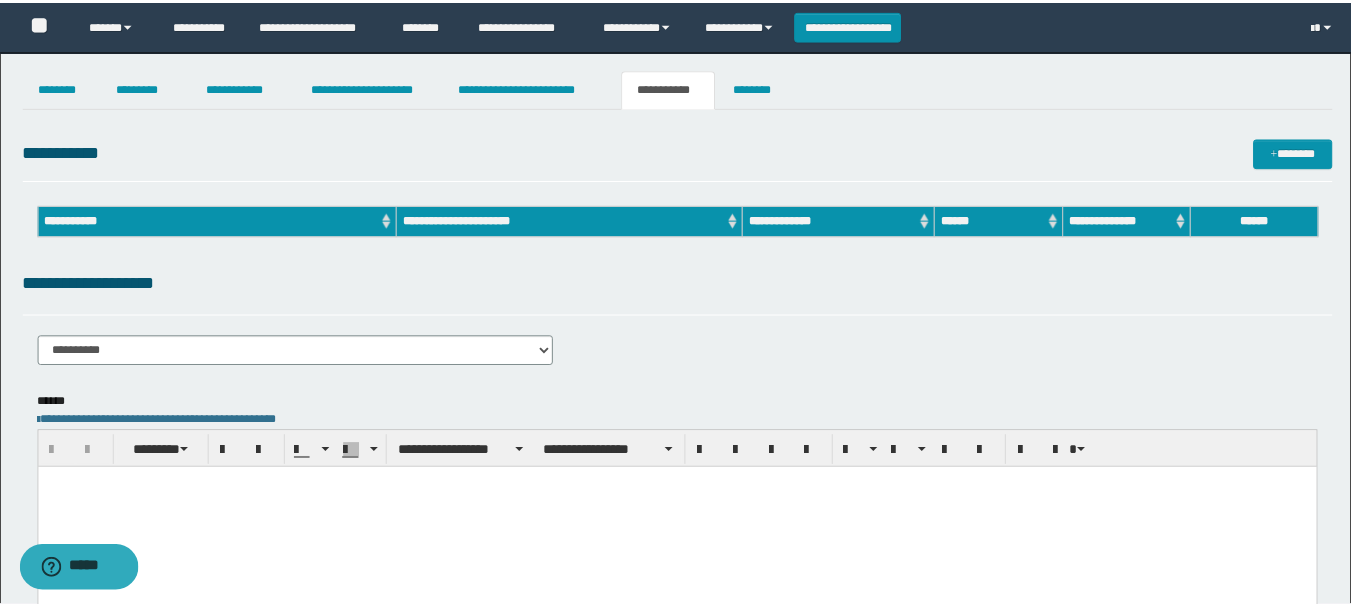 scroll, scrollTop: 0, scrollLeft: 0, axis: both 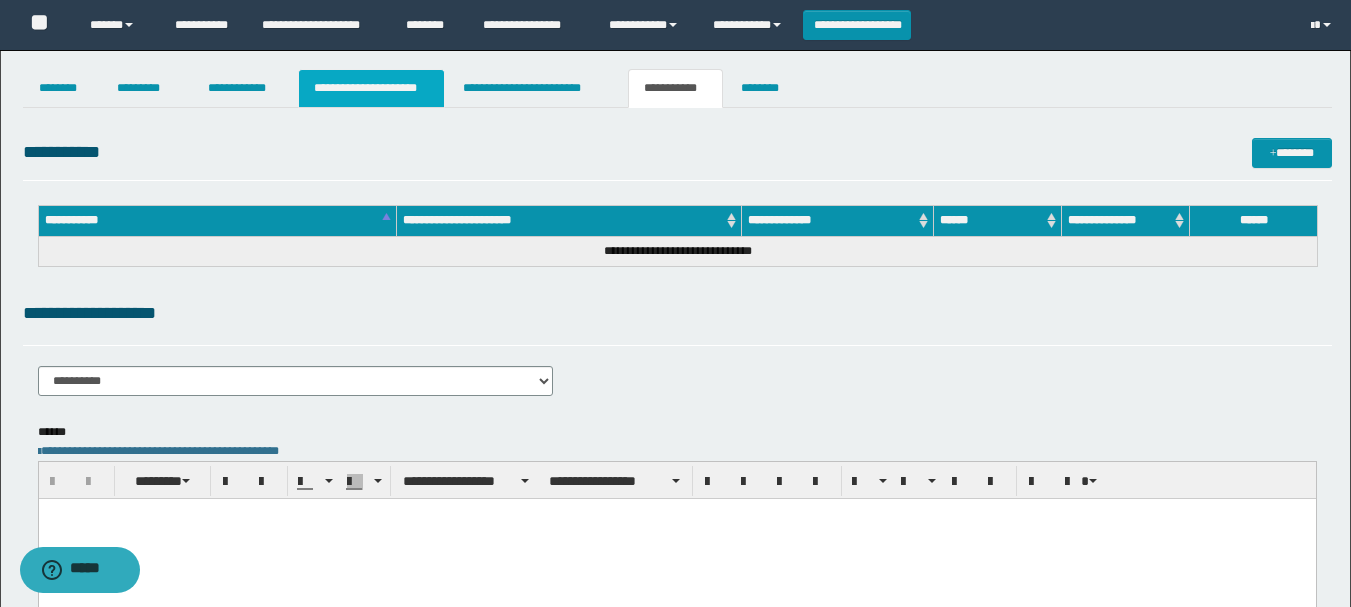 click on "**********" at bounding box center (371, 88) 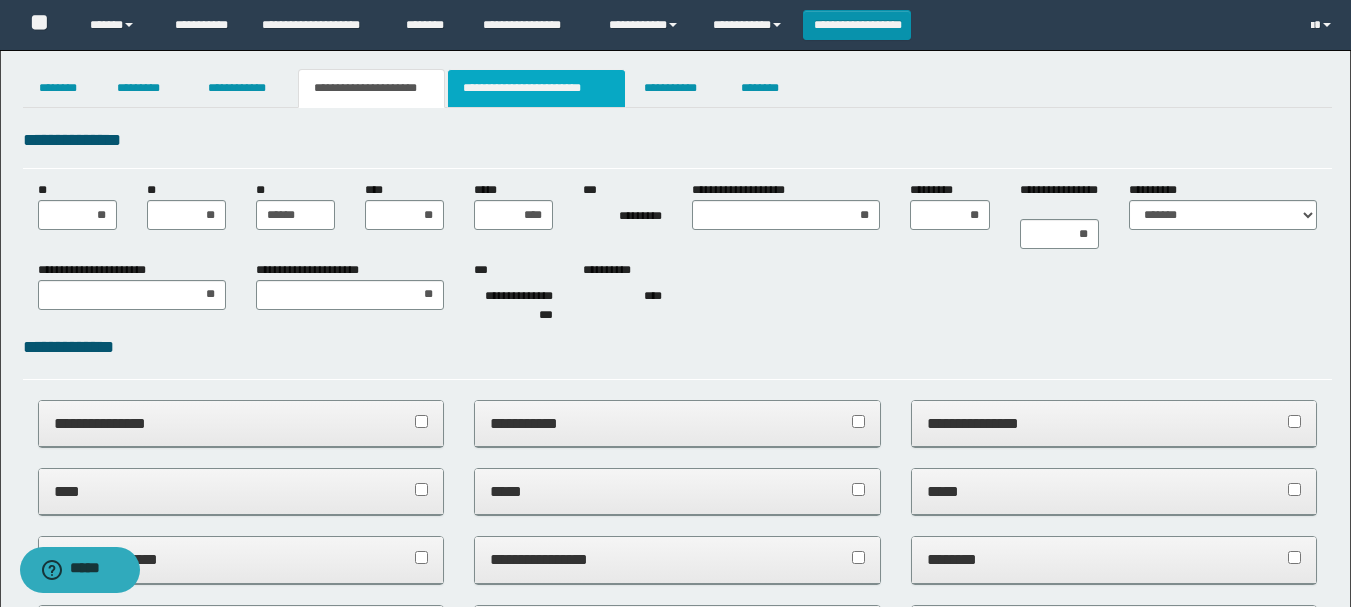 click on "**********" at bounding box center [537, 88] 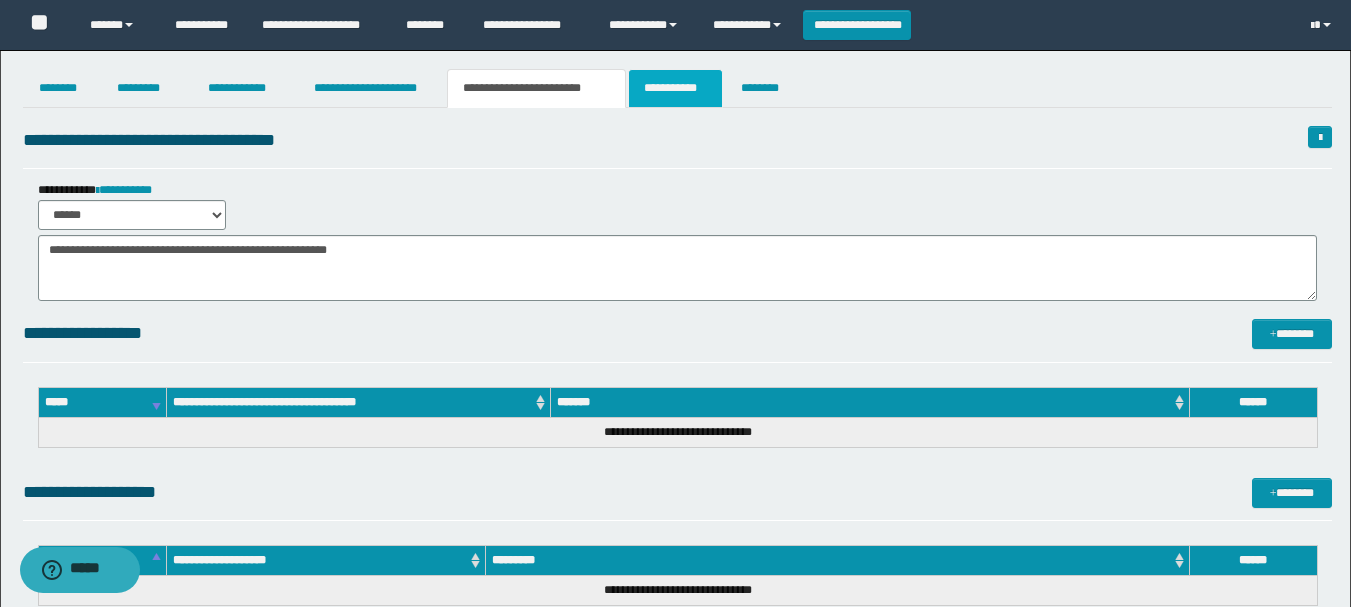 click on "**********" at bounding box center (675, 88) 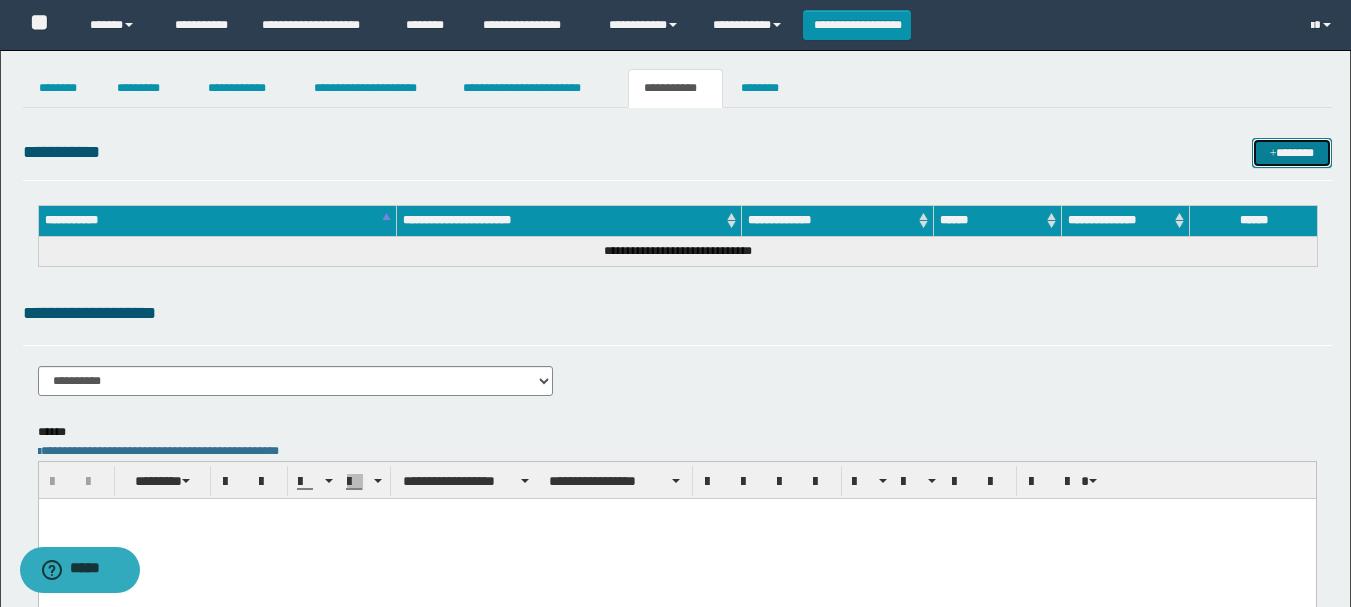 click on "*******" at bounding box center (1292, 153) 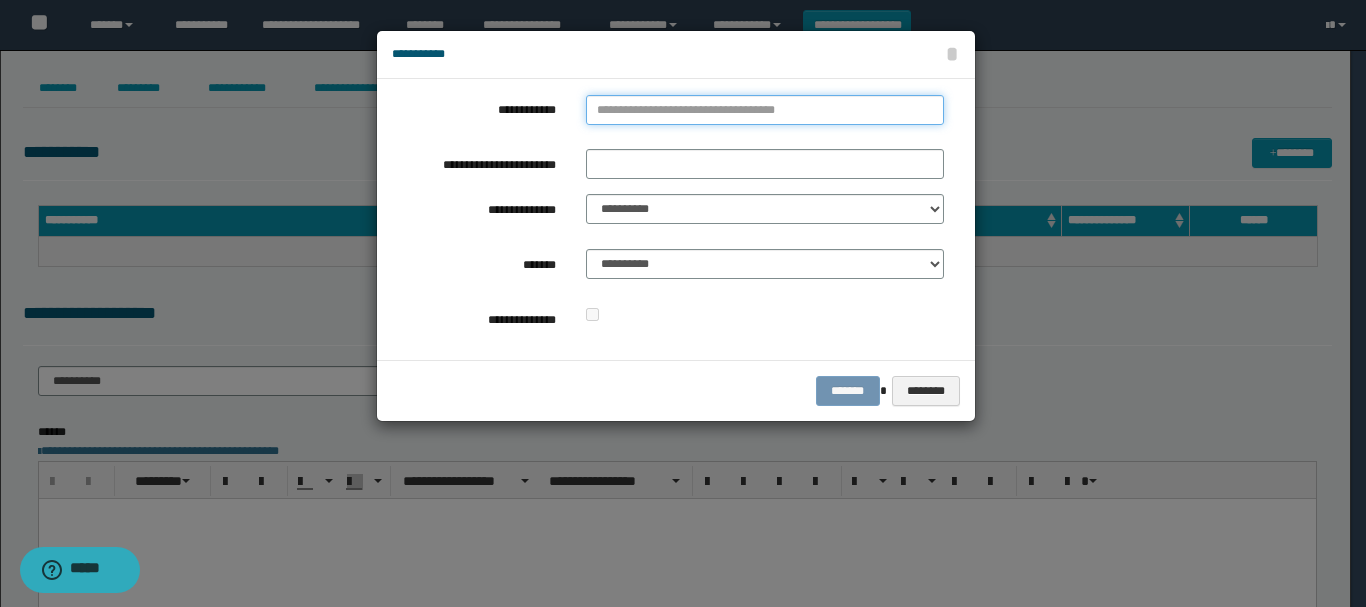 click on "**********" at bounding box center [765, 110] 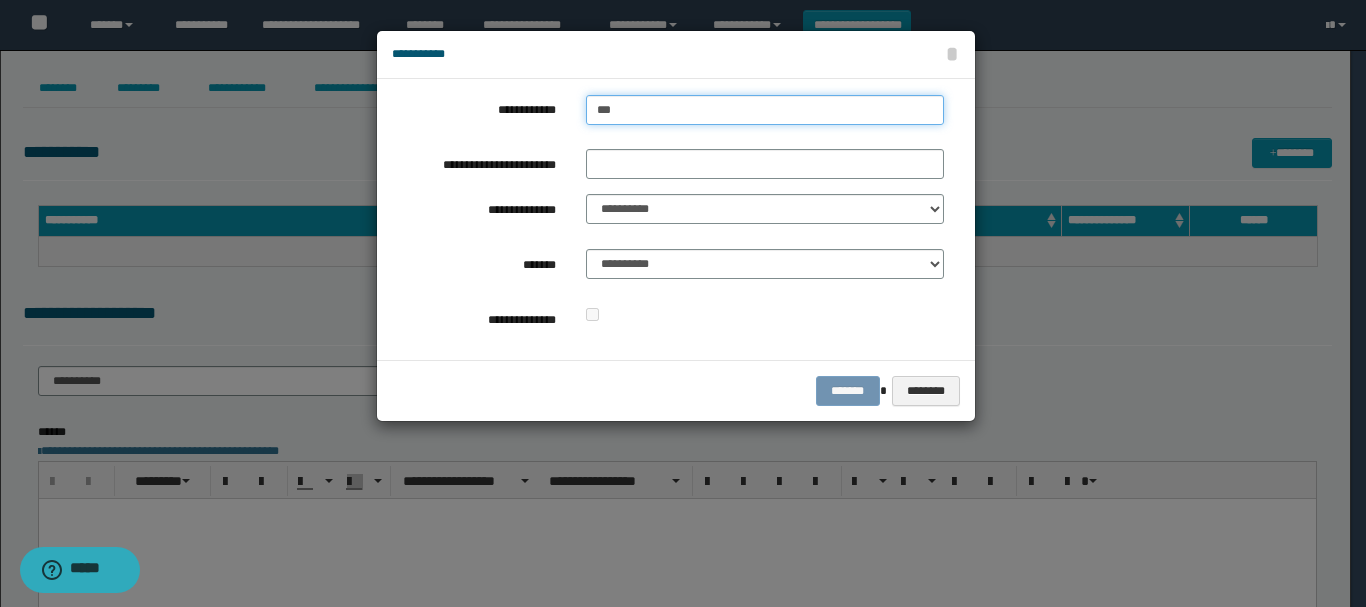 type on "****" 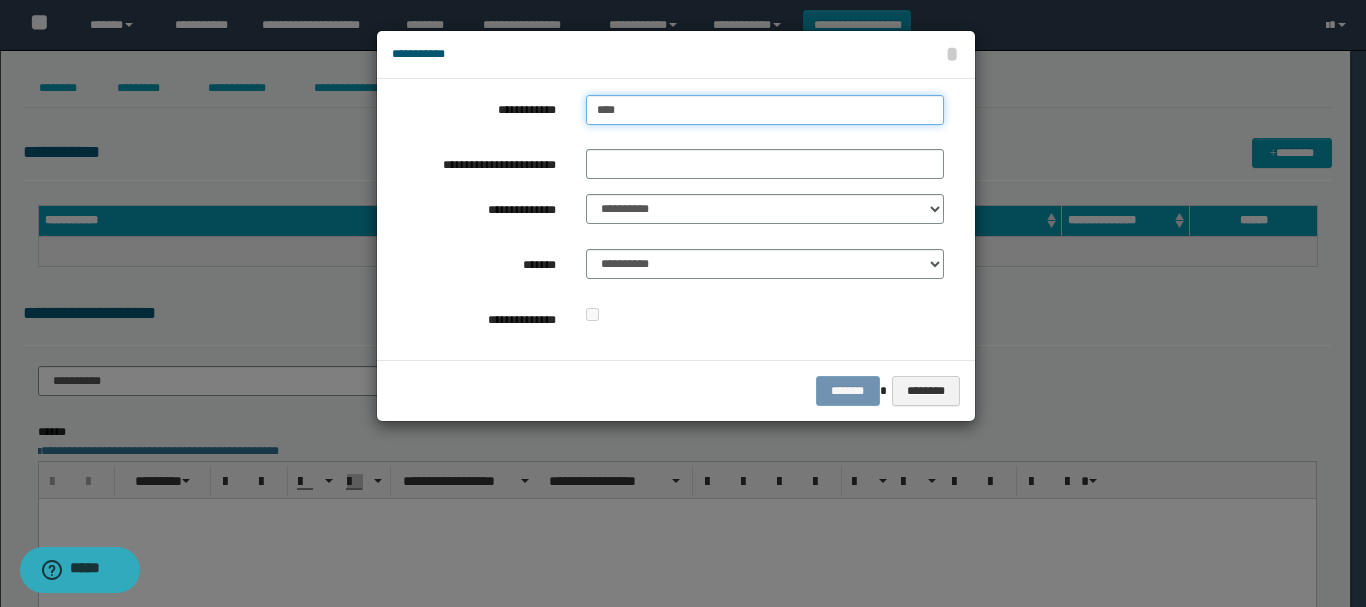 type on "****" 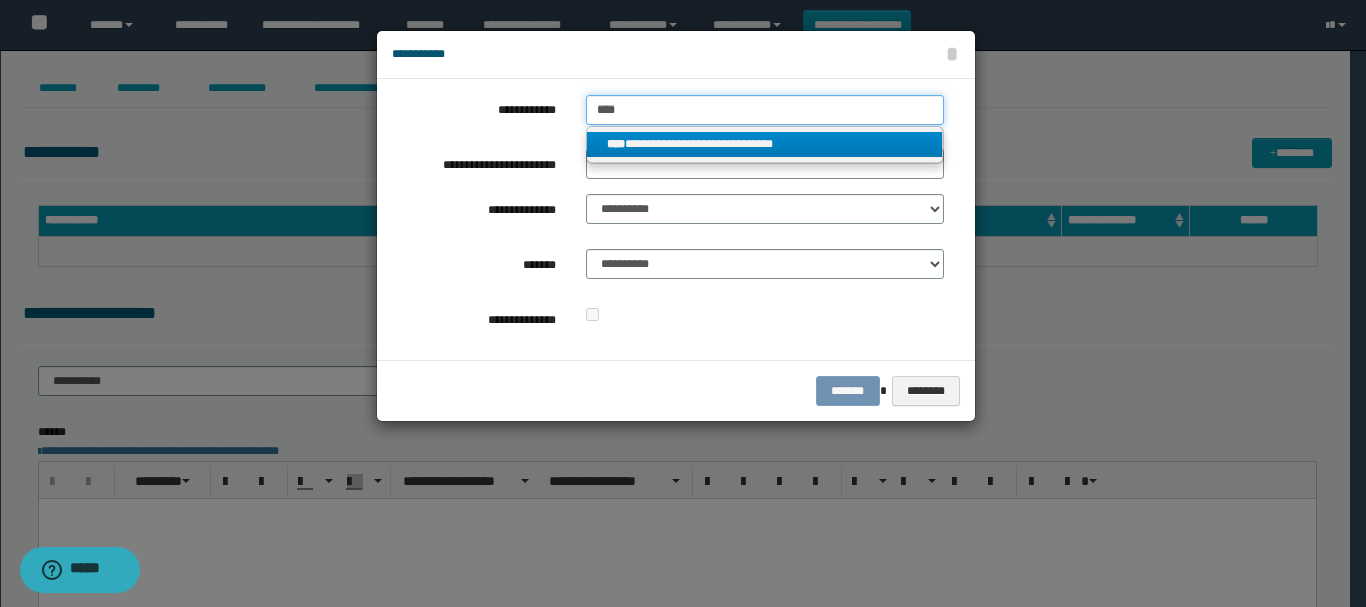 type on "****" 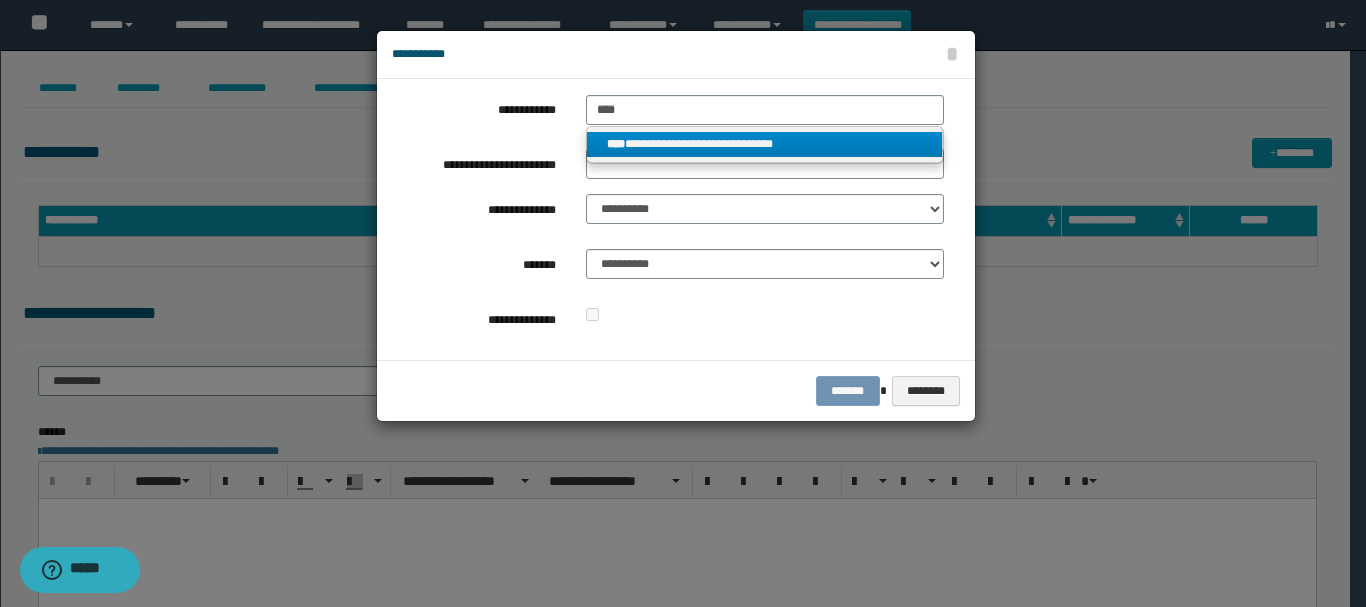 click on "**********" at bounding box center [765, 144] 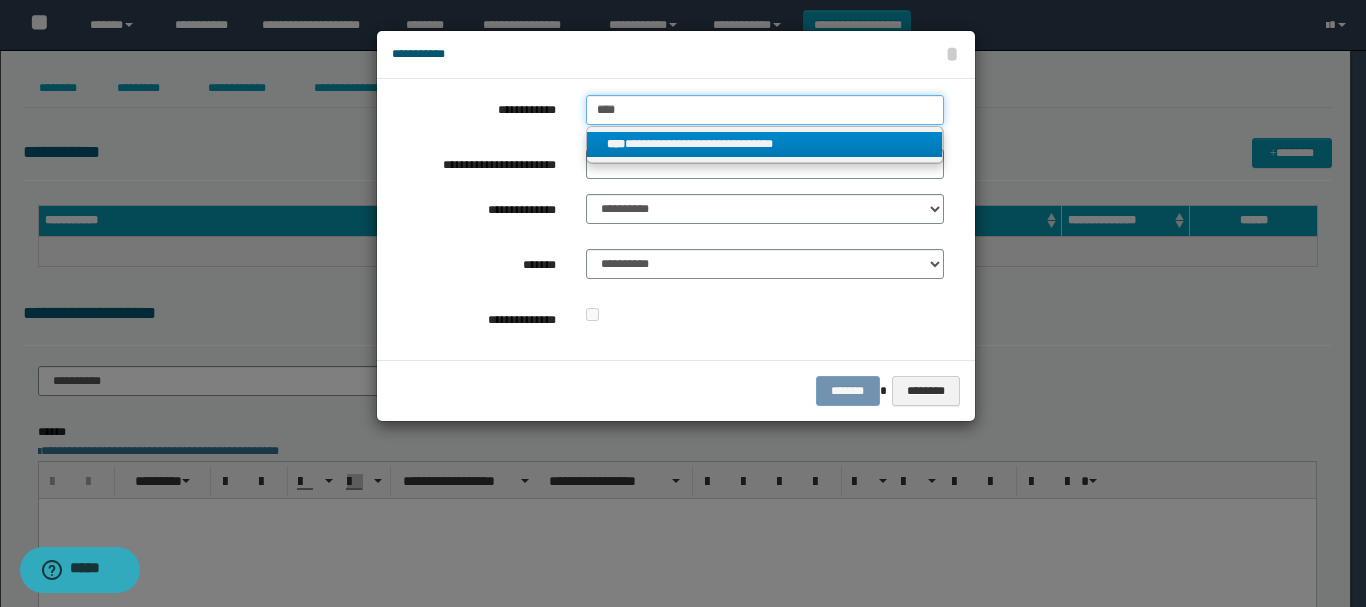 type 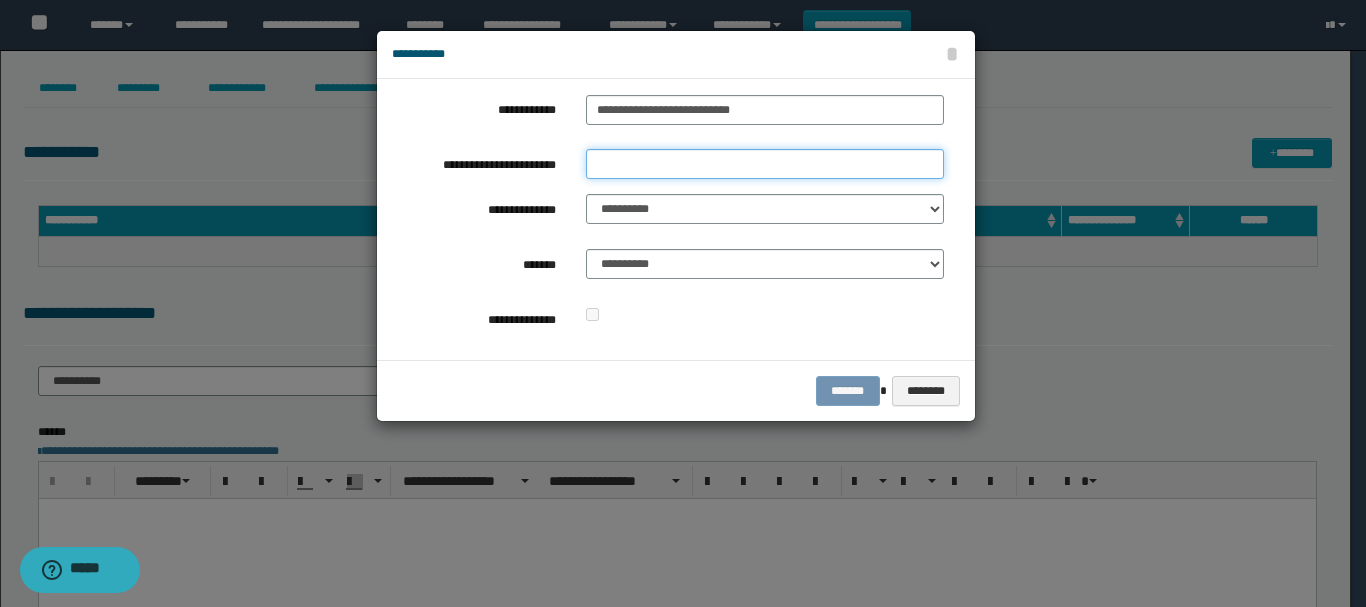 click on "**********" at bounding box center [765, 164] 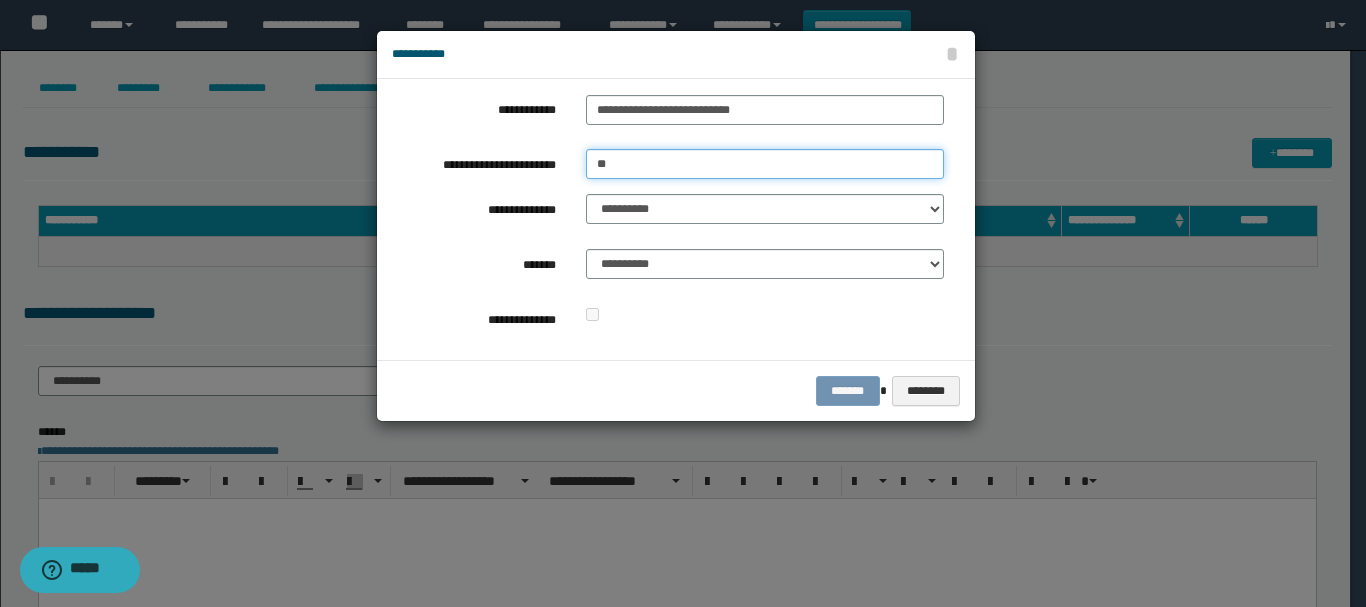 type on "****" 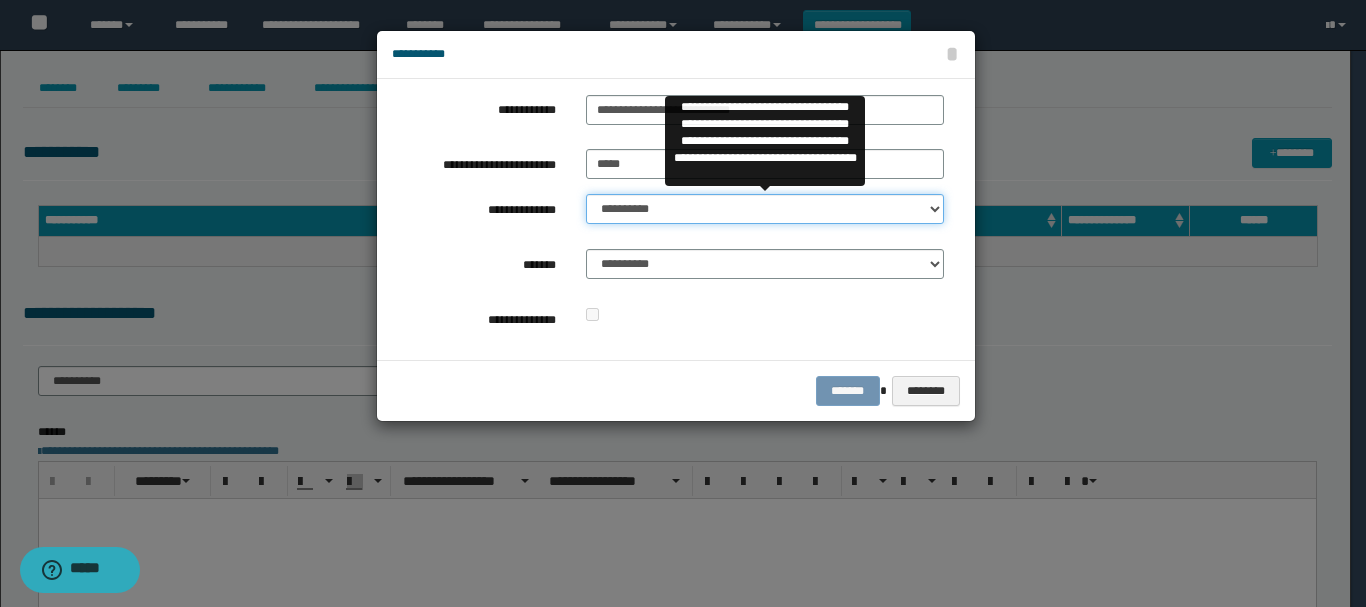 click on "**********" at bounding box center (765, 209) 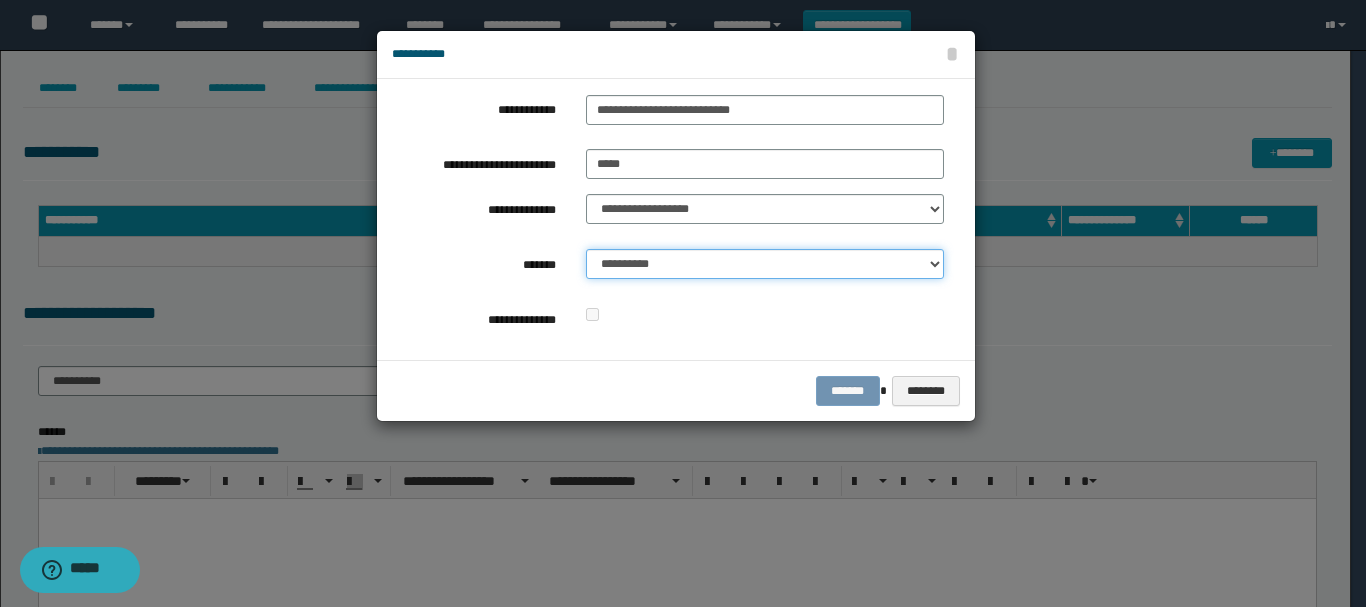 click on "**********" at bounding box center [765, 264] 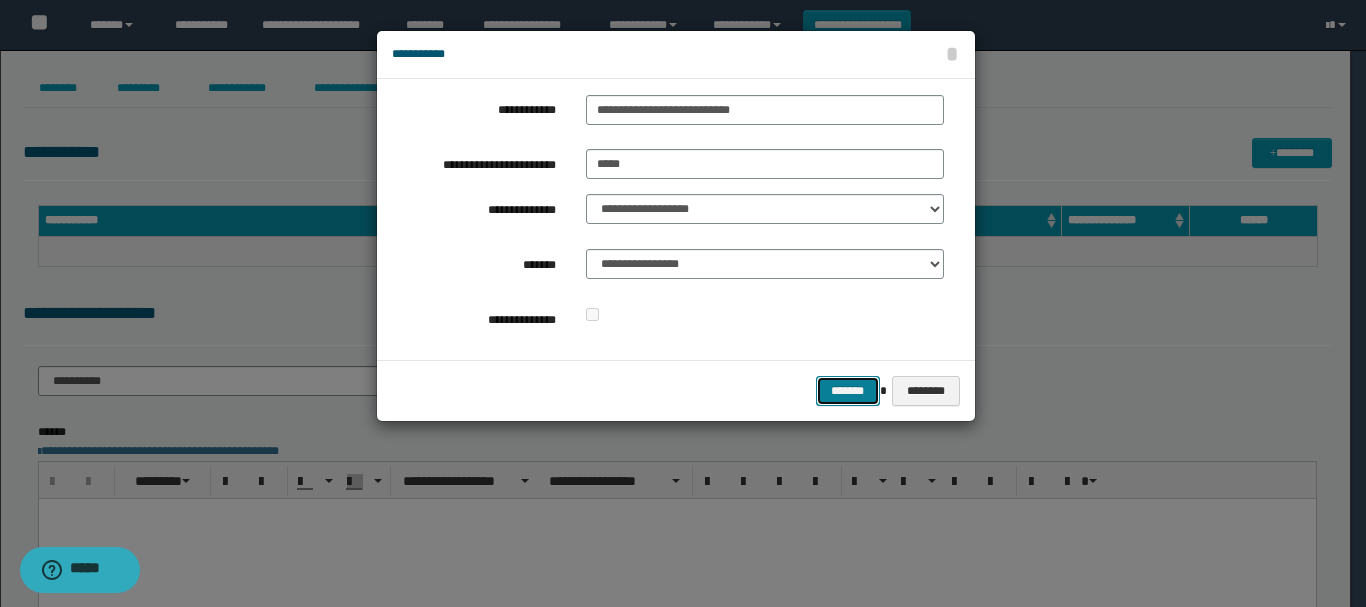 click on "*******" at bounding box center [848, 391] 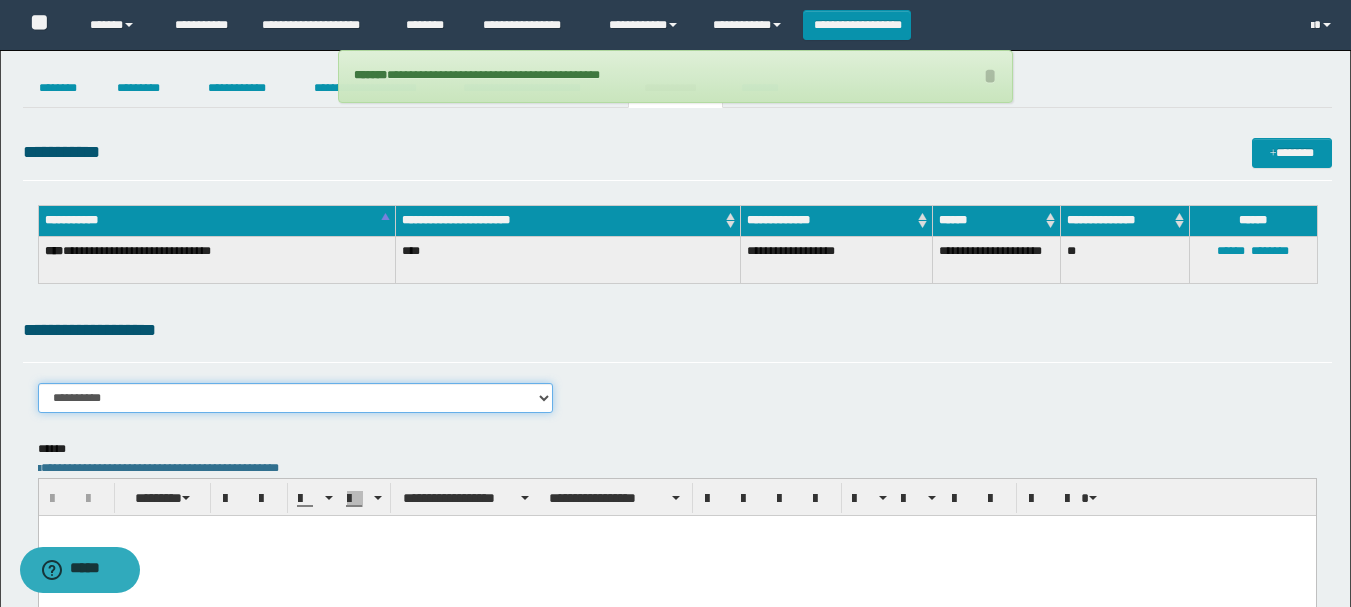 click on "**********" at bounding box center (296, 398) 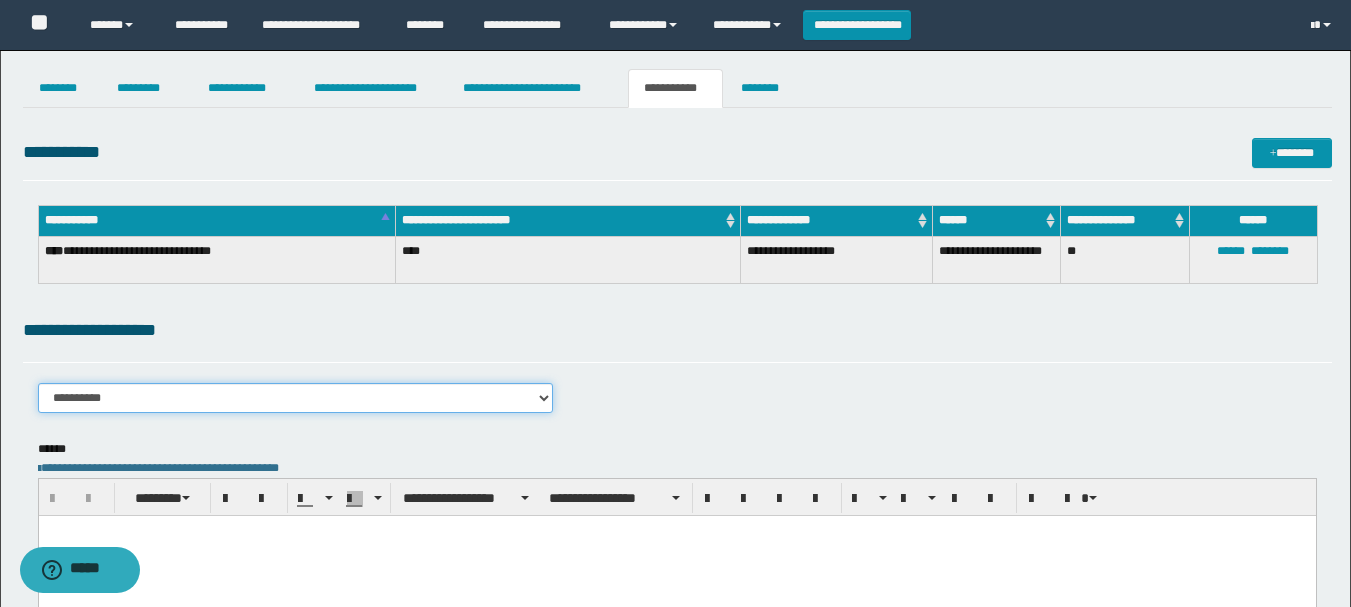 select on "****" 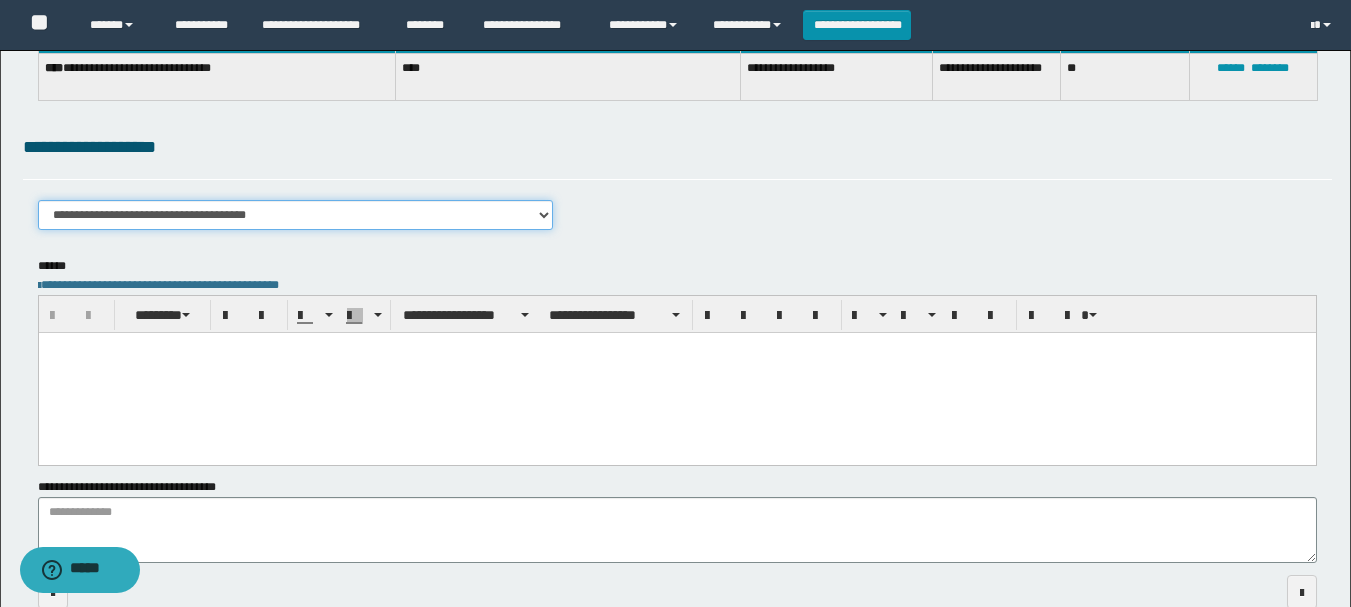 scroll, scrollTop: 200, scrollLeft: 0, axis: vertical 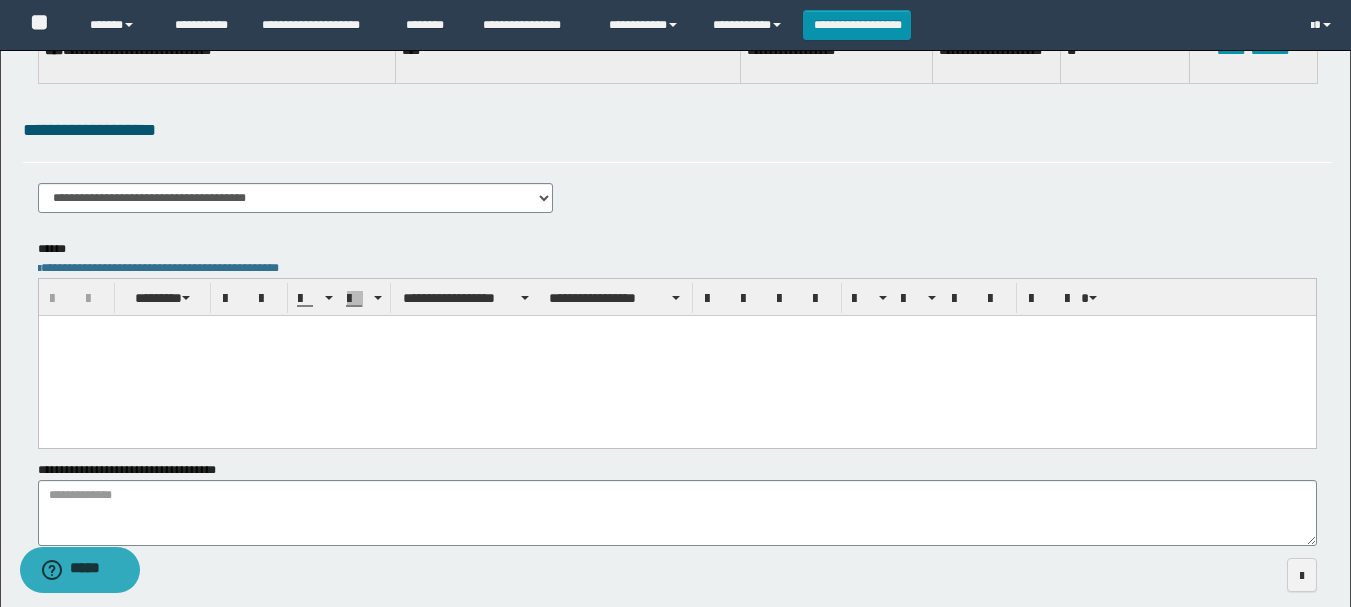 click at bounding box center [676, 355] 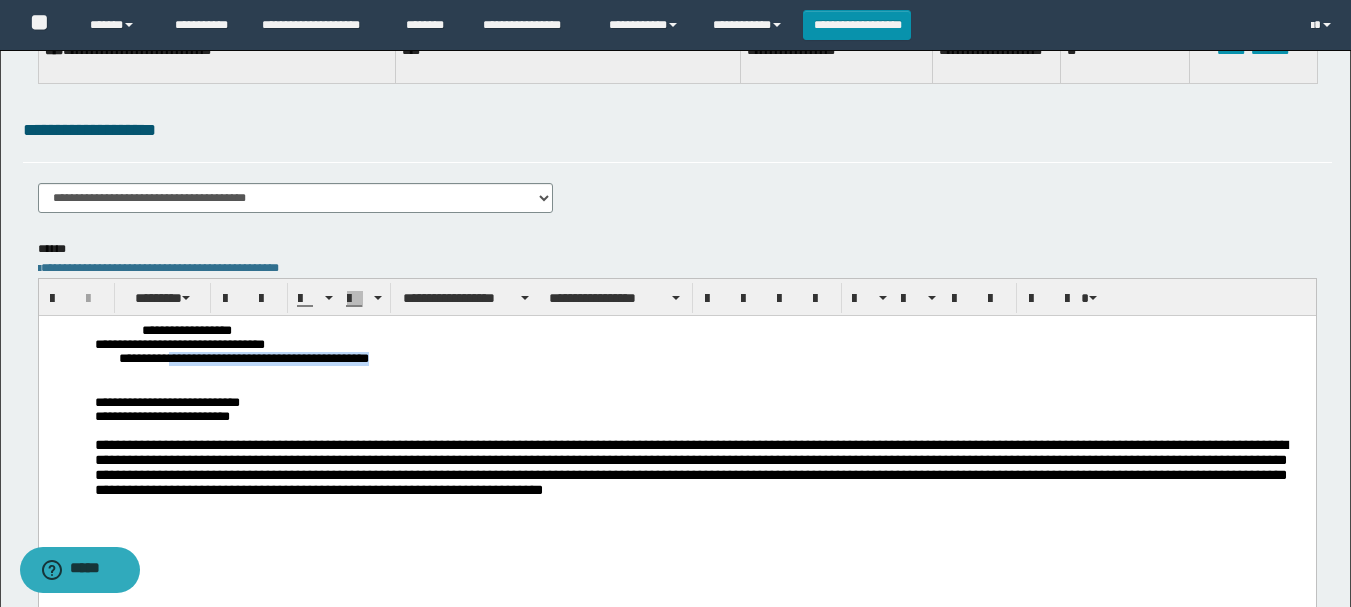 drag, startPoint x: 195, startPoint y: 361, endPoint x: 554, endPoint y: 365, distance: 359.02228 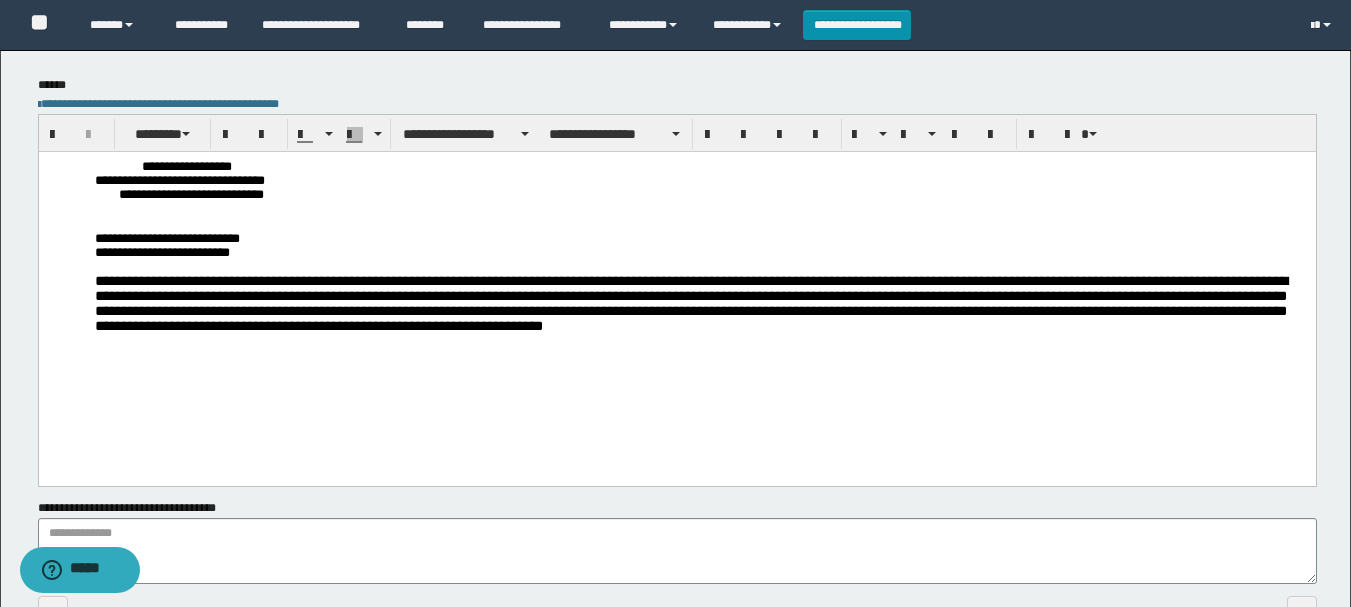 scroll, scrollTop: 495, scrollLeft: 0, axis: vertical 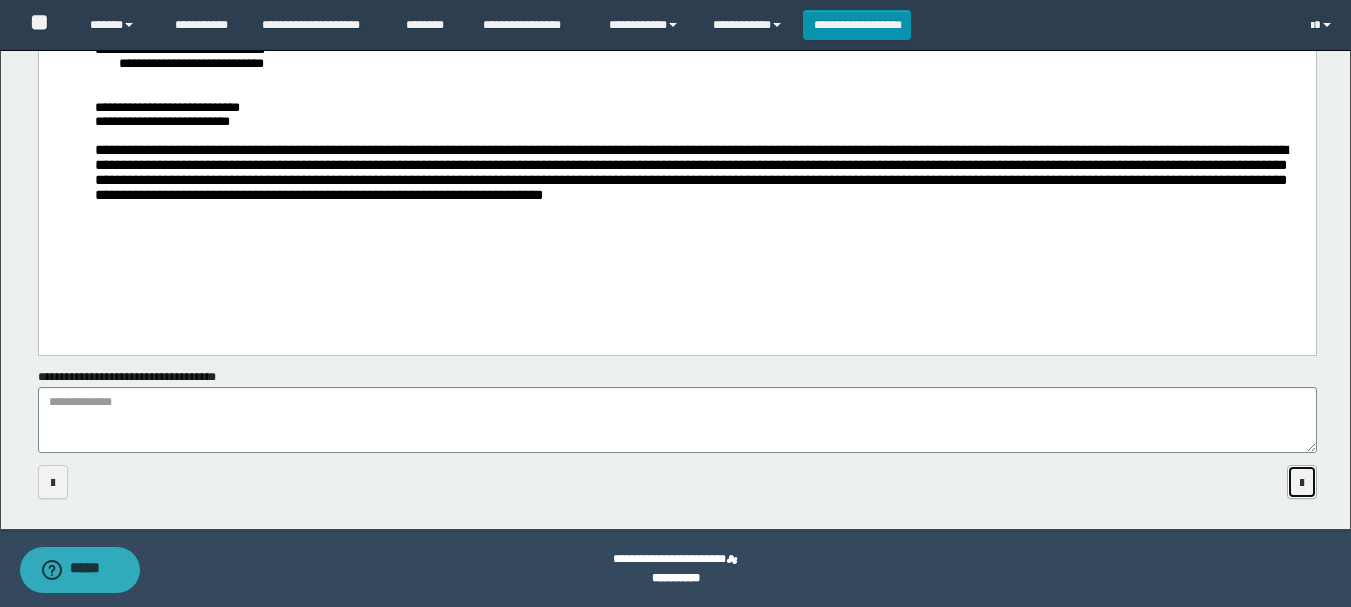click at bounding box center [1302, 483] 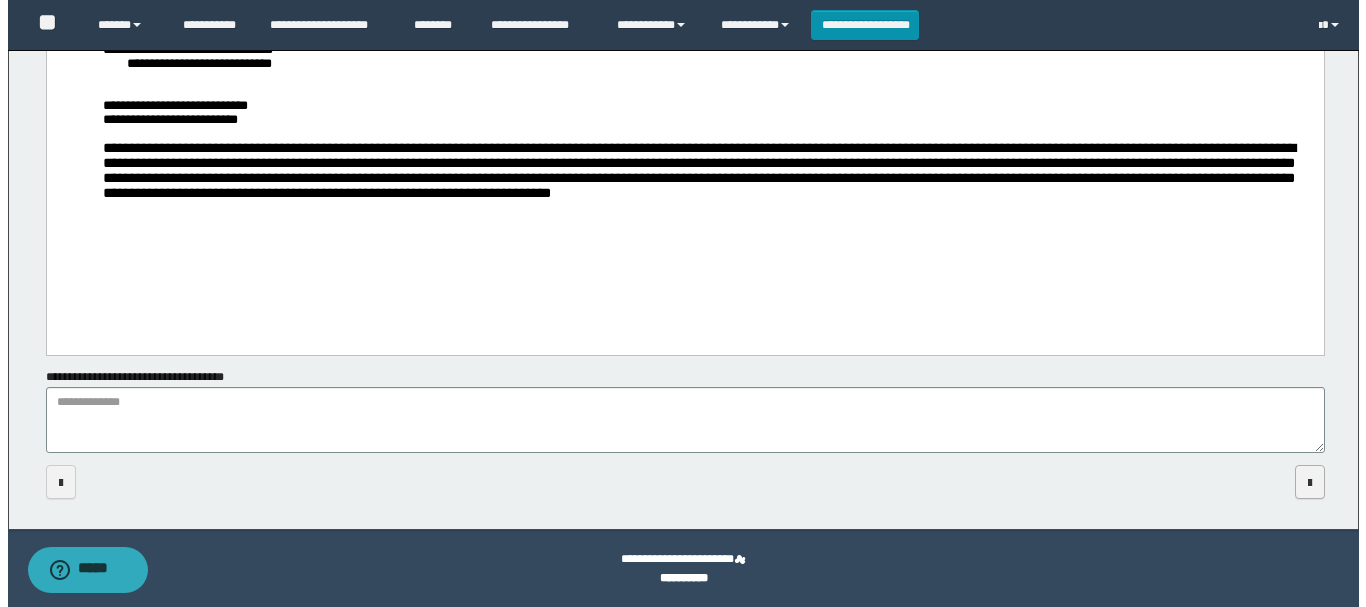 scroll, scrollTop: 0, scrollLeft: 0, axis: both 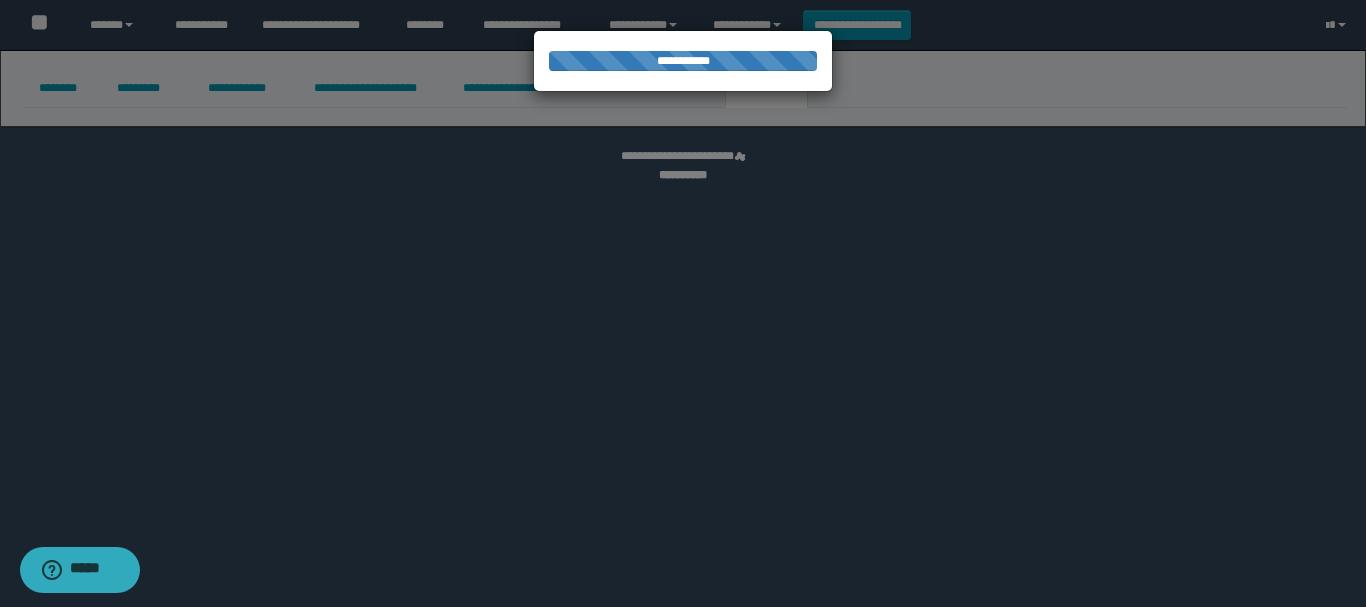 select 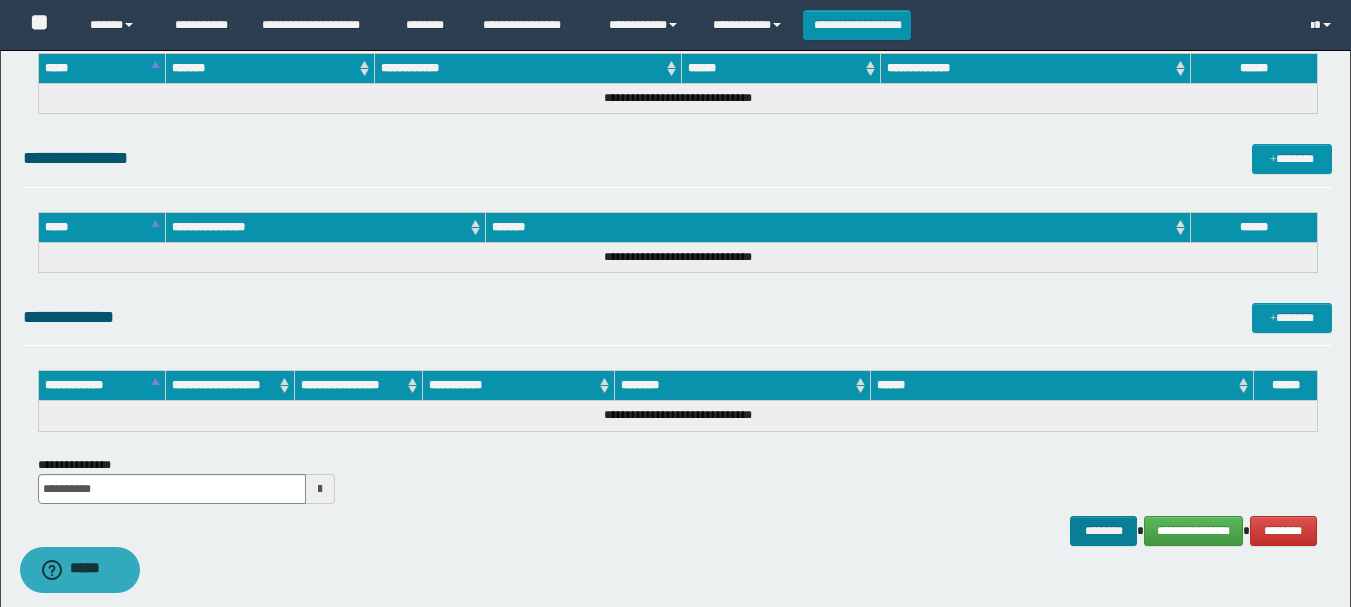 scroll, scrollTop: 1024, scrollLeft: 0, axis: vertical 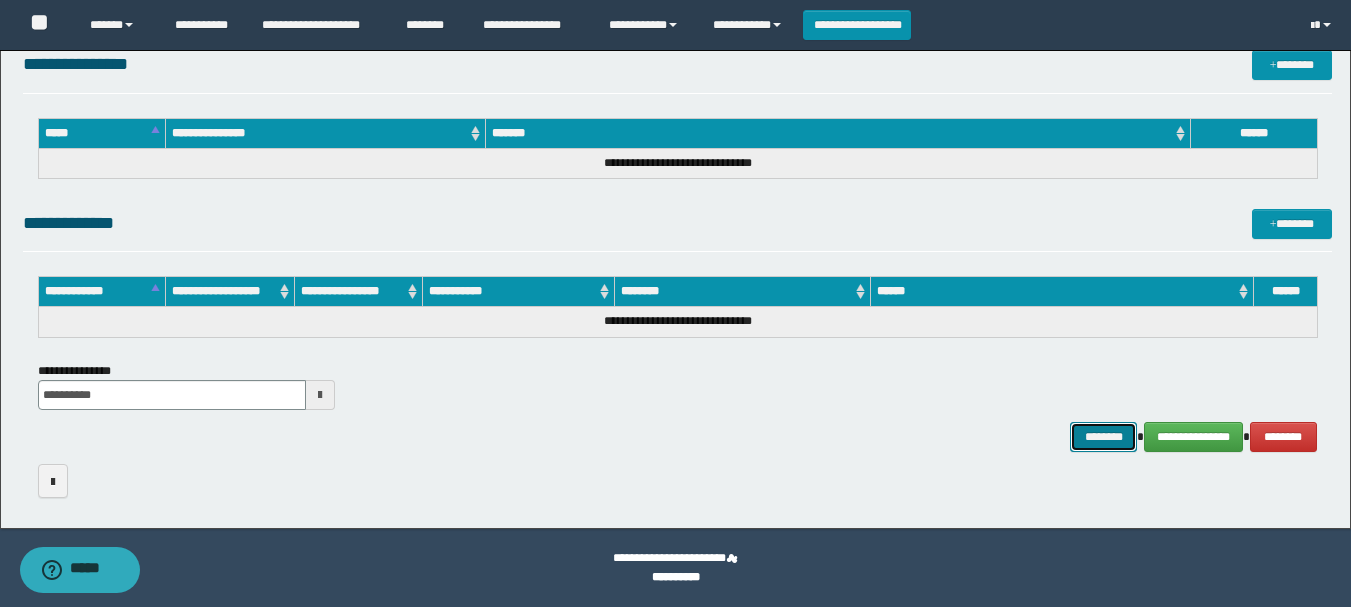 click on "********" at bounding box center (1104, 437) 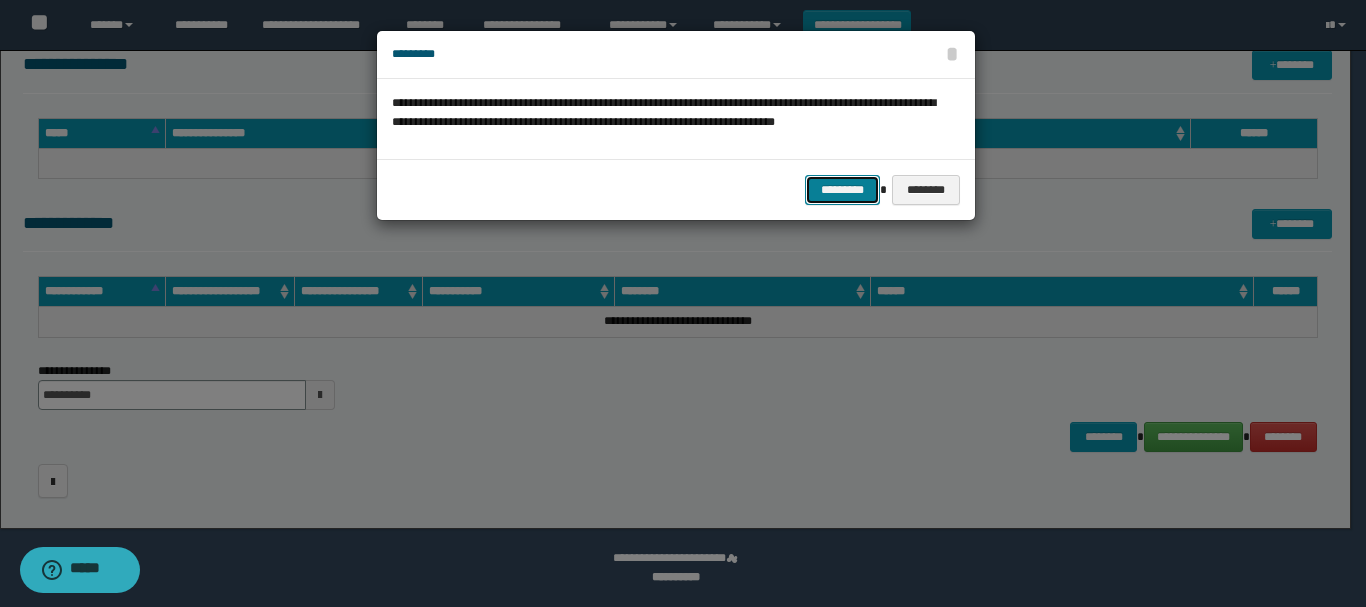 click on "*********" at bounding box center (842, 190) 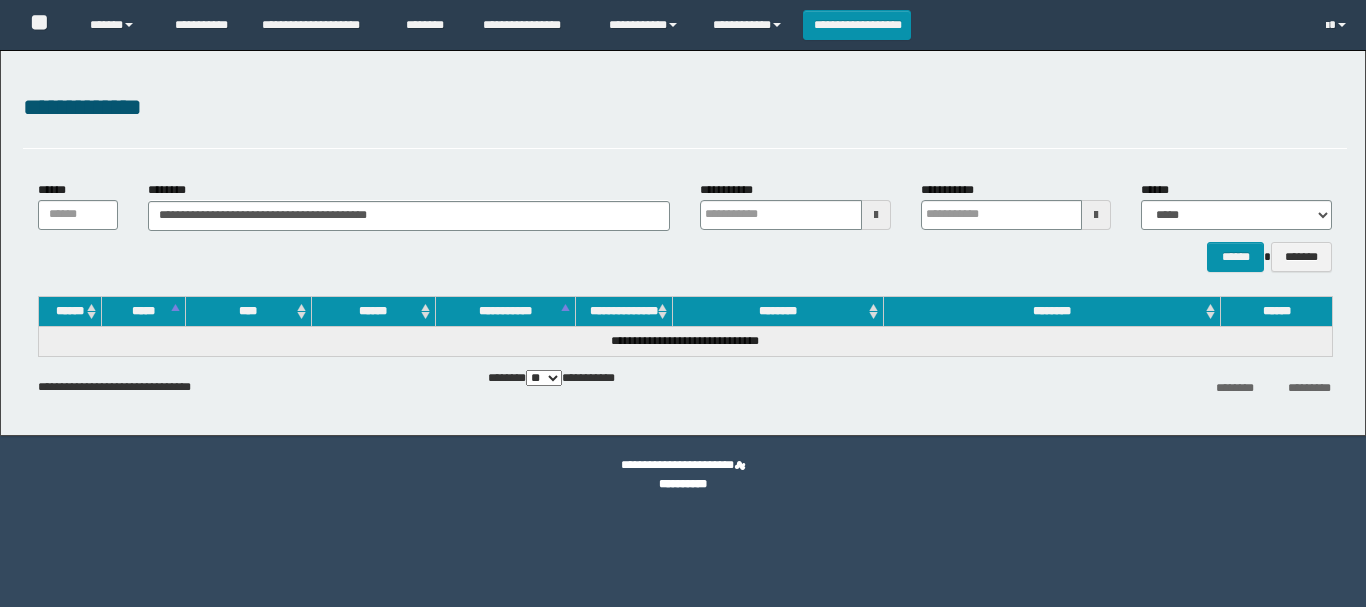 scroll, scrollTop: 0, scrollLeft: 0, axis: both 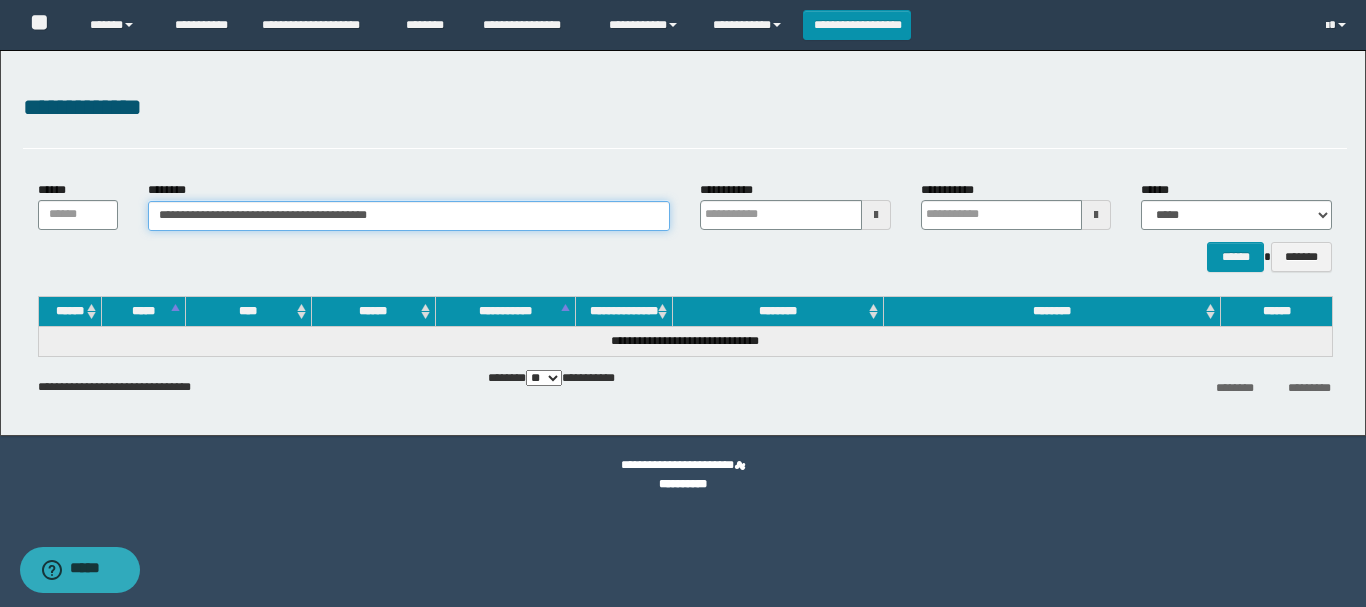 click on "**********" at bounding box center (409, 216) 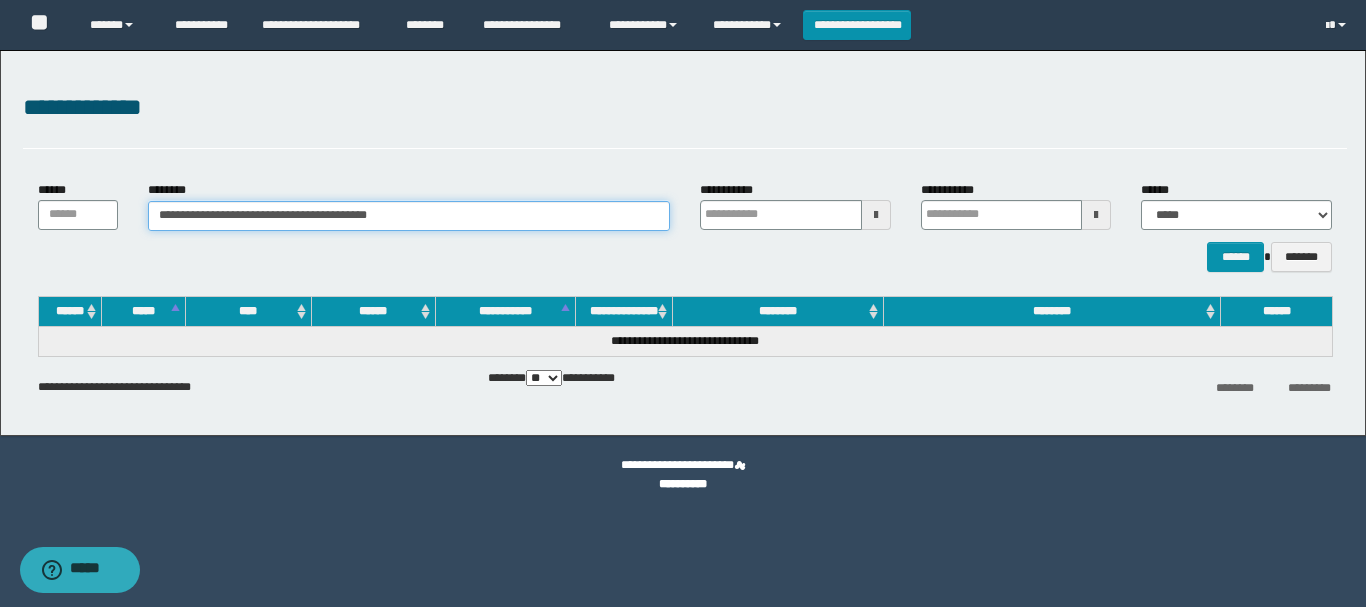 drag, startPoint x: 402, startPoint y: 219, endPoint x: 119, endPoint y: 232, distance: 283.29843 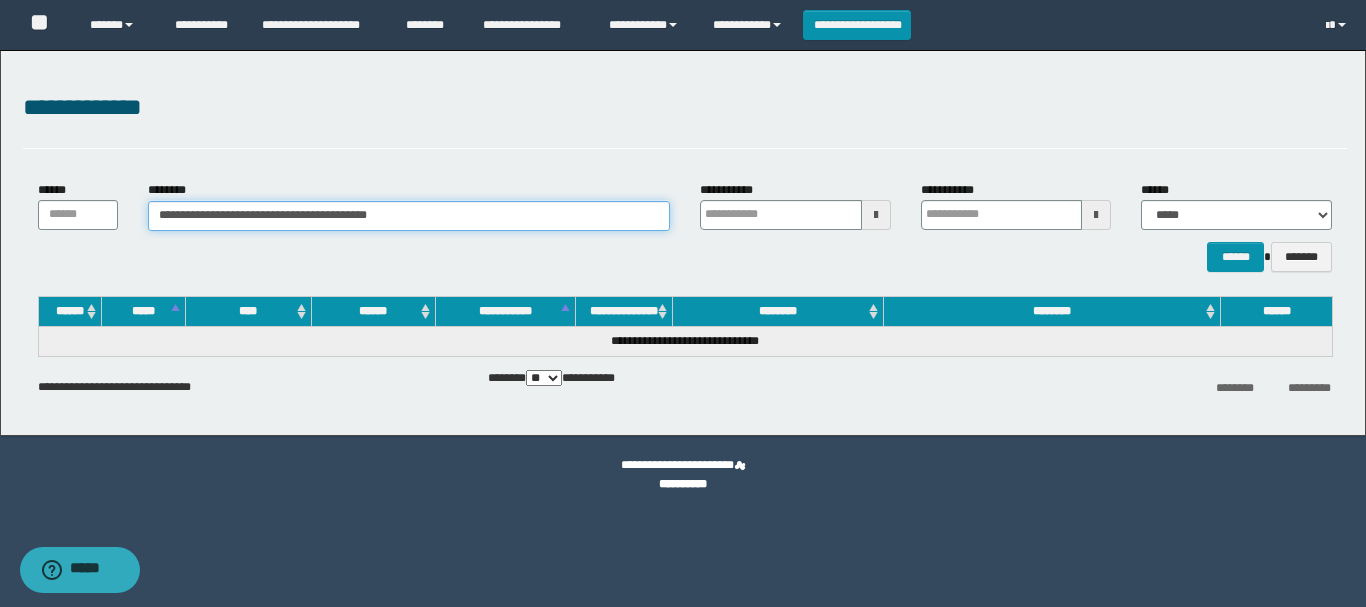 paste 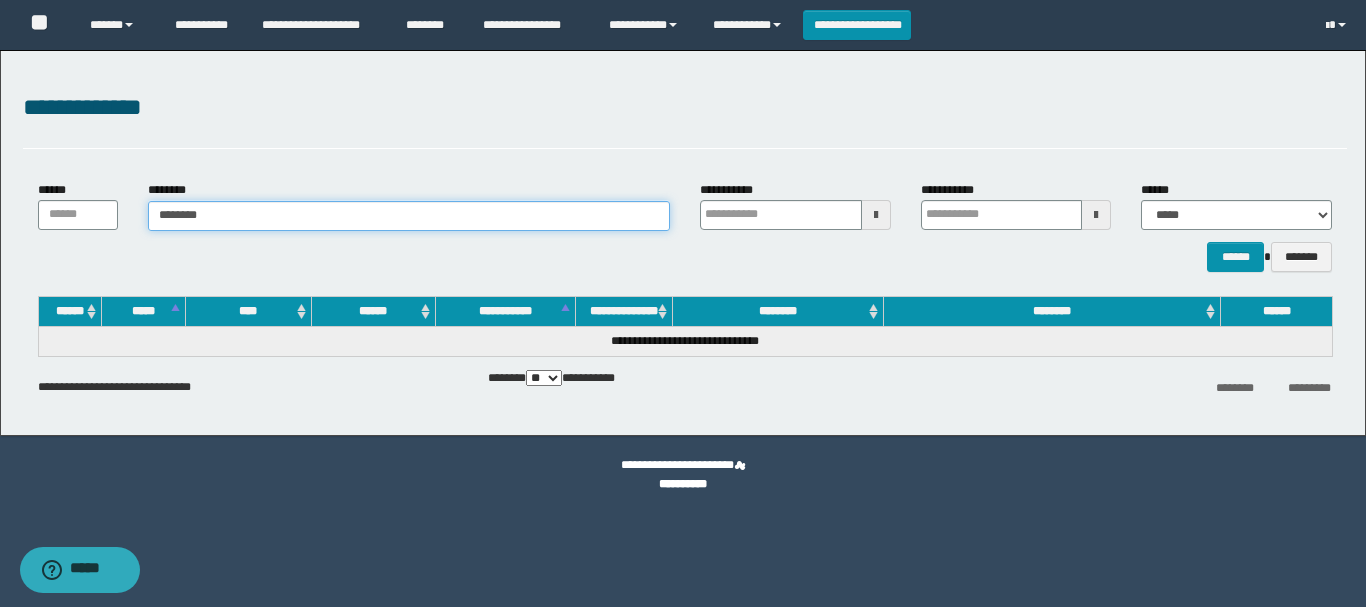 type on "********" 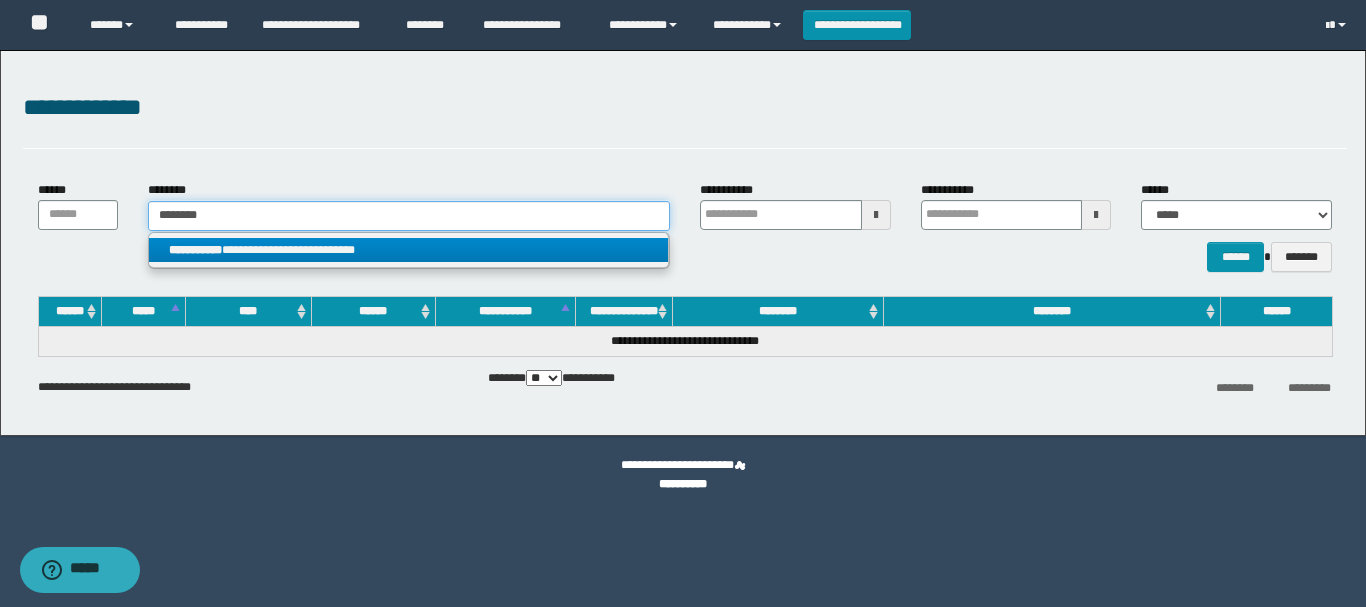 type on "********" 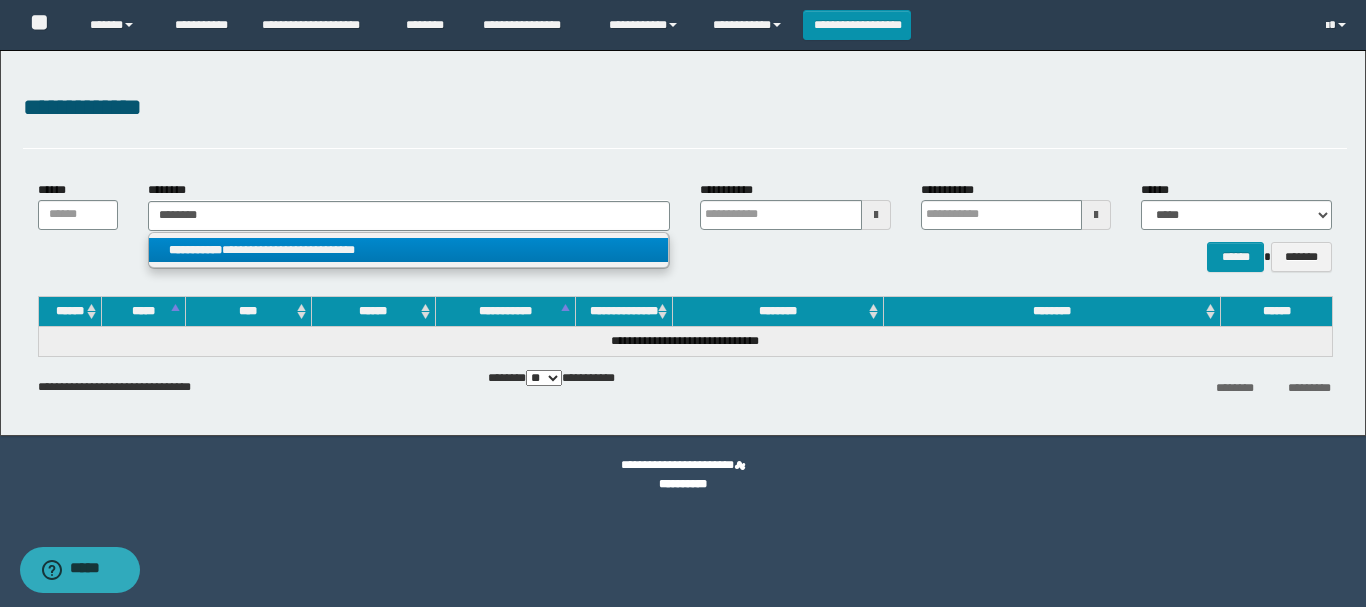 click on "**********" at bounding box center [408, 250] 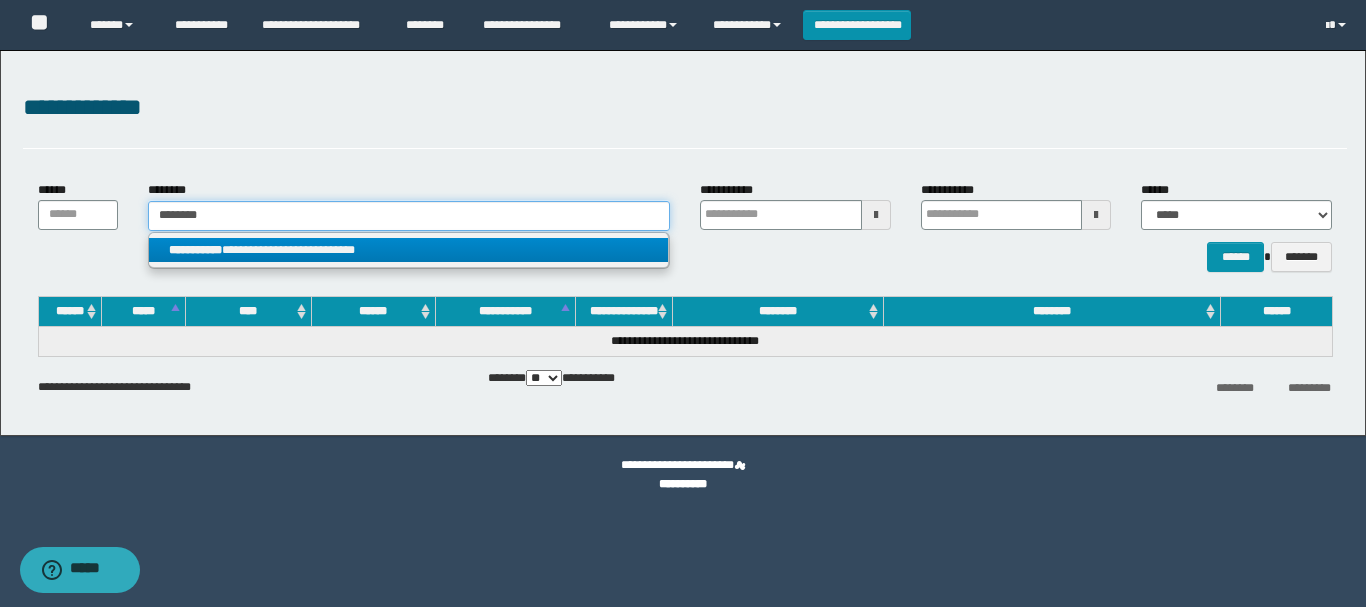 type 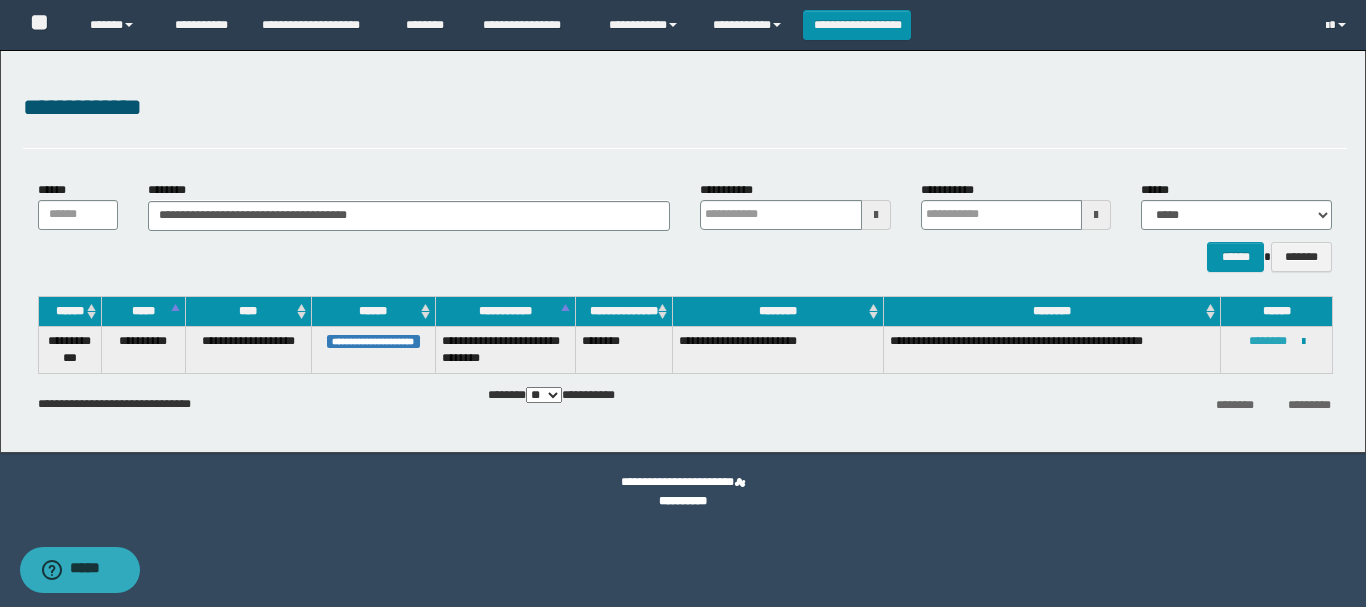 click on "********" at bounding box center (1268, 341) 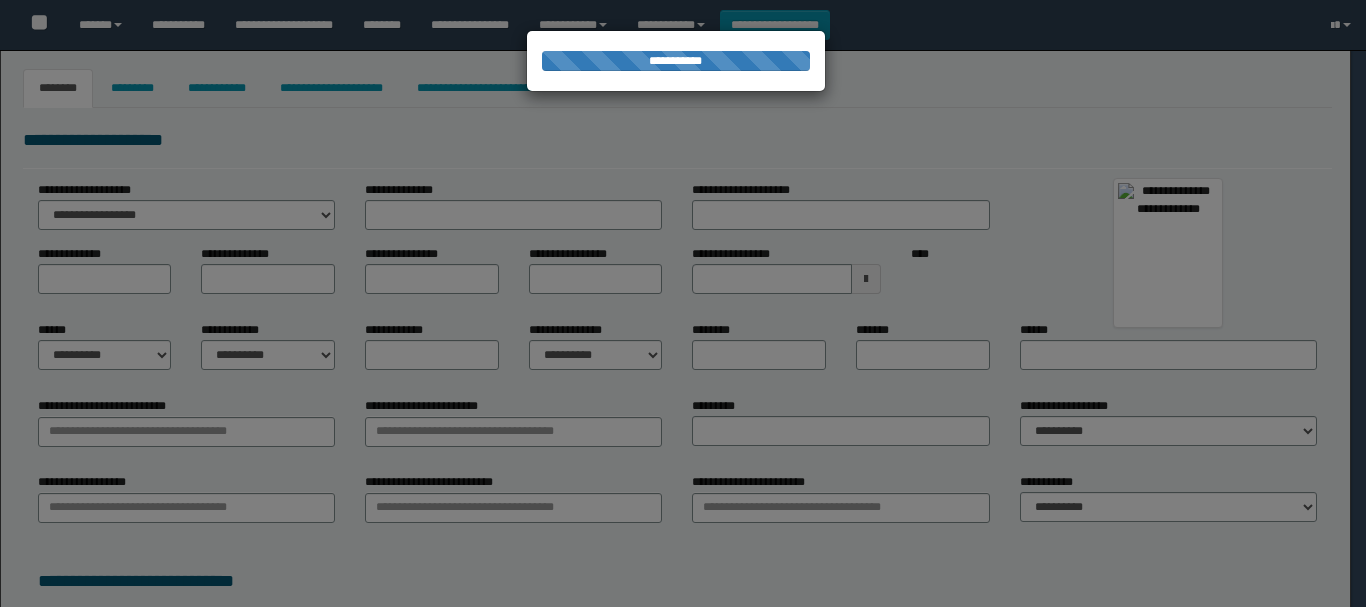 select on "***" 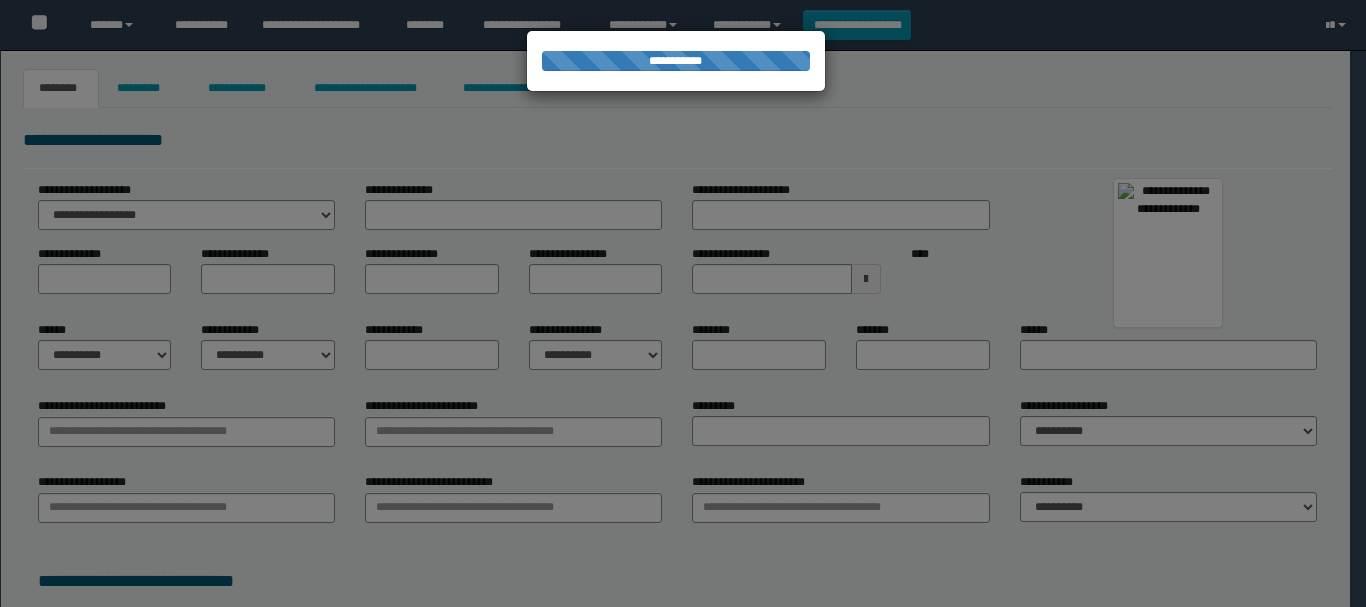 scroll, scrollTop: 0, scrollLeft: 0, axis: both 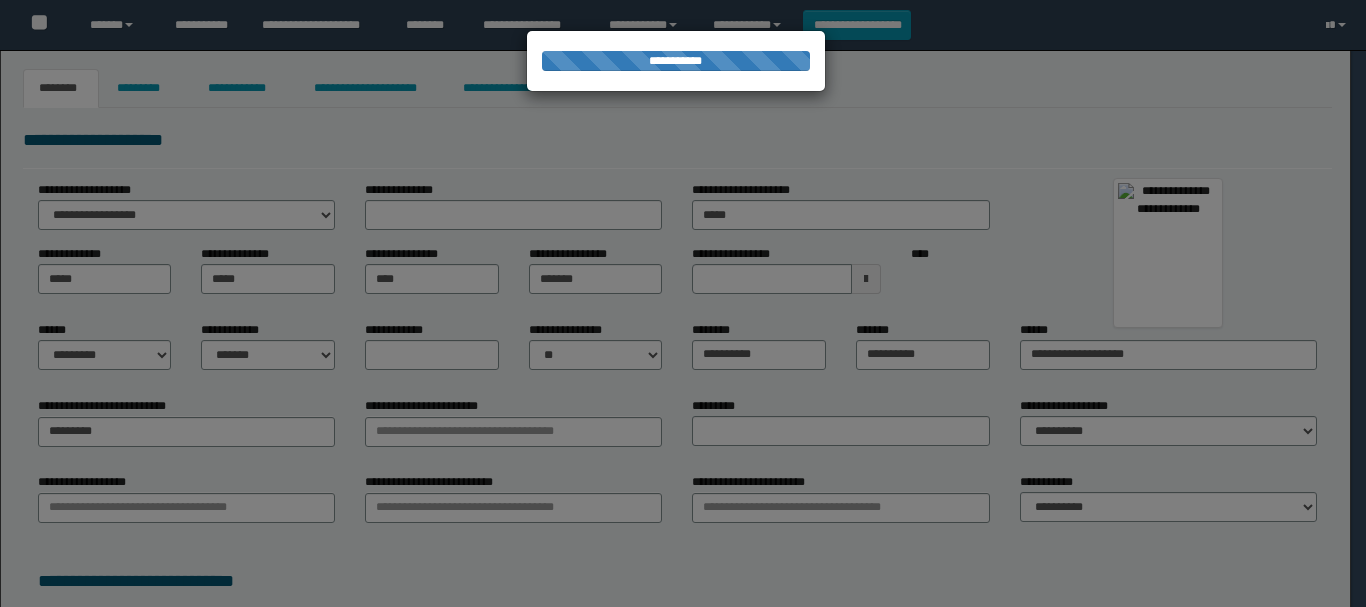 type on "*****" 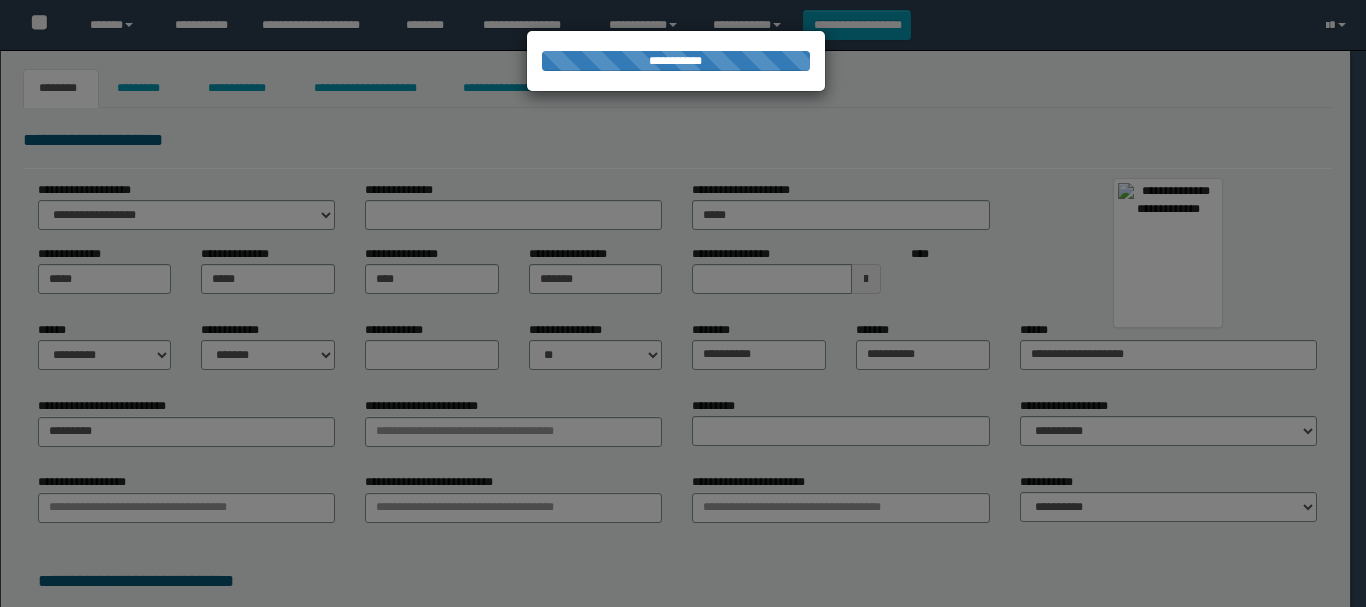 type on "**********" 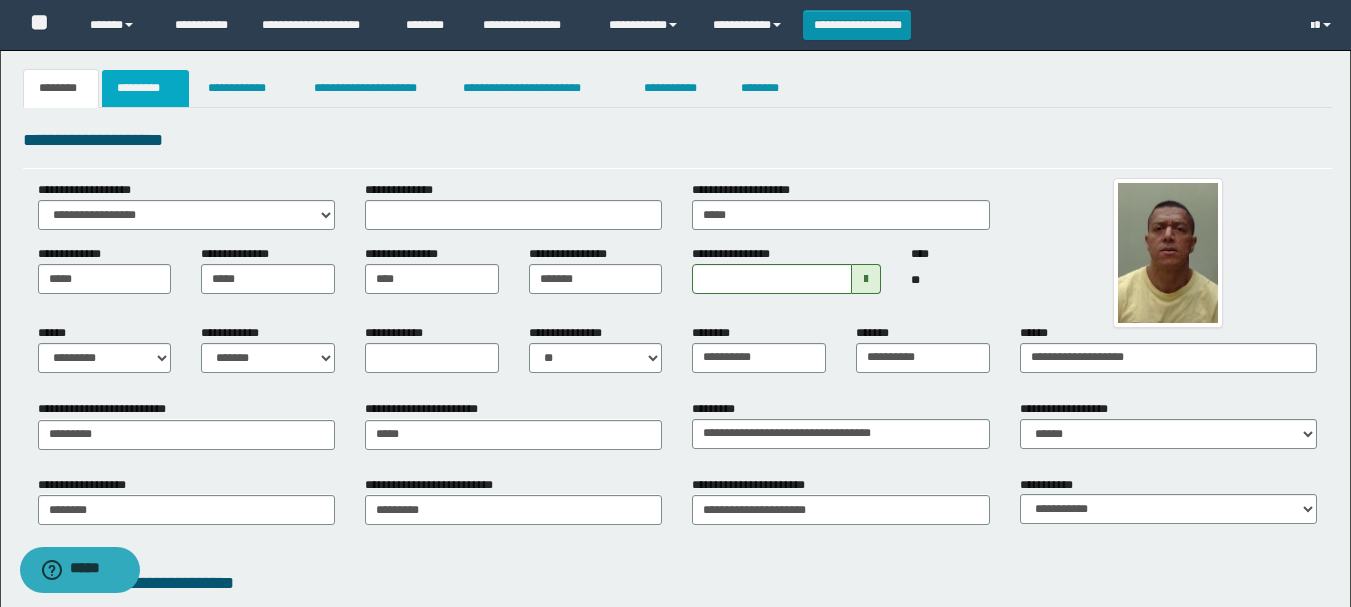 click on "*********" at bounding box center [145, 88] 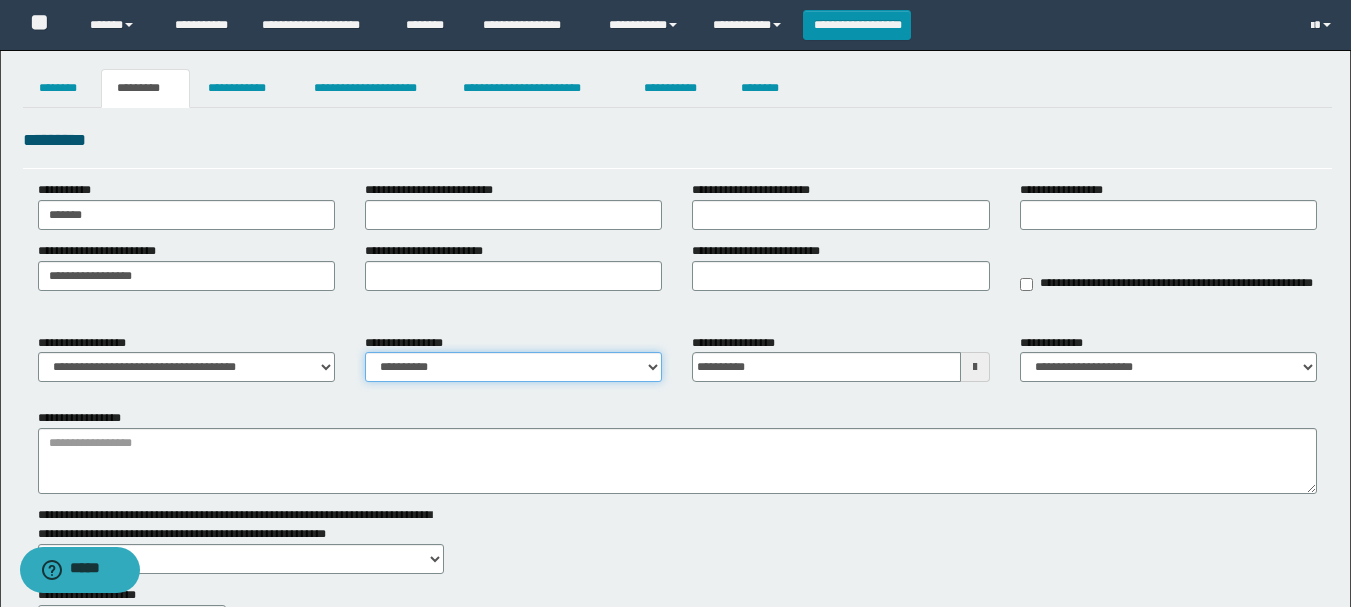 click on "**********" at bounding box center [513, 367] 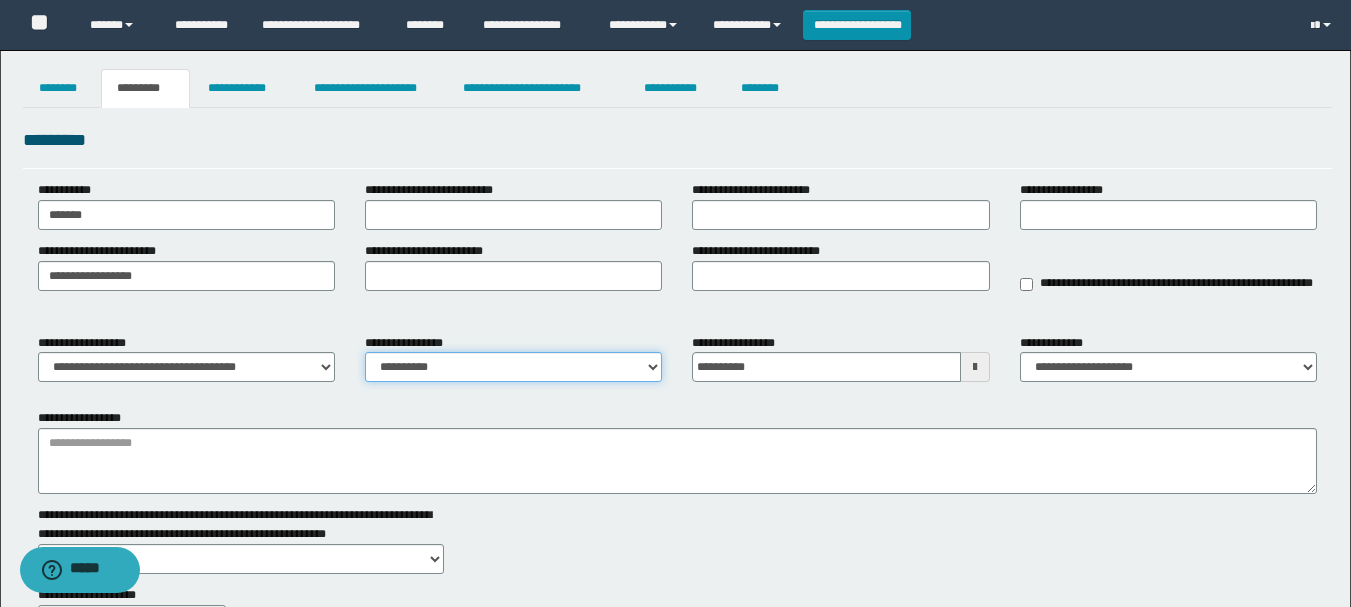 select on "****" 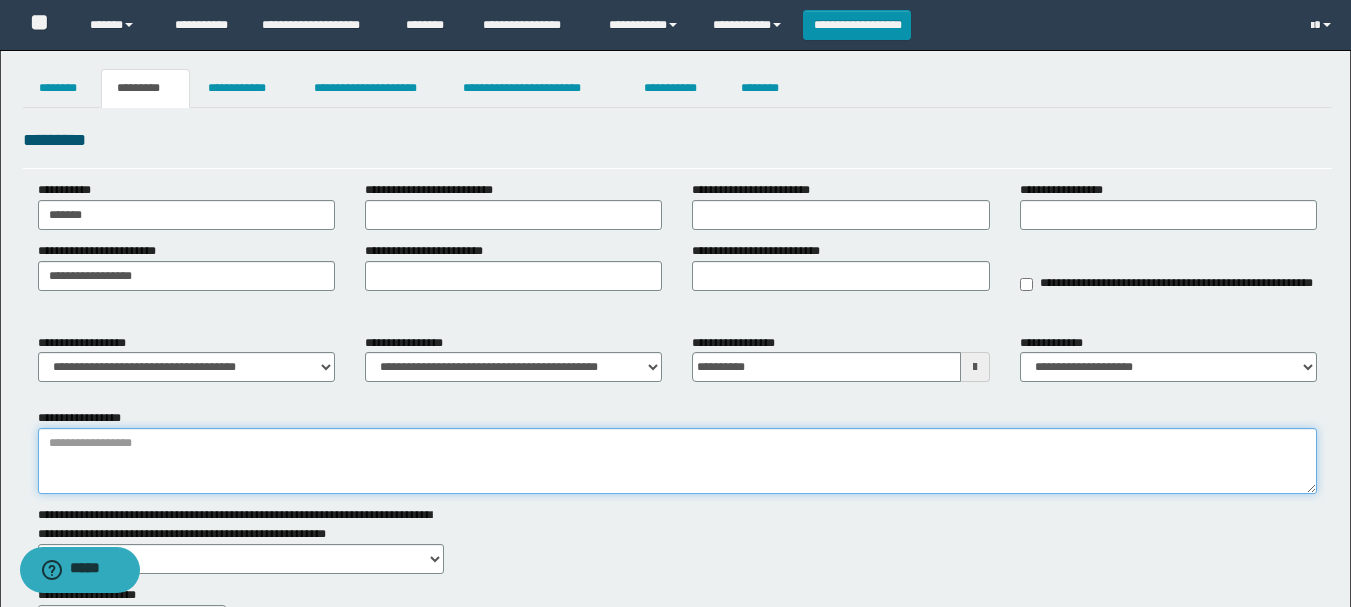 click on "**********" at bounding box center (677, 461) 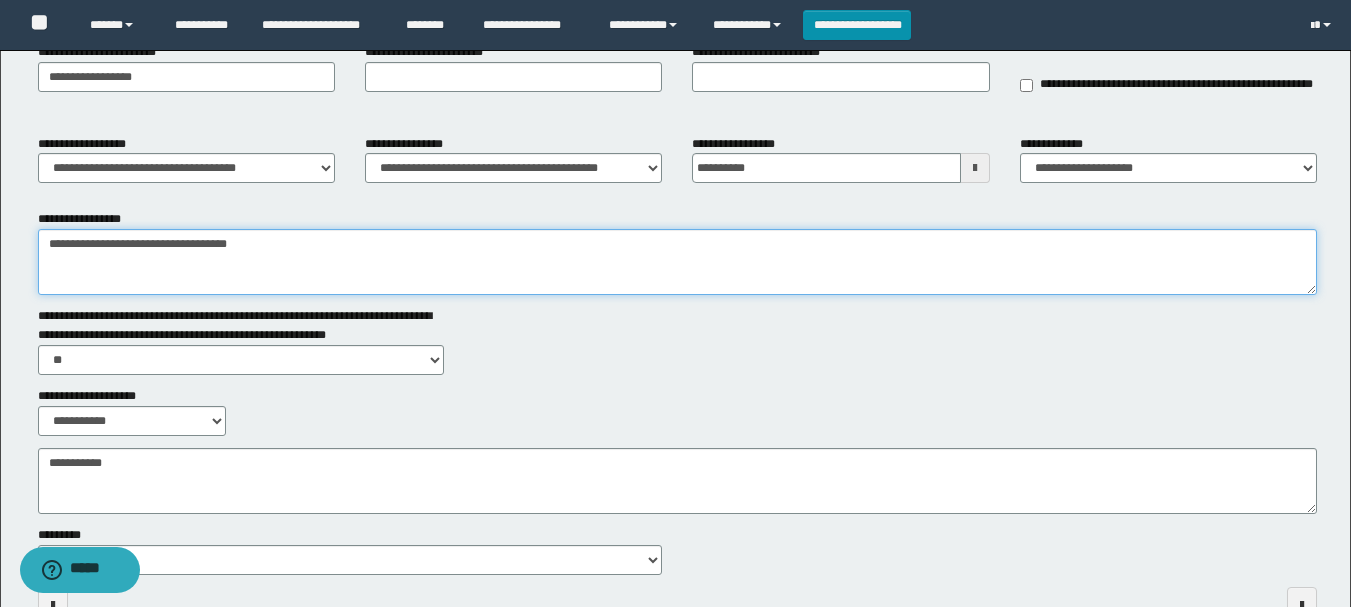 scroll, scrollTop: 200, scrollLeft: 0, axis: vertical 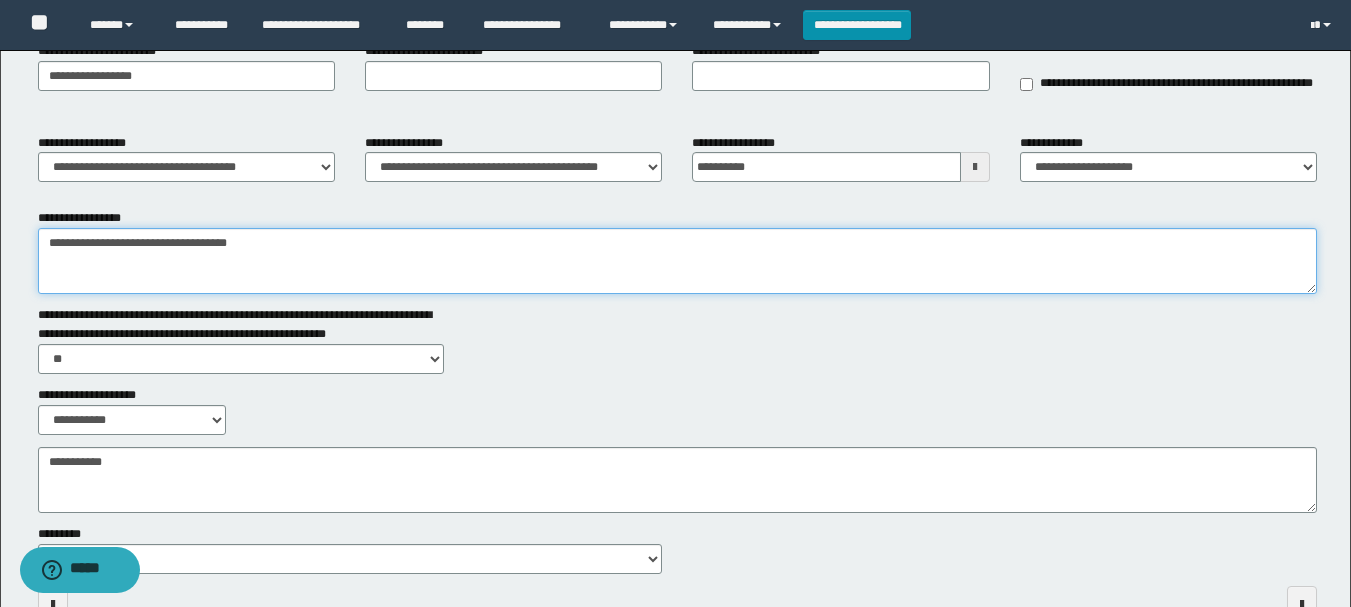 click on "**********" at bounding box center (677, 261) 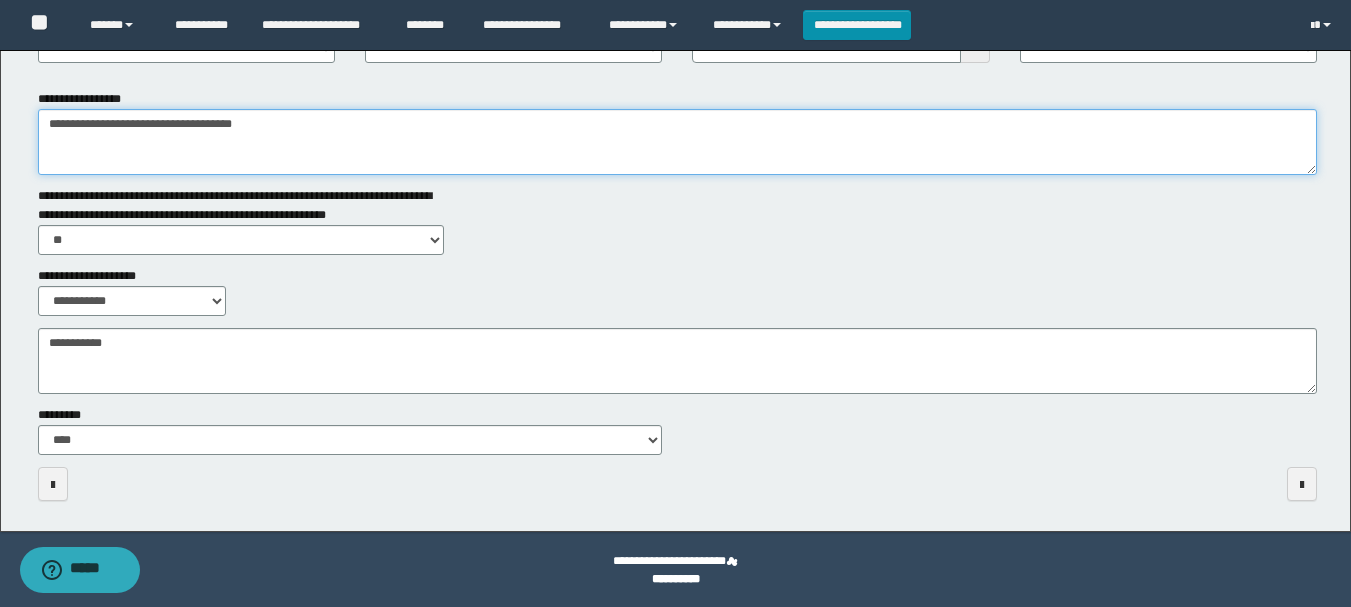 scroll, scrollTop: 321, scrollLeft: 0, axis: vertical 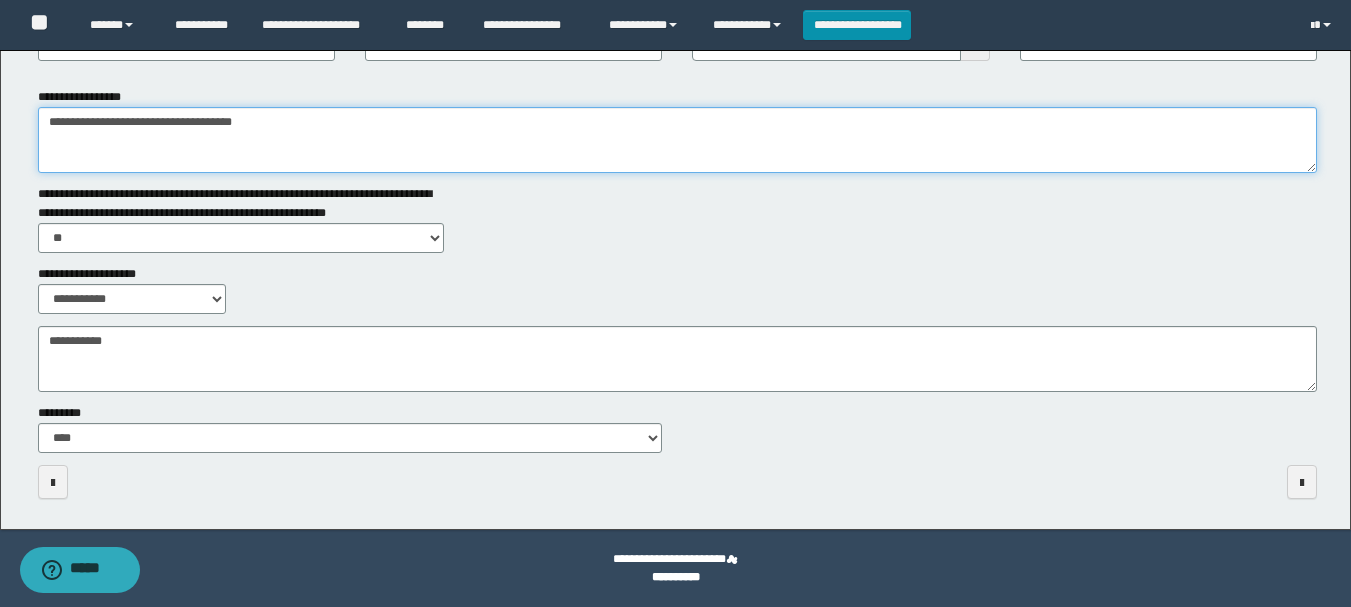 type on "**********" 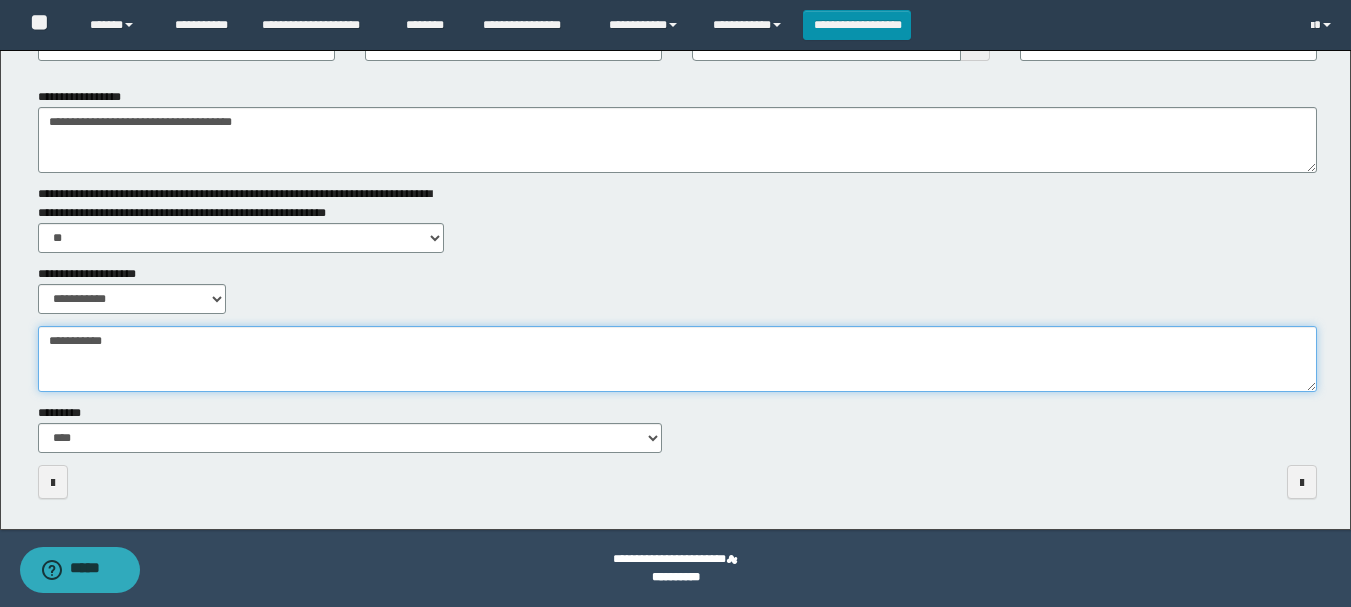 click on "**********" at bounding box center [677, 359] 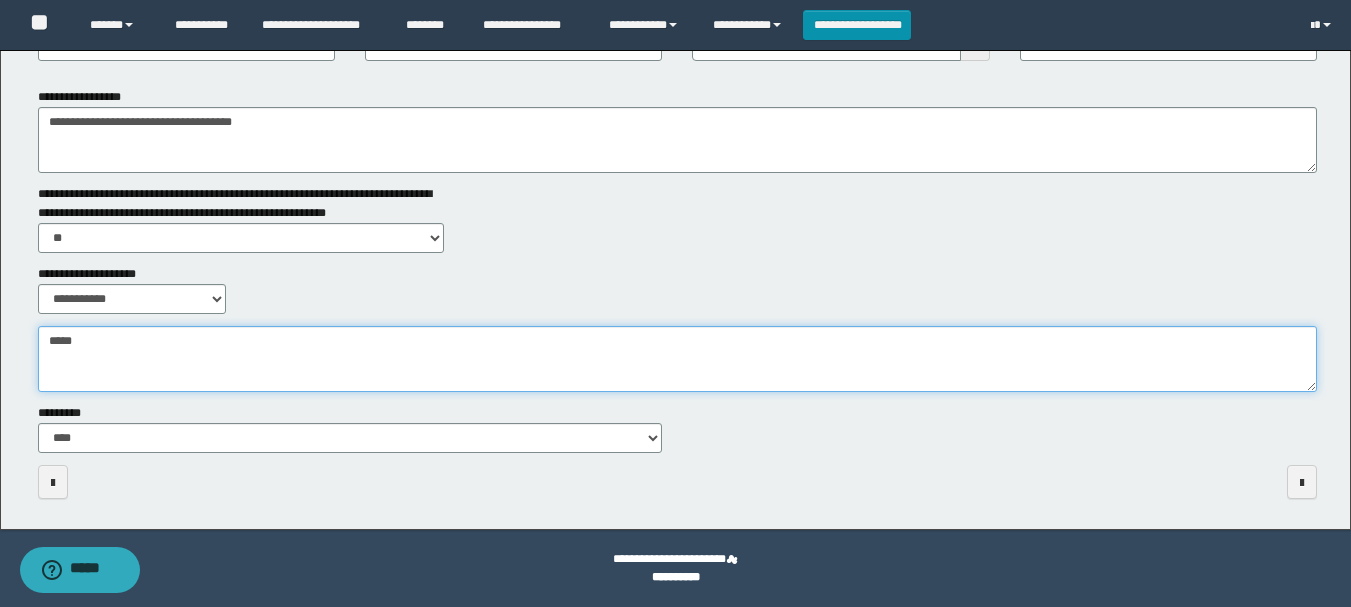 scroll, scrollTop: 0, scrollLeft: 0, axis: both 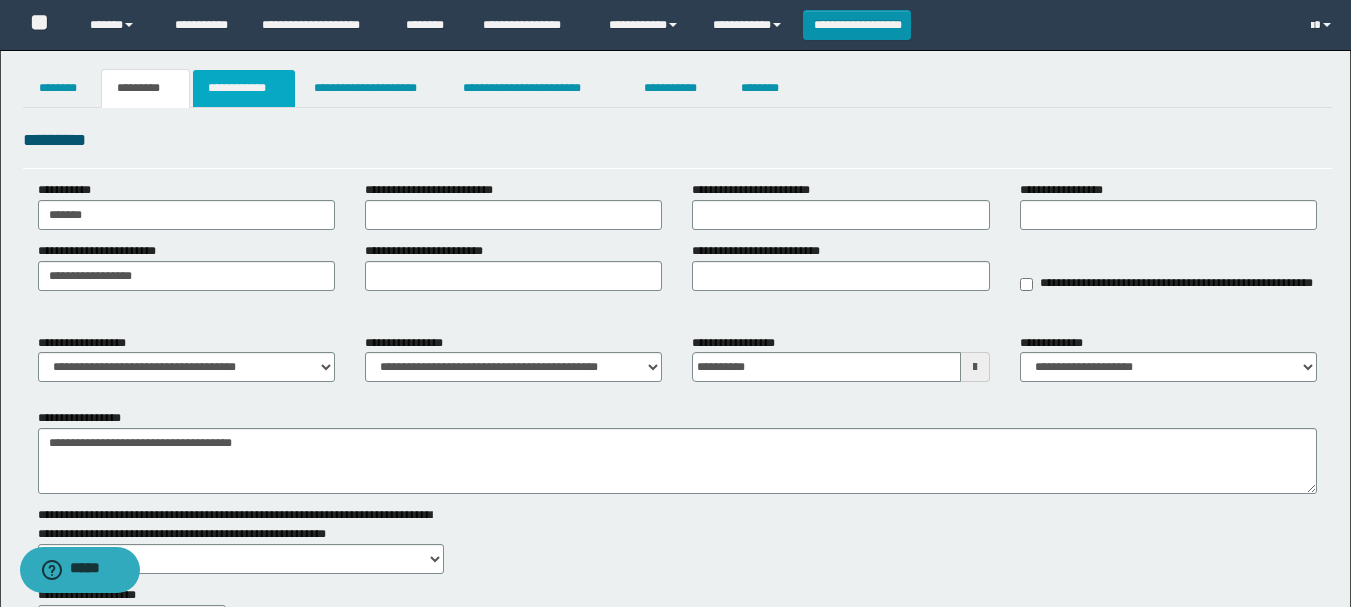 type on "*****" 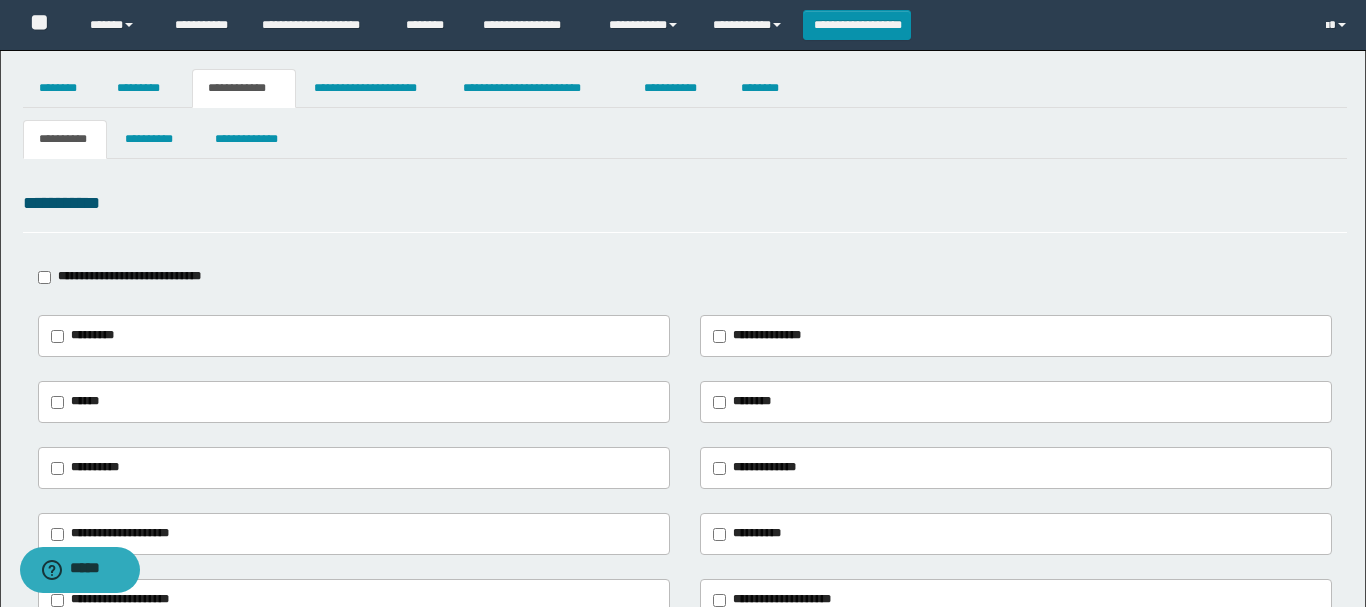 type on "**********" 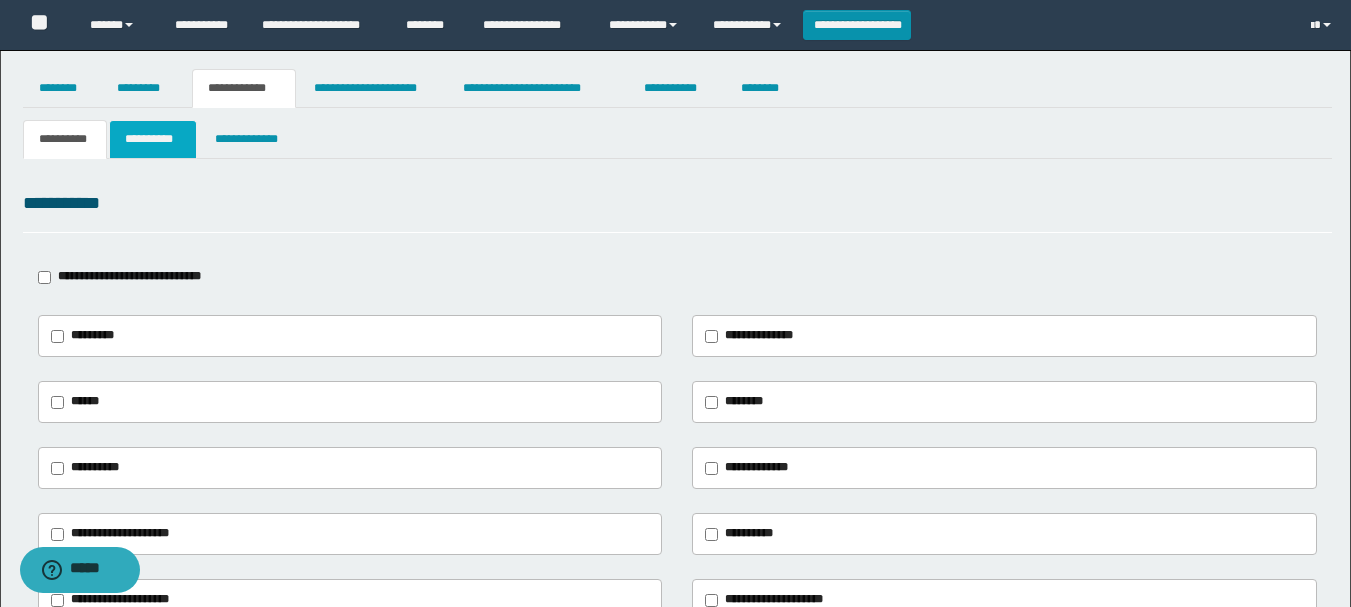 click on "**********" at bounding box center [153, 139] 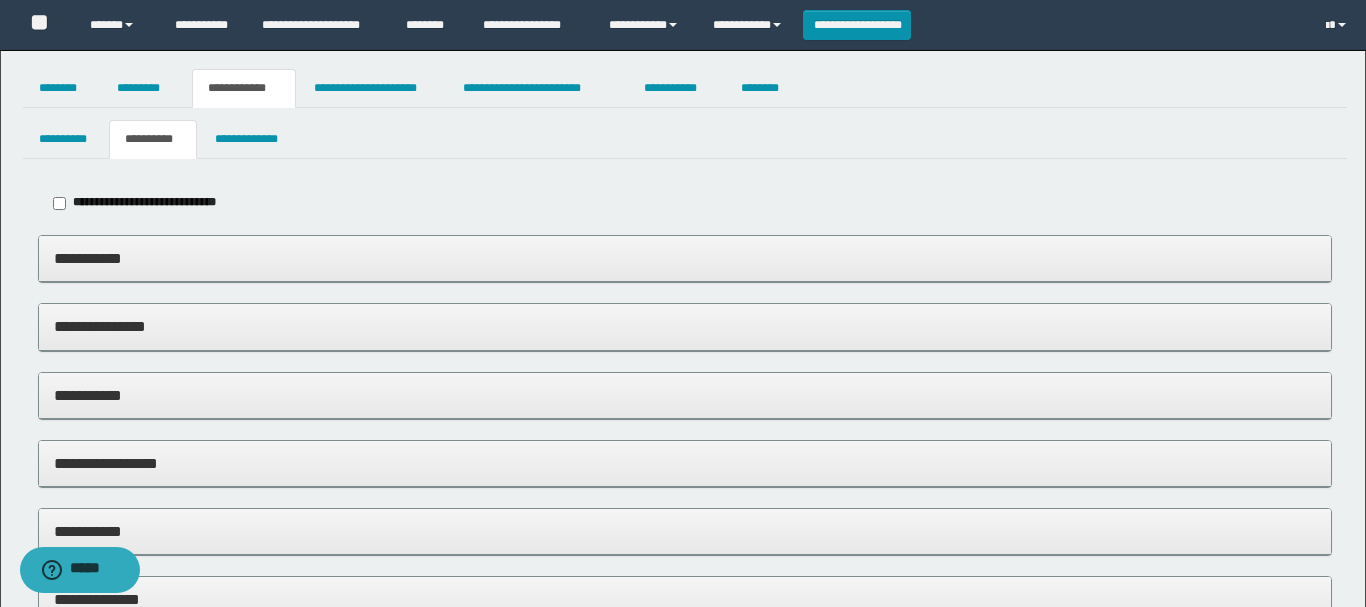 type on "*****" 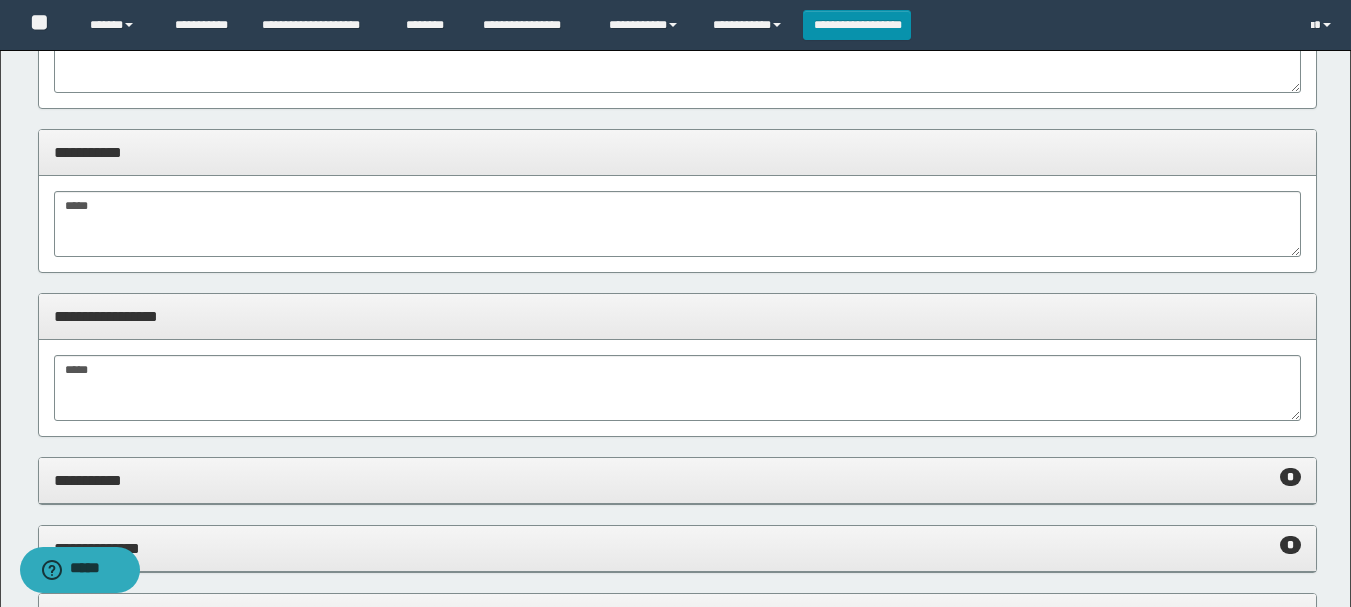 scroll, scrollTop: 400, scrollLeft: 0, axis: vertical 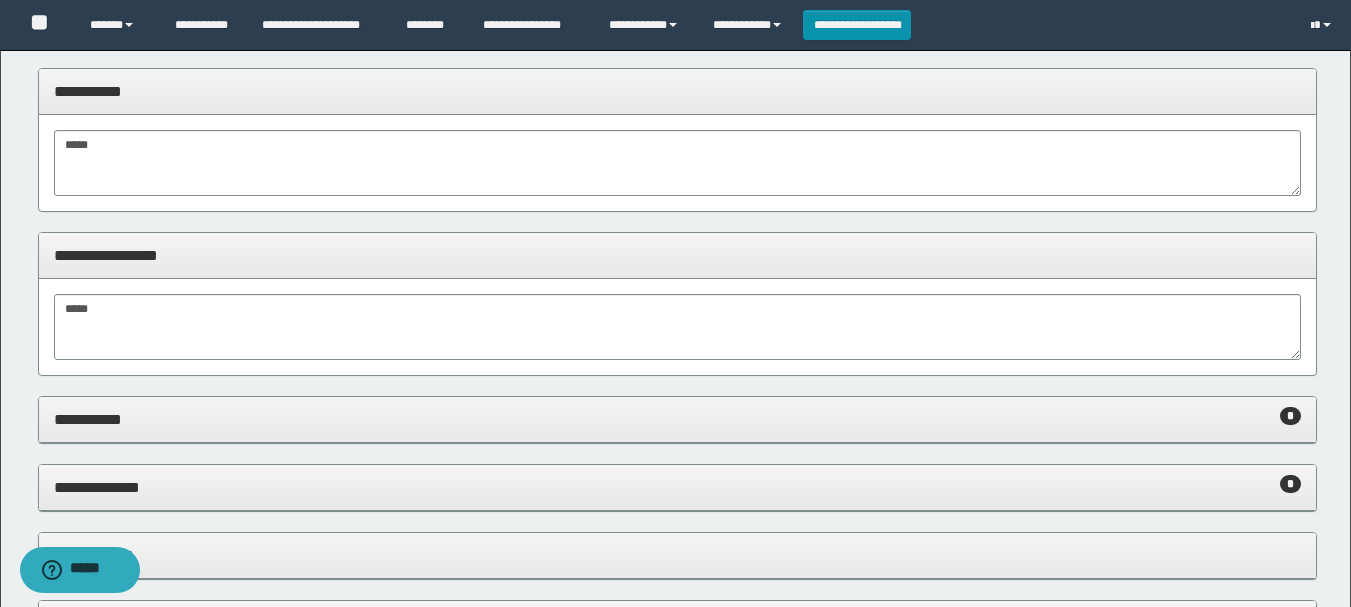 click on "**********" at bounding box center (677, 419) 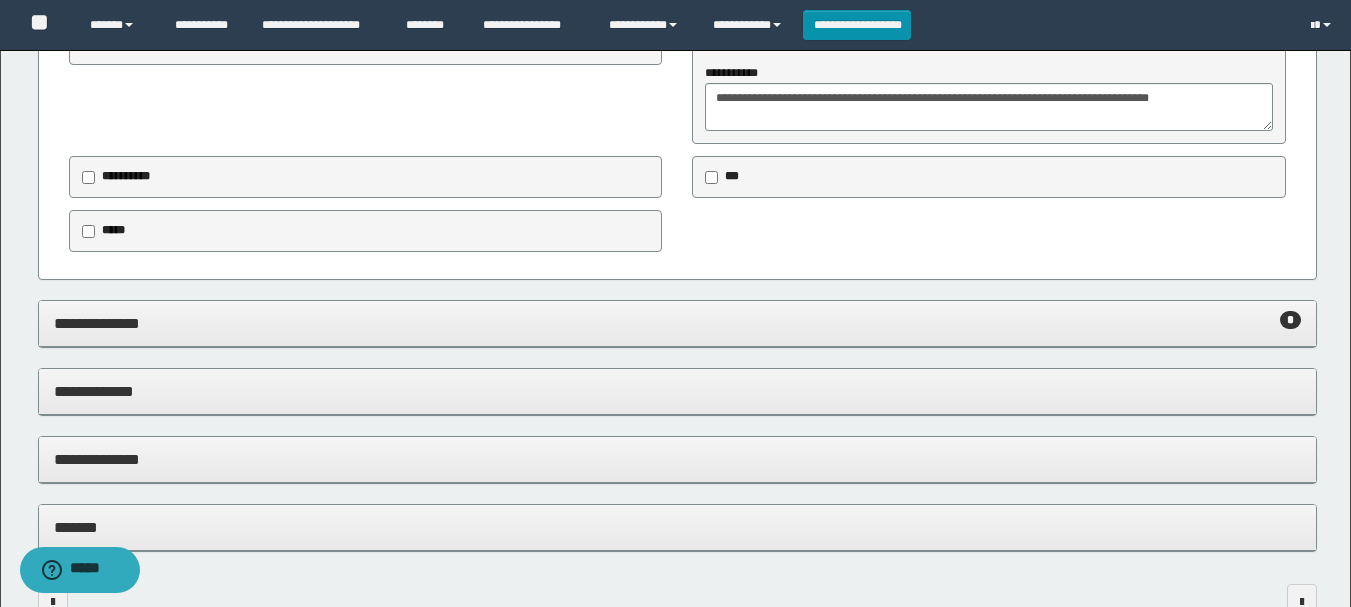 scroll, scrollTop: 800, scrollLeft: 0, axis: vertical 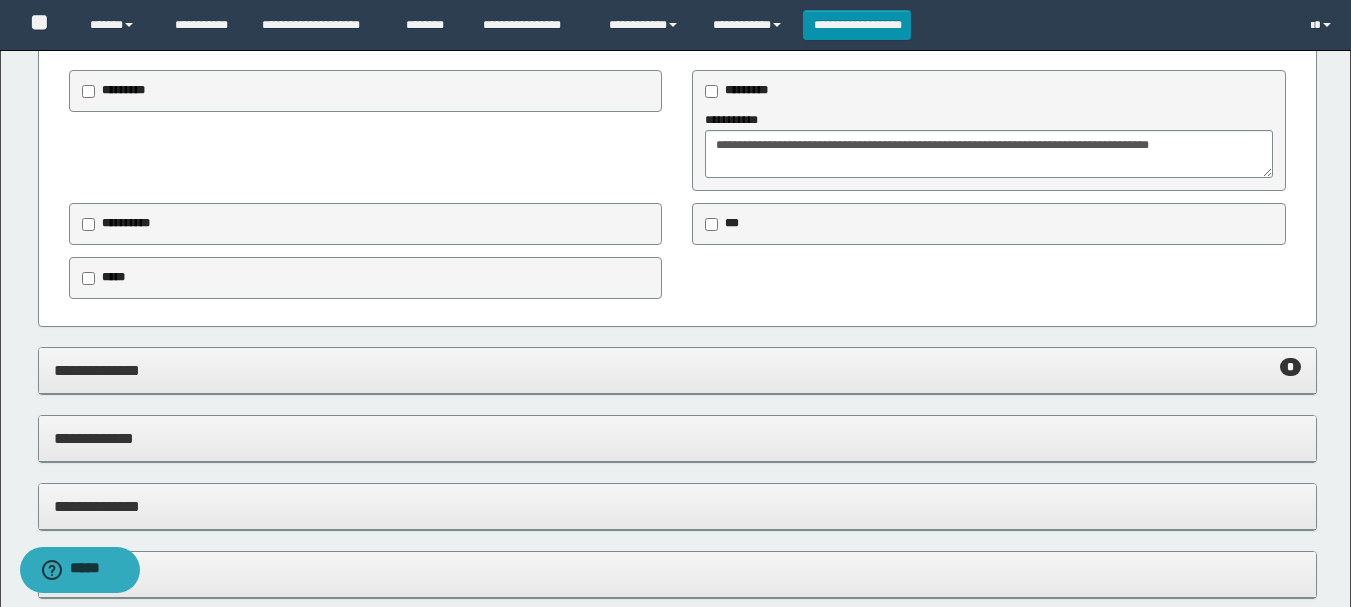 click on "**********" at bounding box center (677, 371) 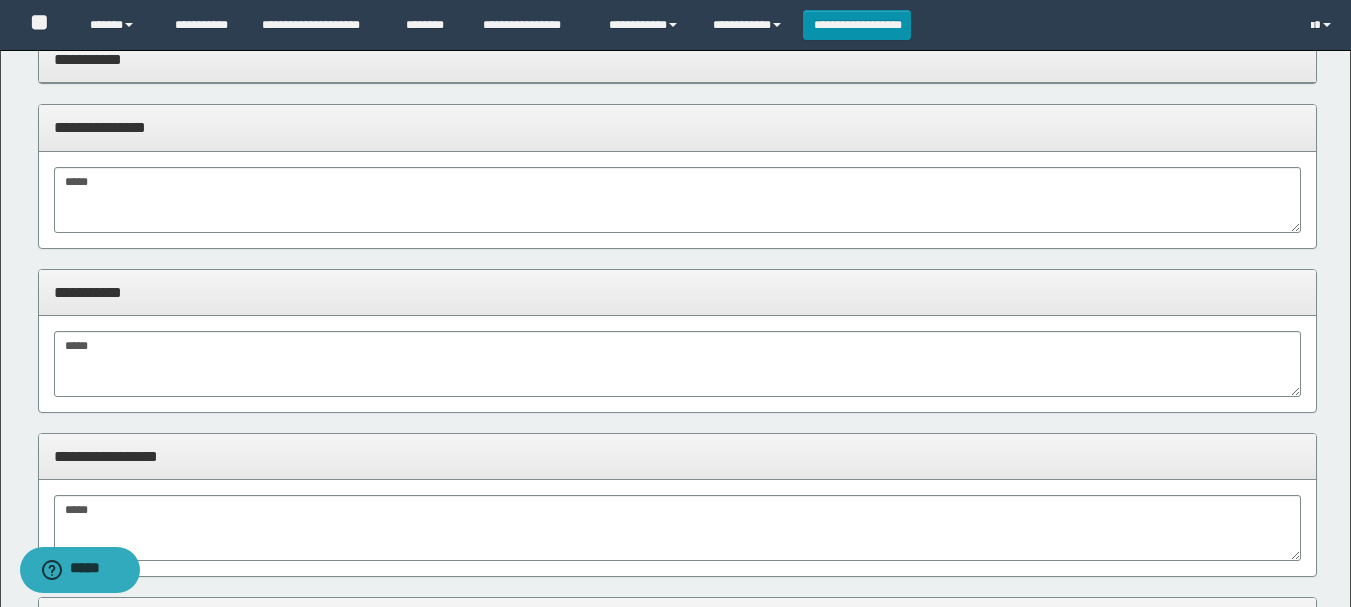 scroll, scrollTop: 0, scrollLeft: 0, axis: both 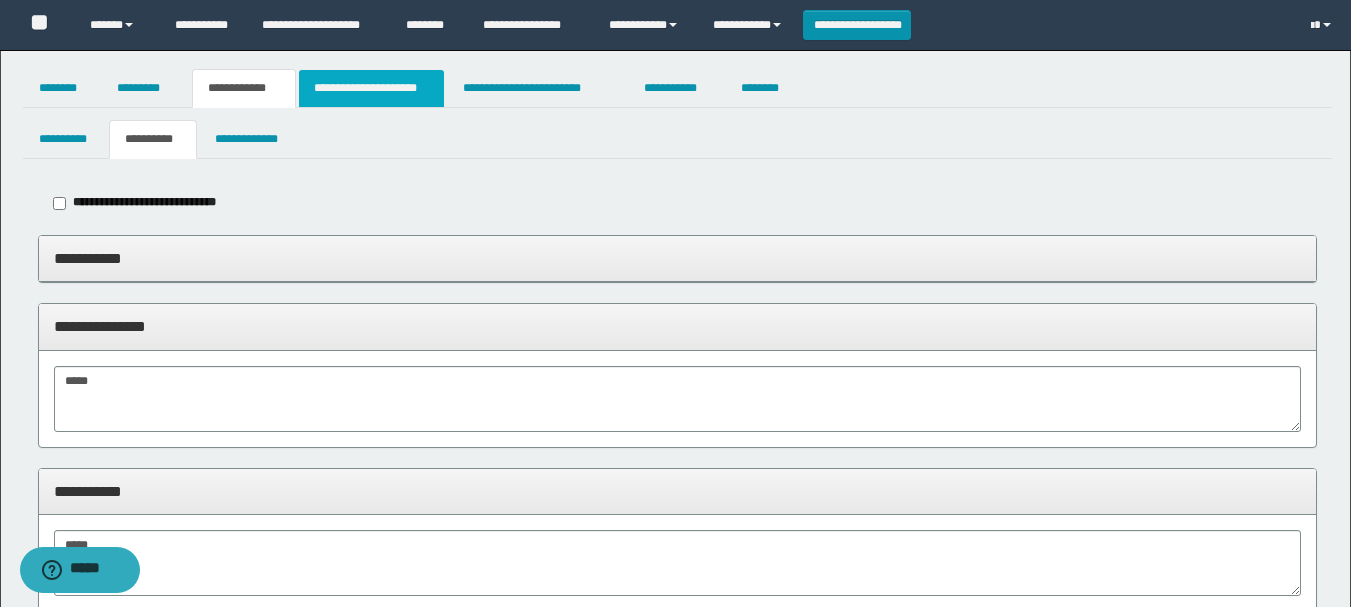 click on "**********" at bounding box center [371, 88] 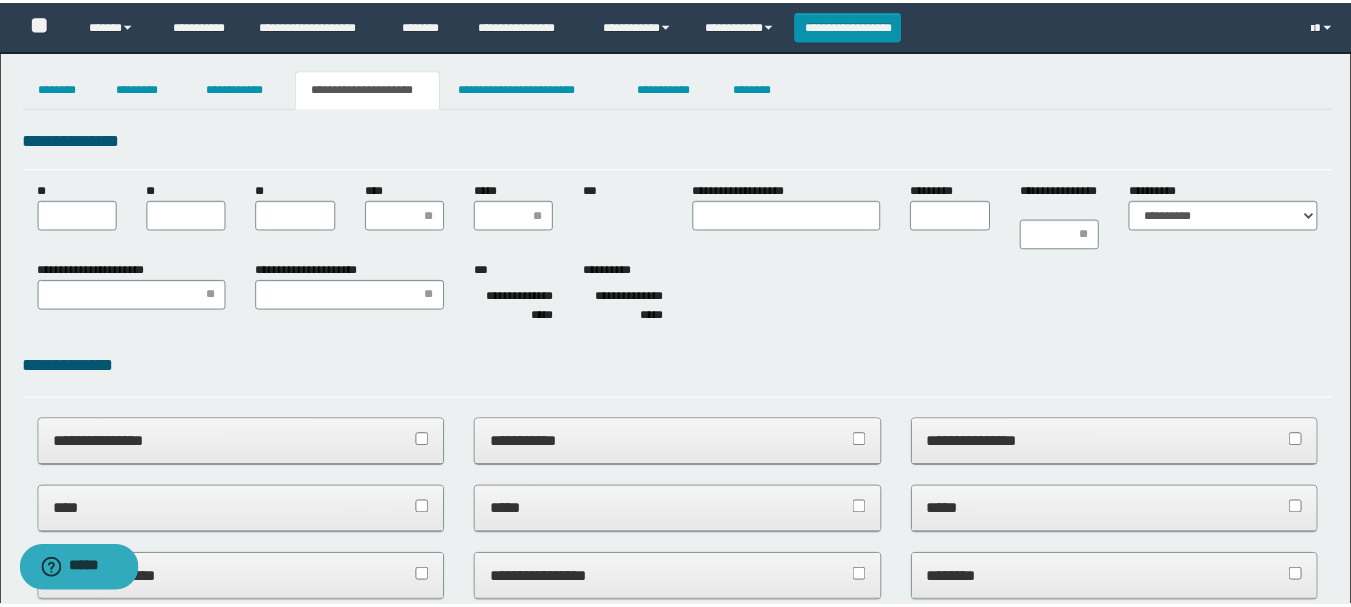 scroll, scrollTop: 0, scrollLeft: 0, axis: both 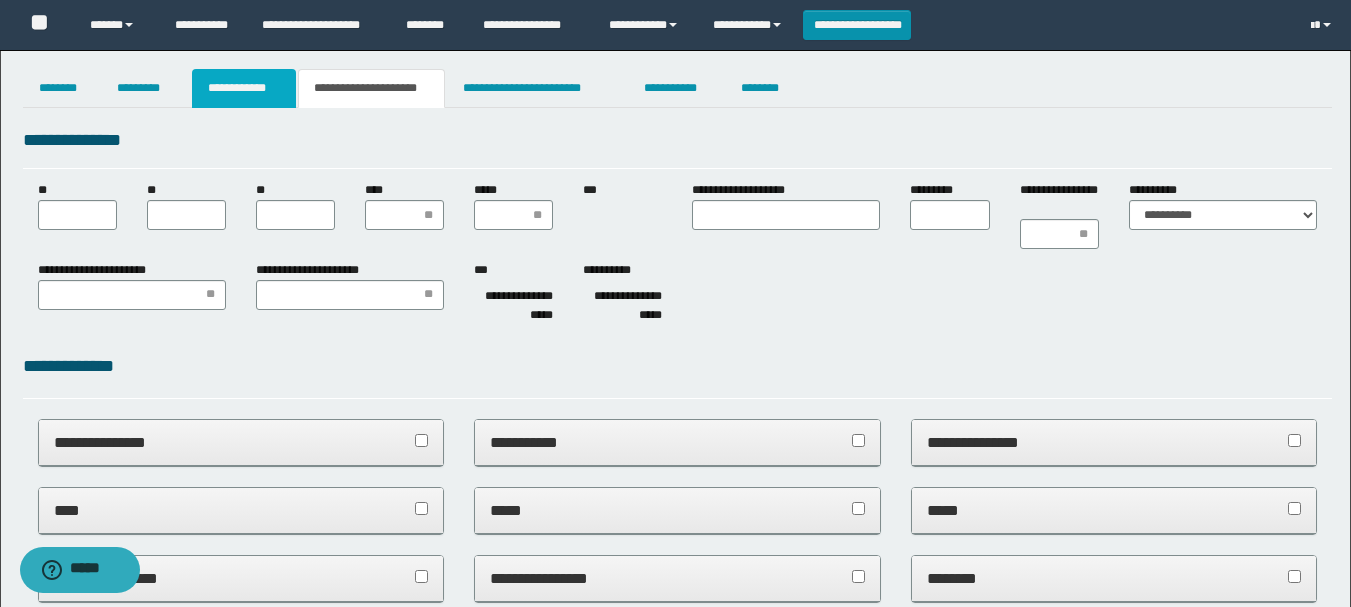 click on "**********" at bounding box center [244, 88] 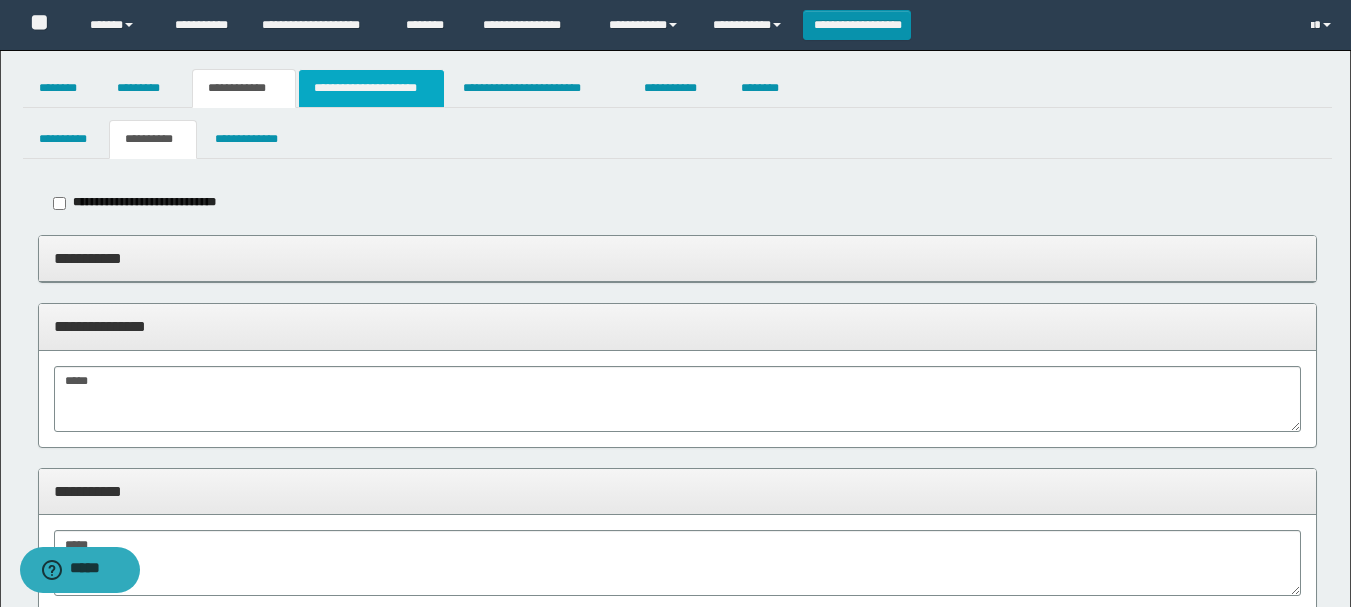 click on "**********" at bounding box center [371, 88] 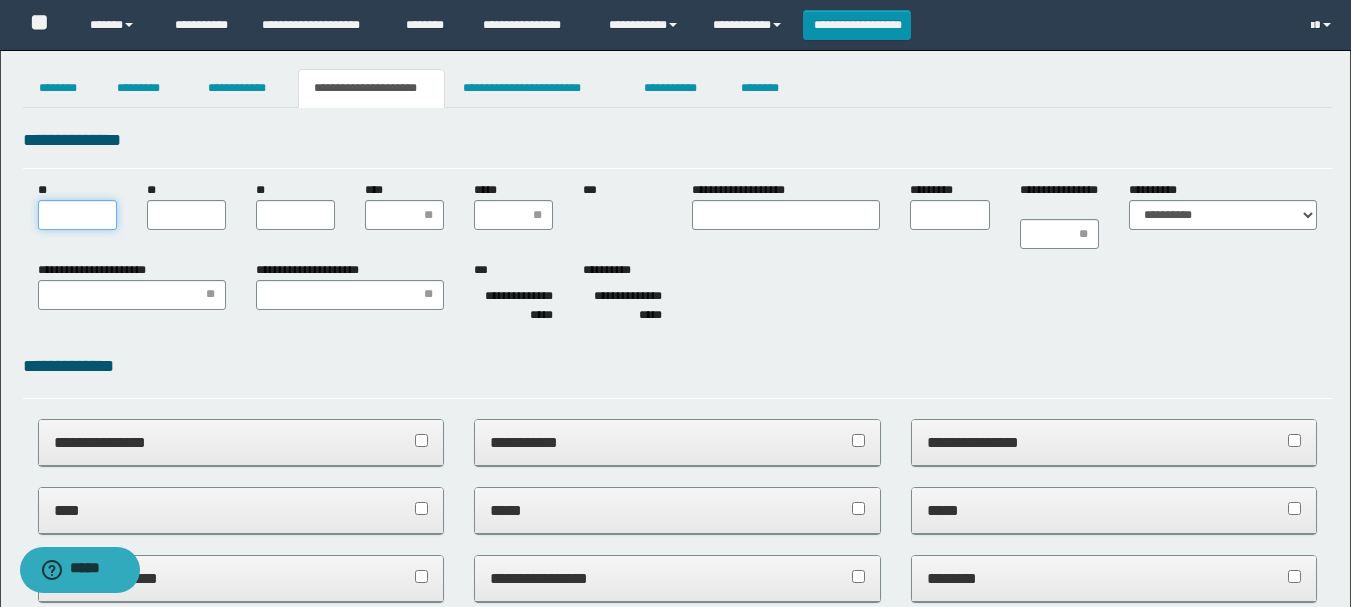 click on "**" at bounding box center [77, 215] 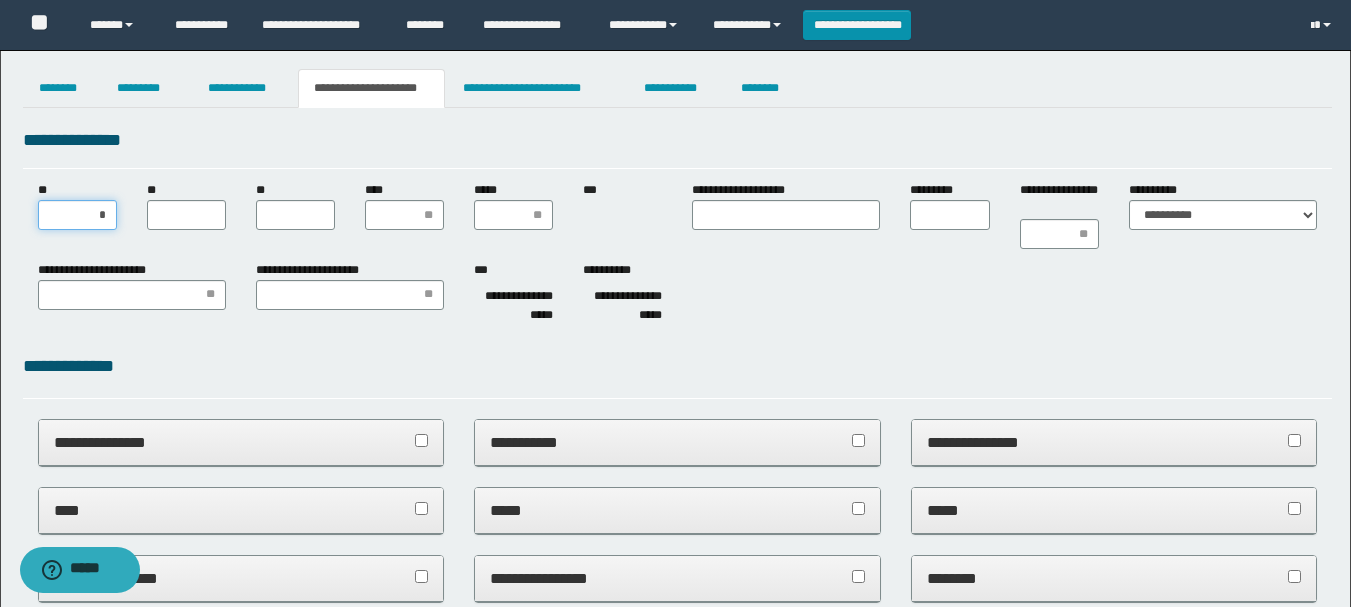 type on "**" 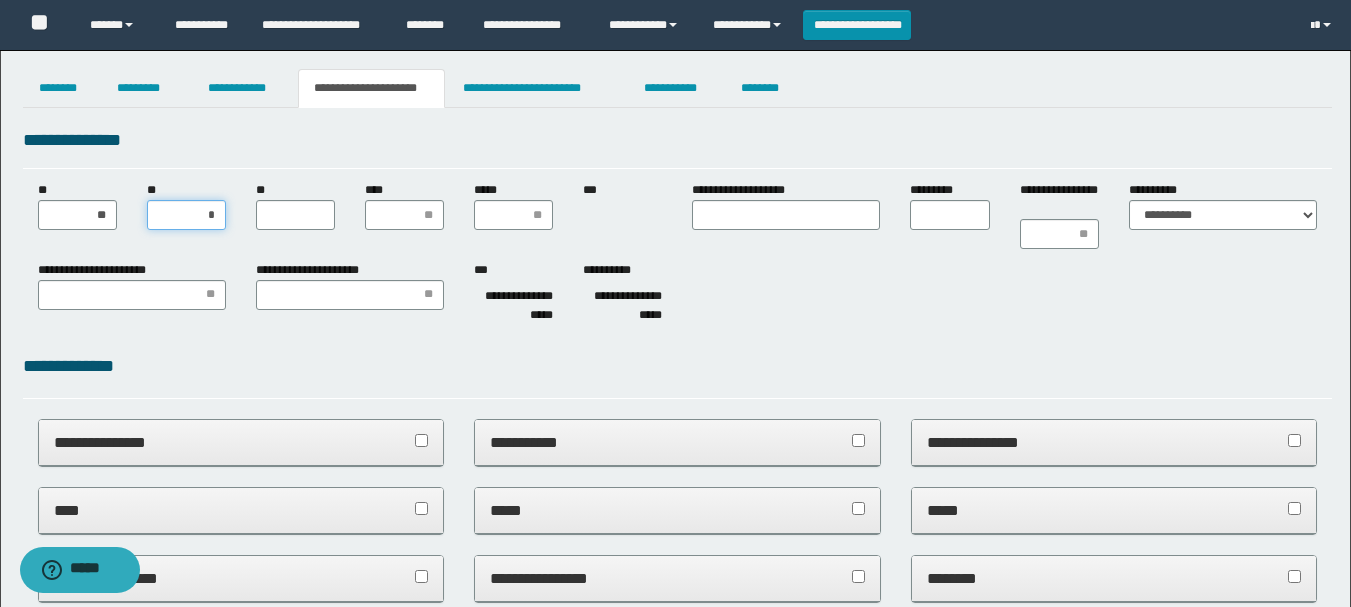 type on "**" 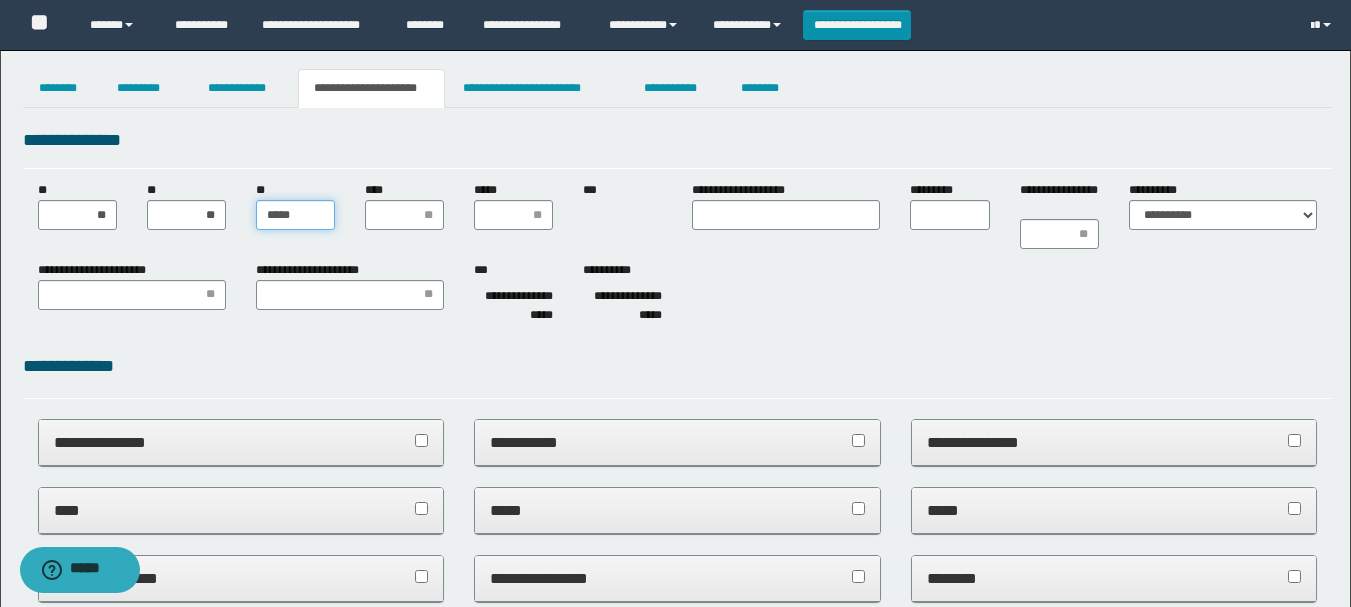 type on "******" 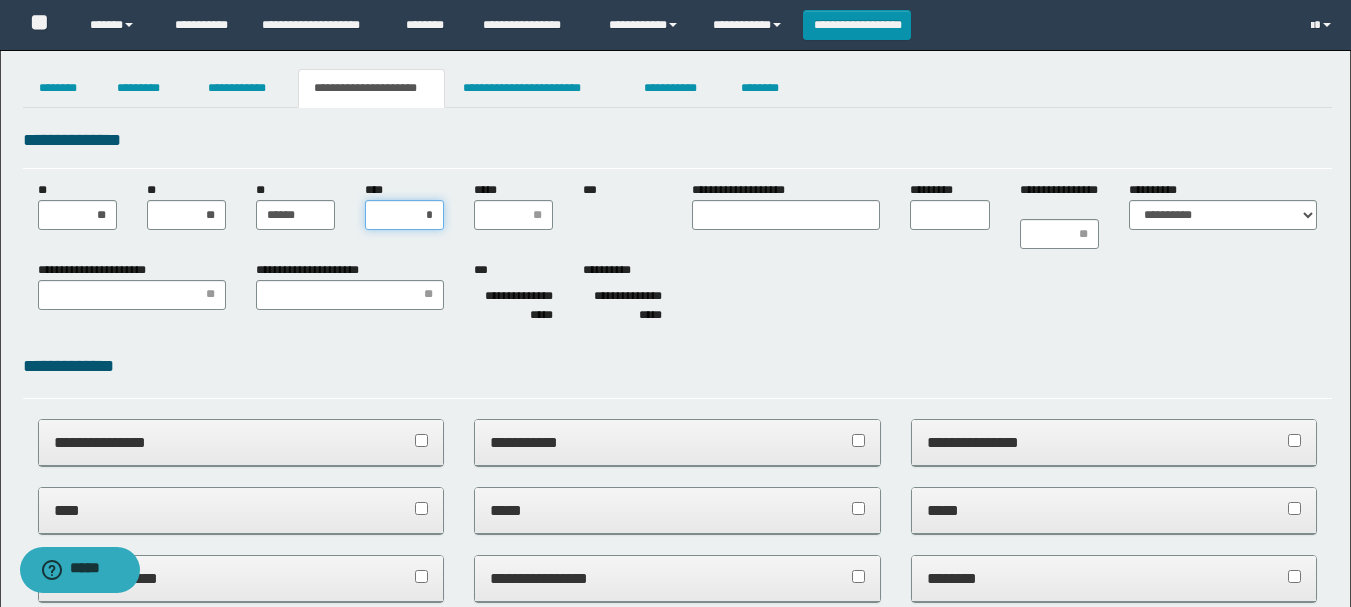 type on "**" 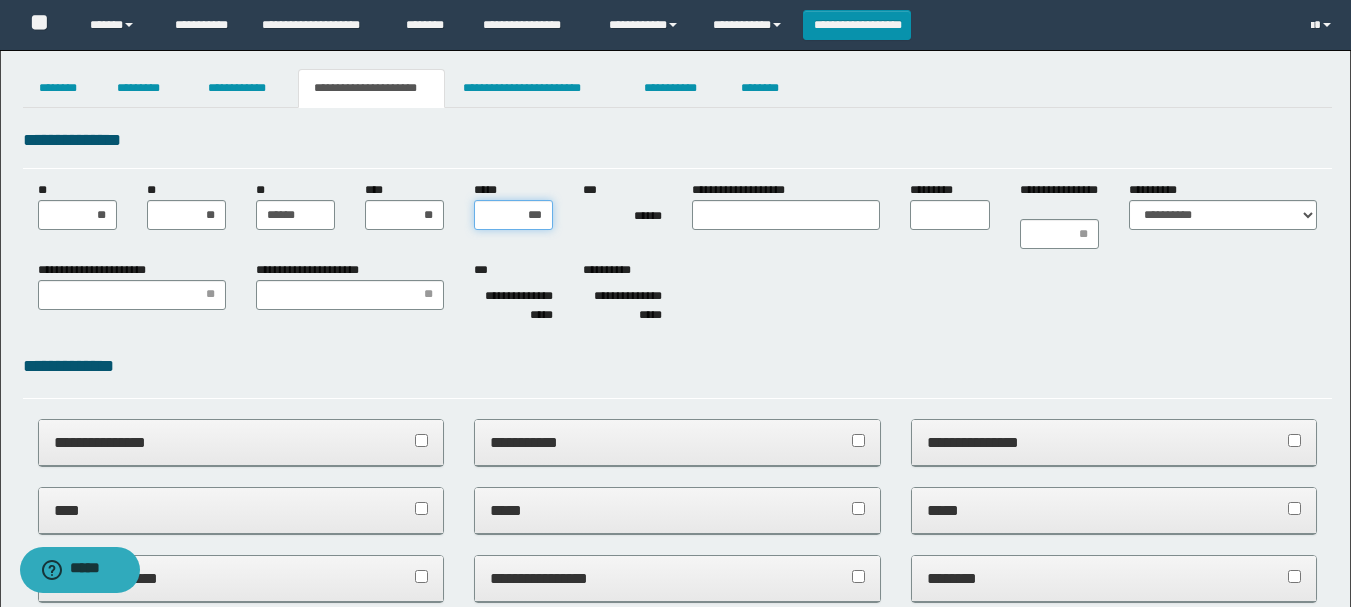 type on "****" 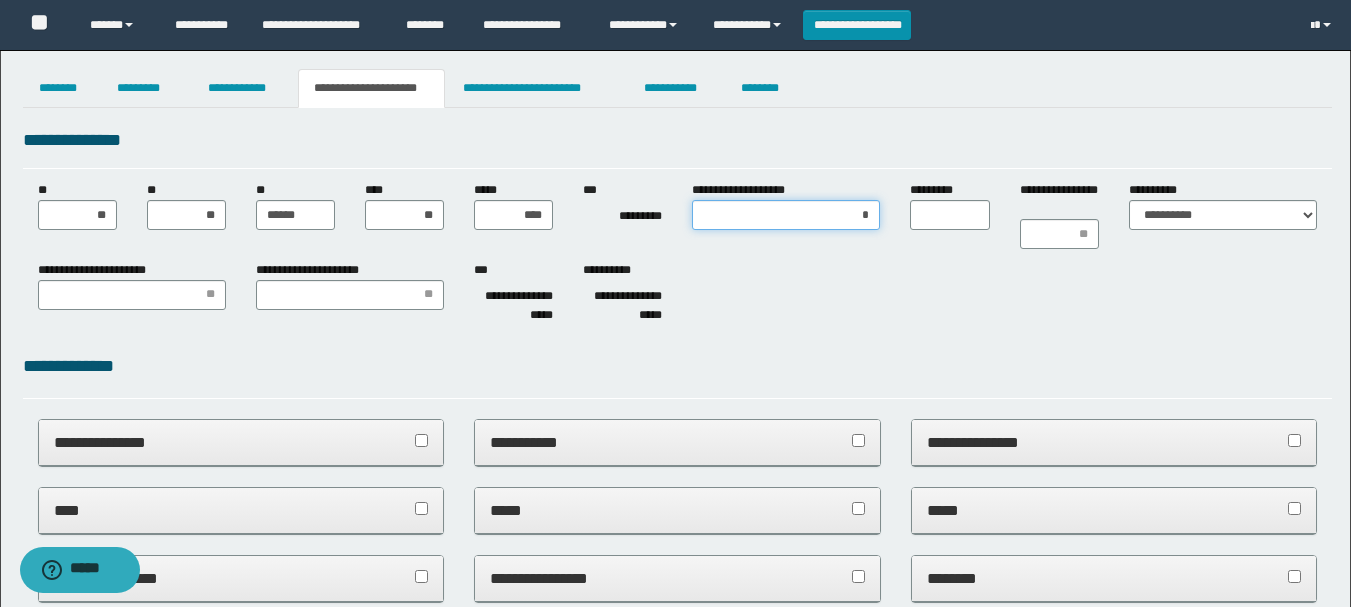 type on "**" 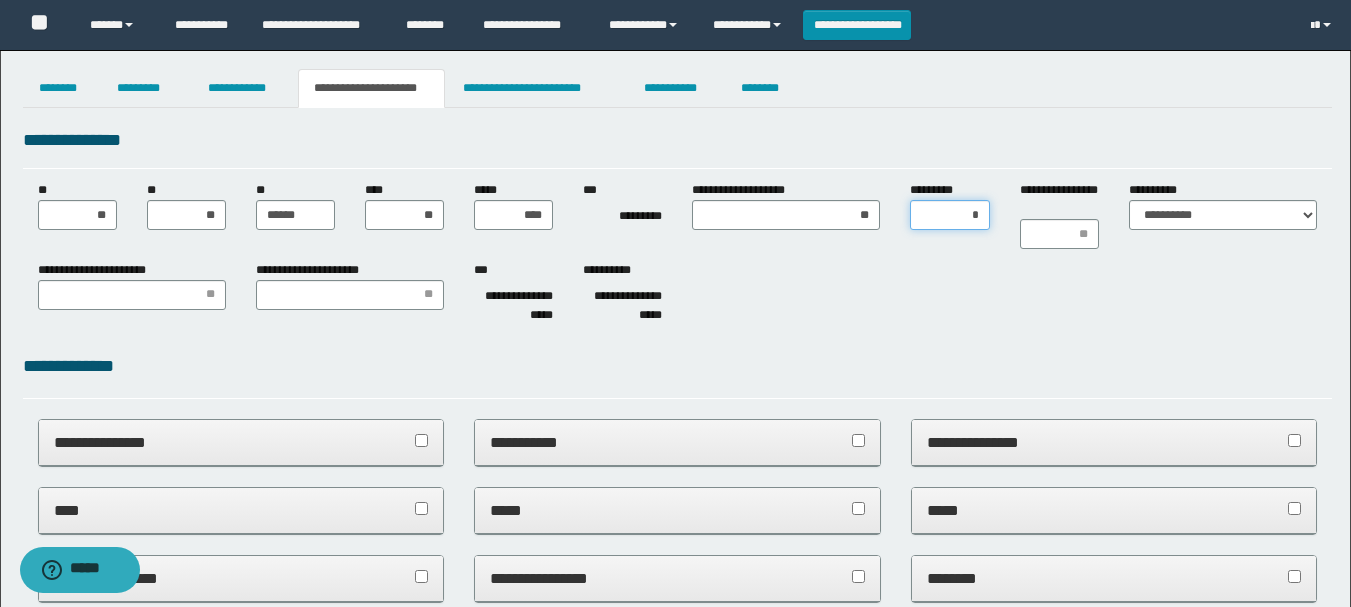 type on "**" 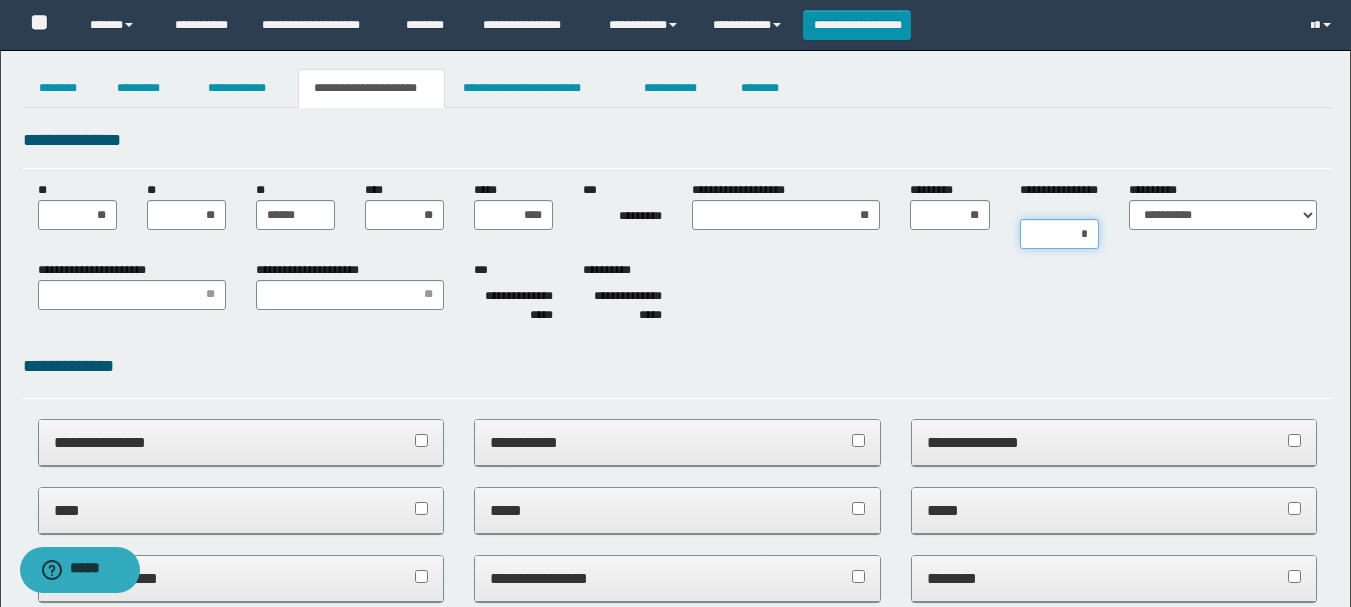 type on "**" 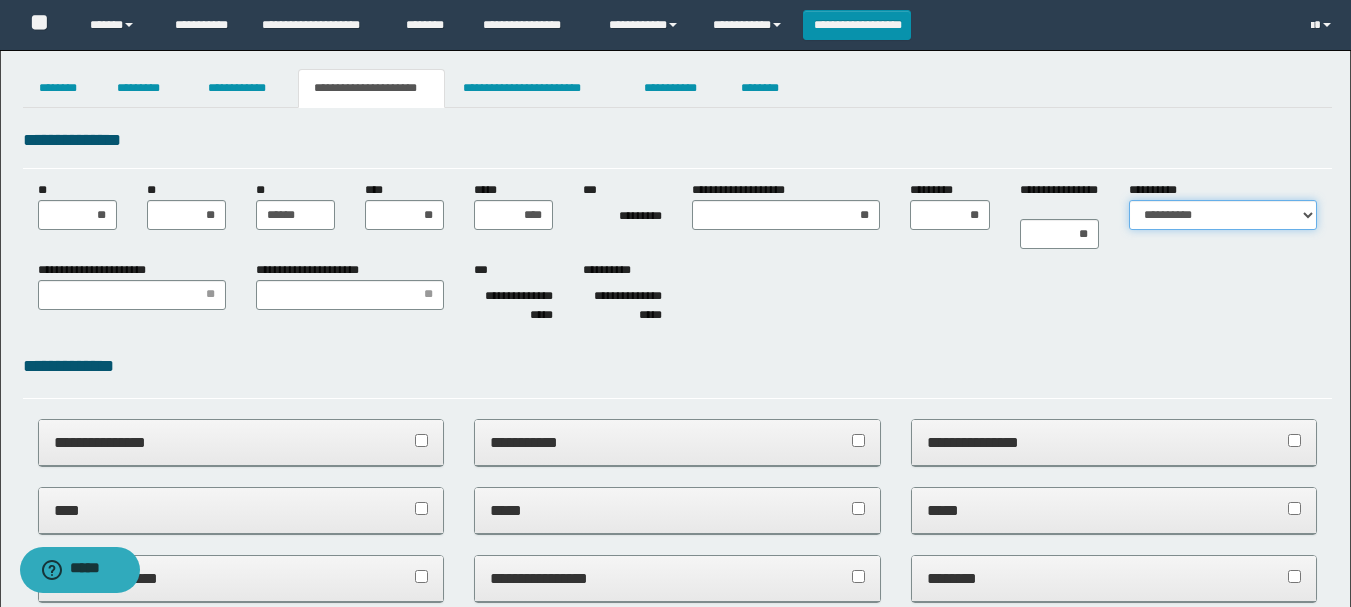 select on "*" 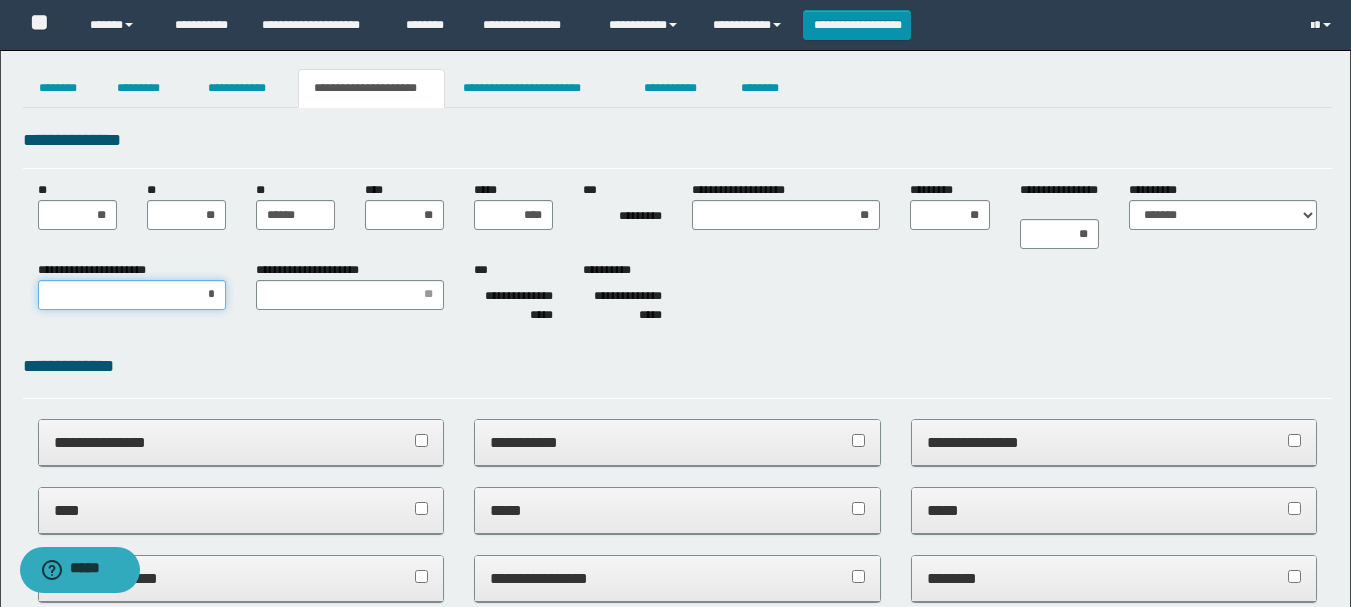 type on "**" 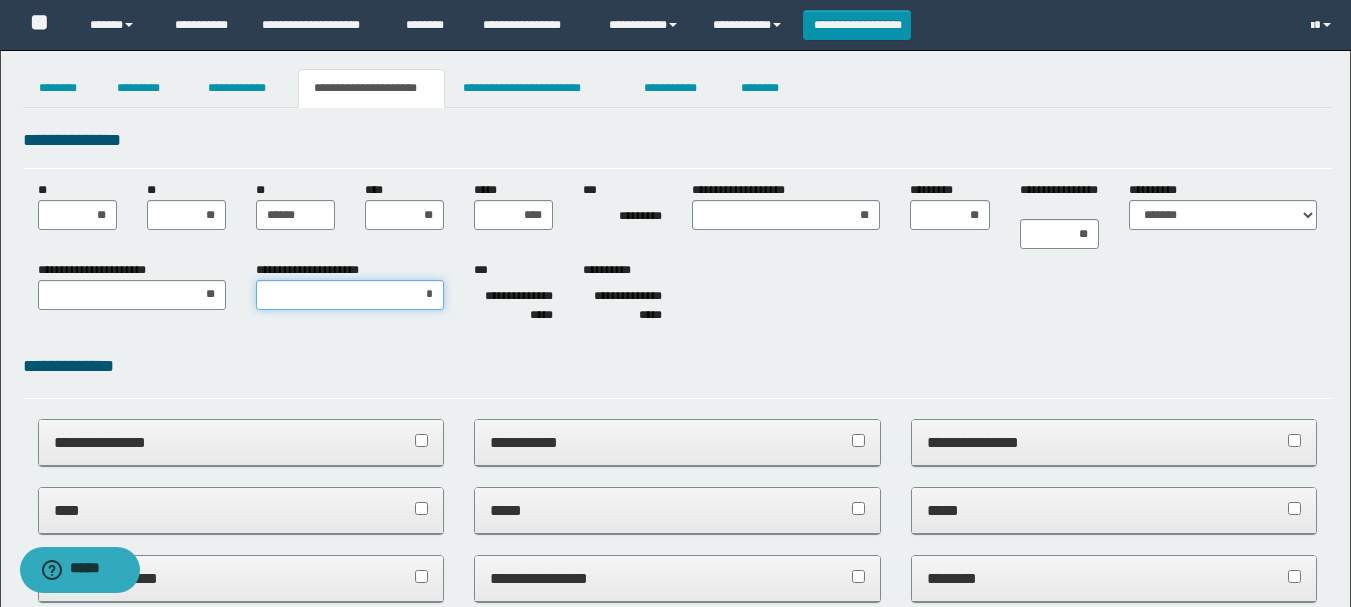 type on "**" 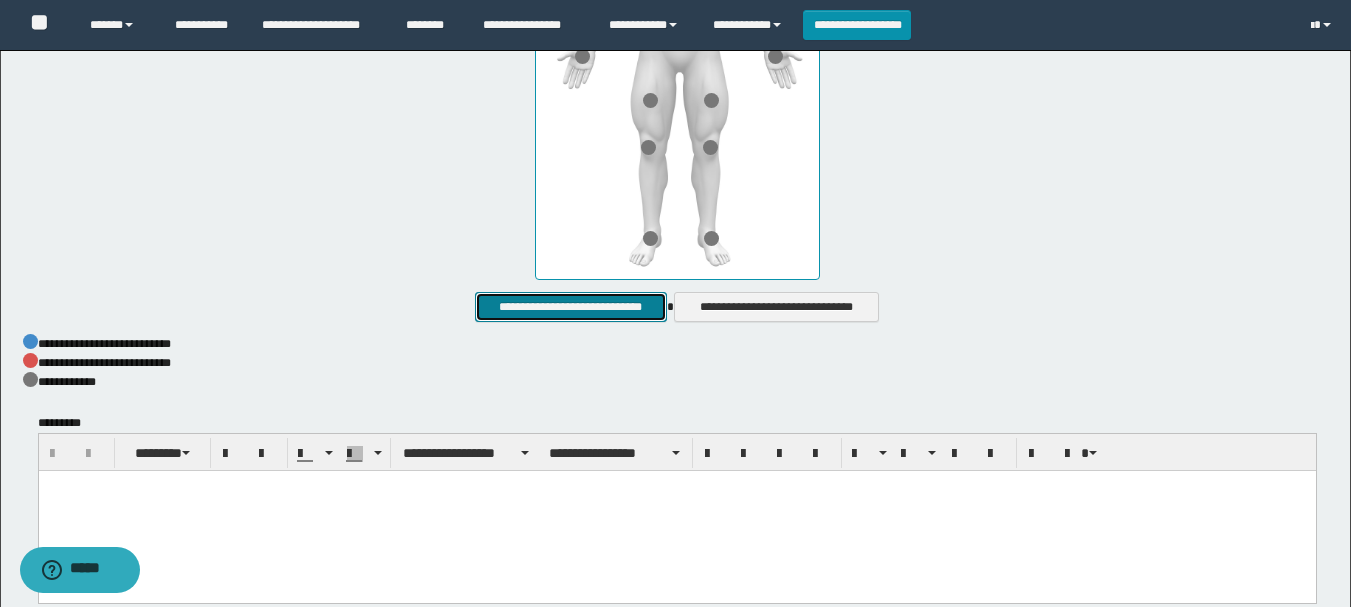 click on "**********" at bounding box center [570, 307] 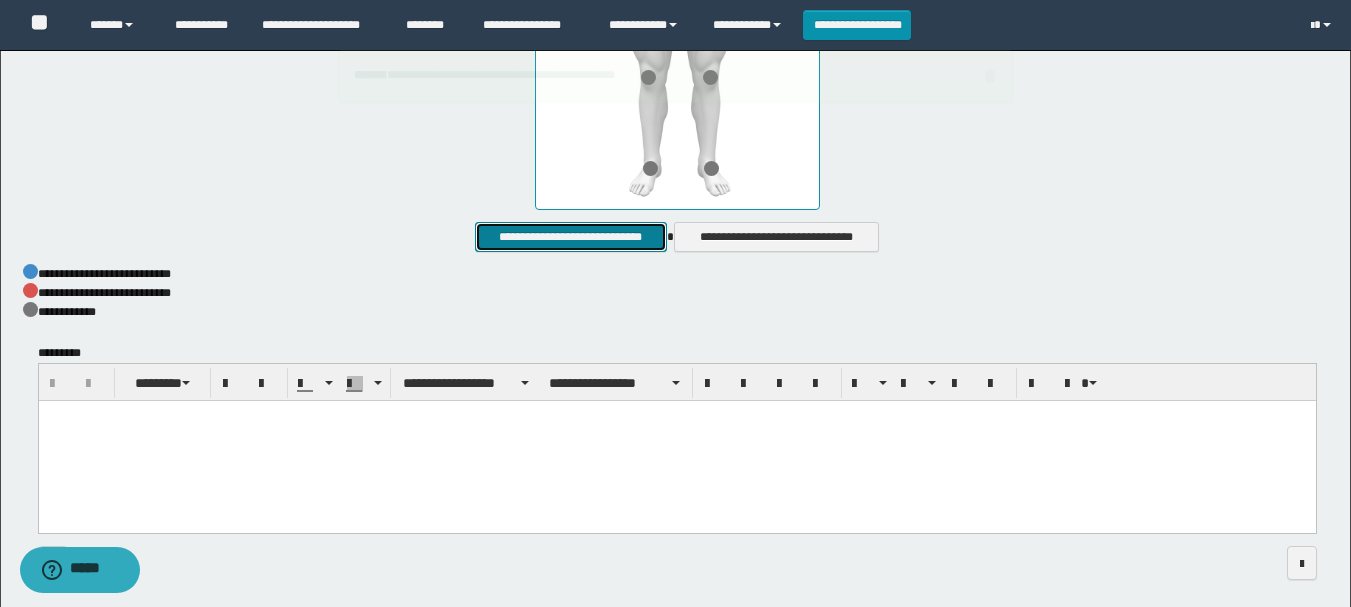 scroll, scrollTop: 1100, scrollLeft: 0, axis: vertical 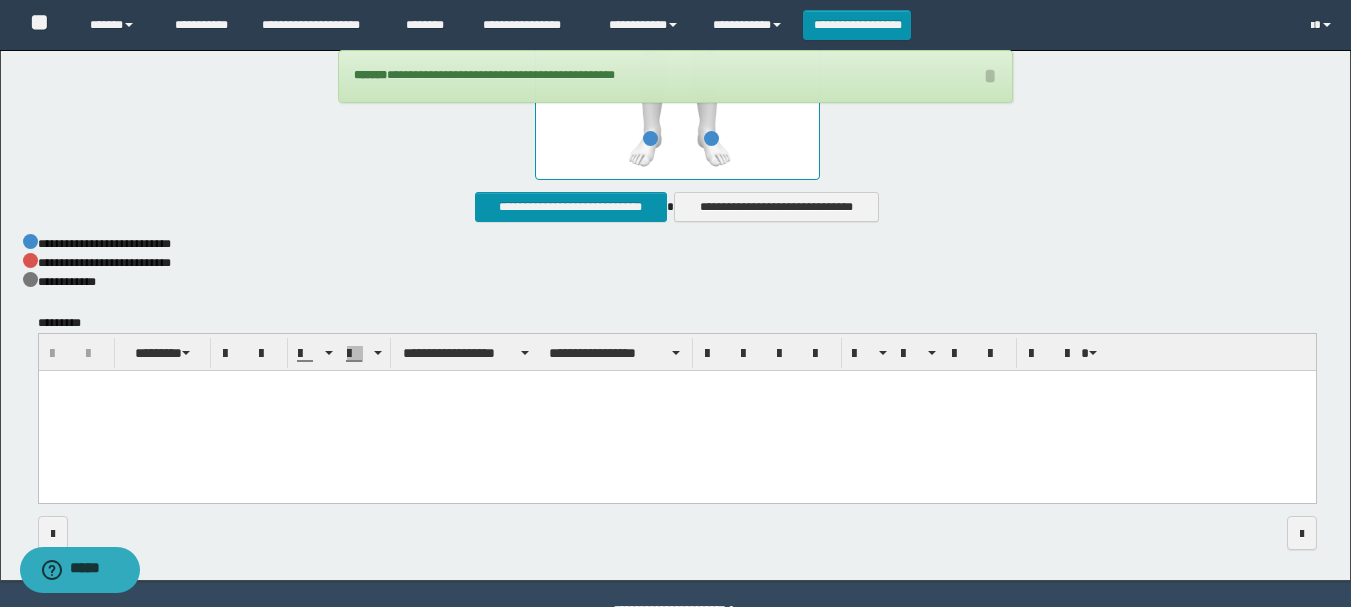 click at bounding box center [676, 412] 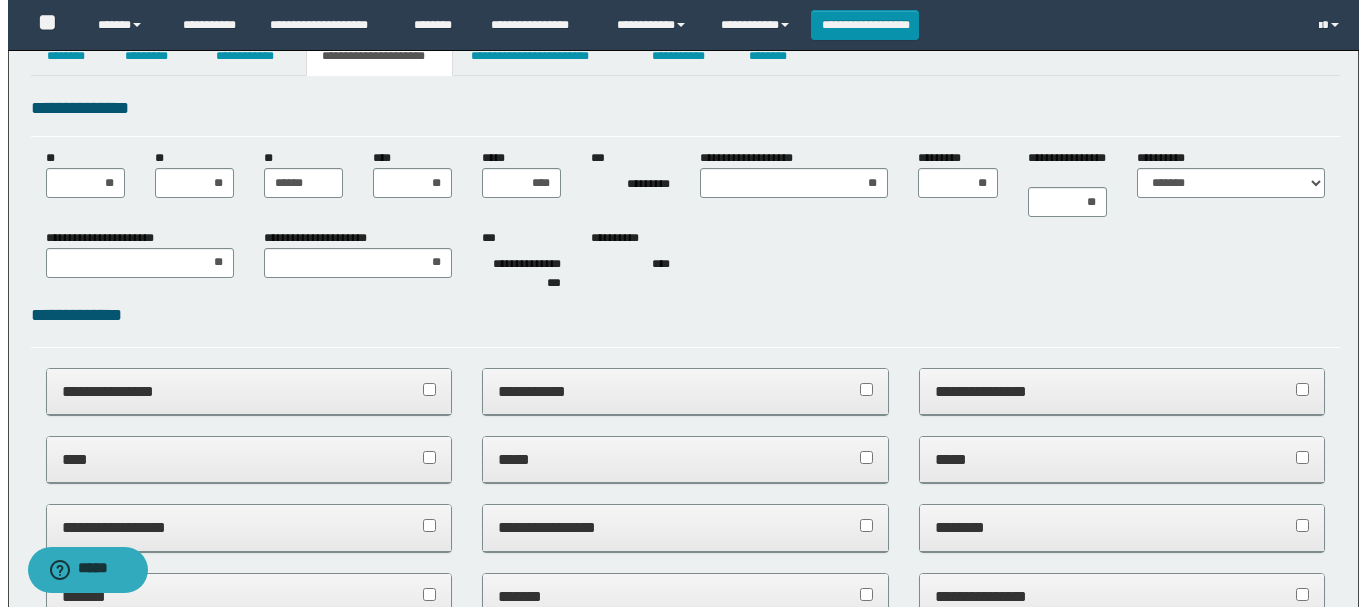 scroll, scrollTop: 0, scrollLeft: 0, axis: both 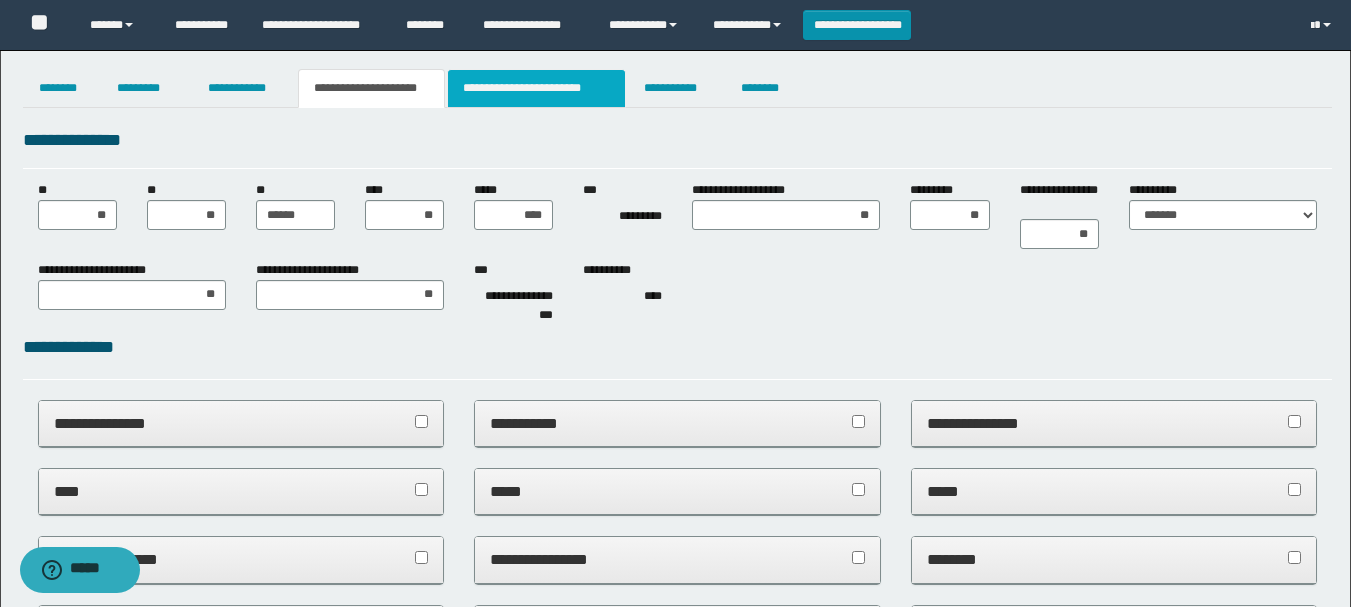 click on "**********" at bounding box center (537, 88) 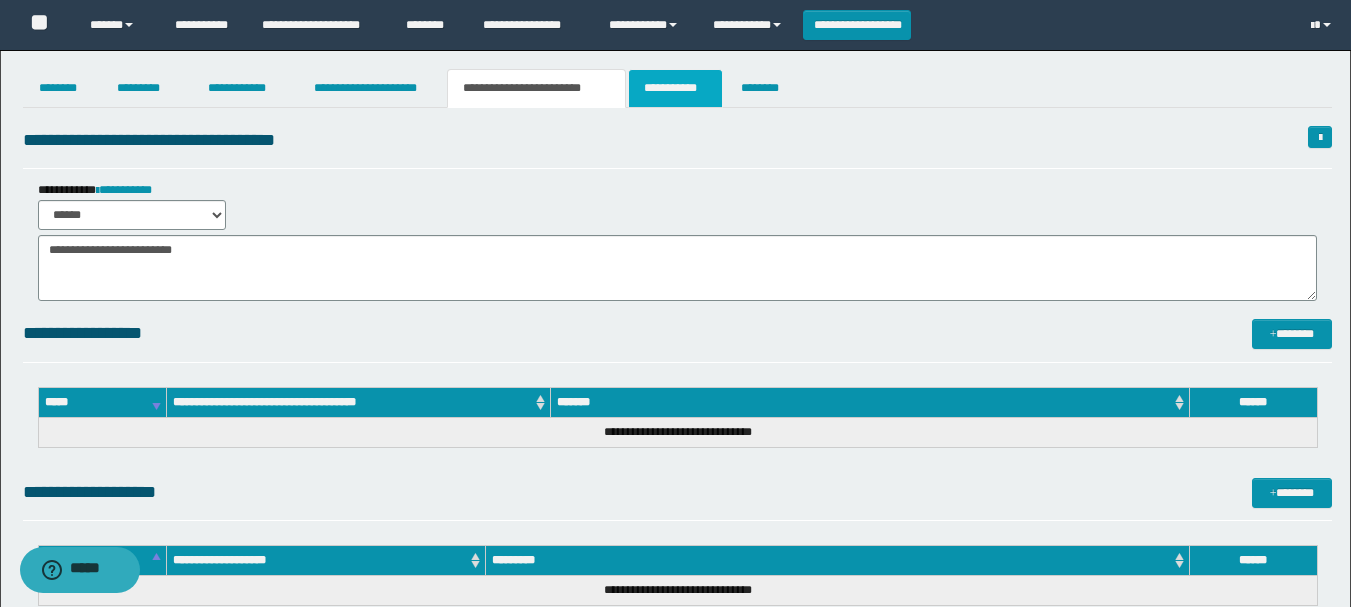click on "**********" at bounding box center (675, 88) 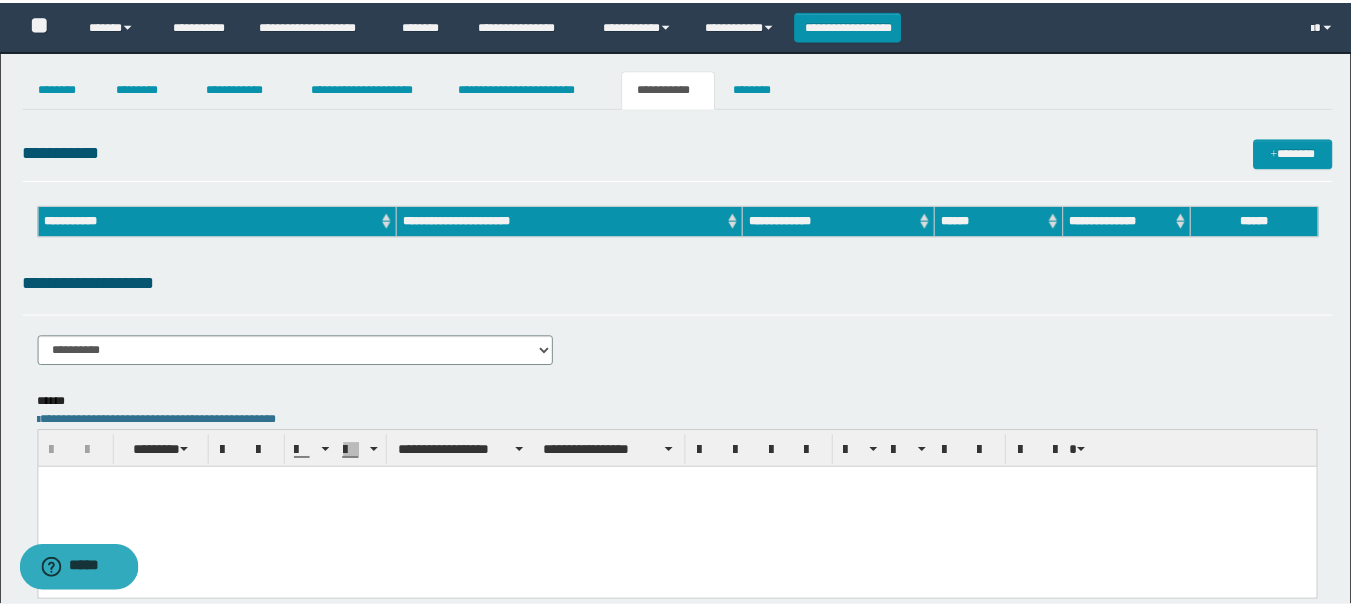 scroll, scrollTop: 0, scrollLeft: 0, axis: both 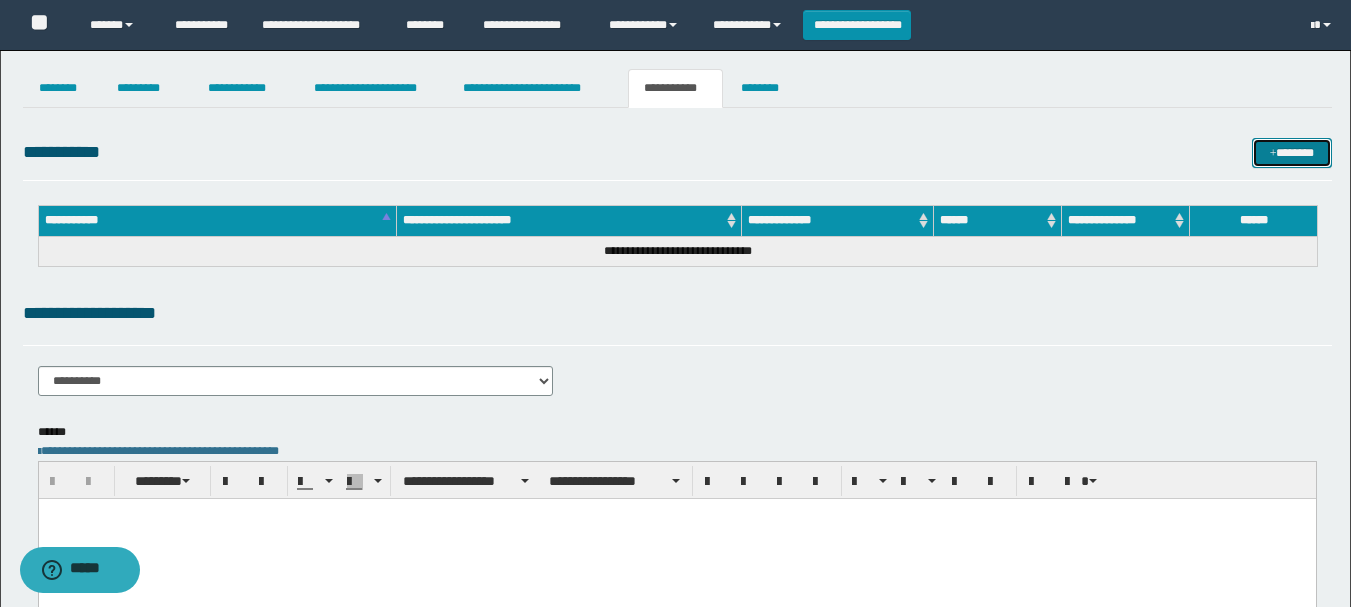 click on "*******" at bounding box center (1292, 153) 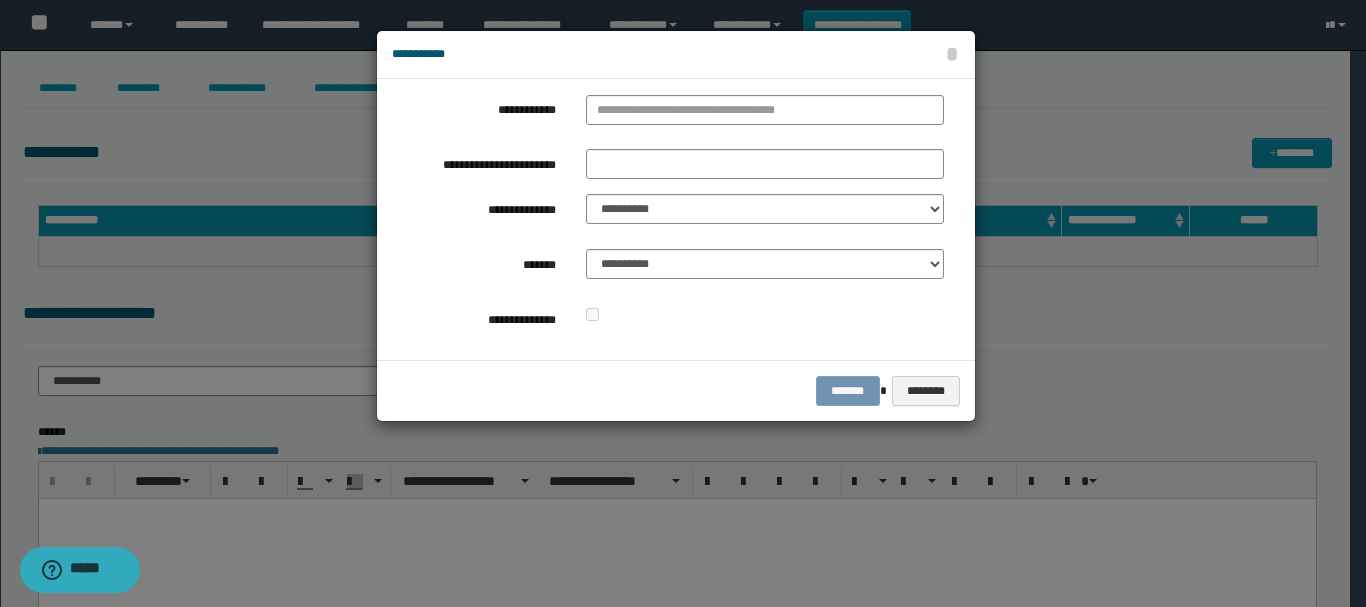 click at bounding box center (683, 303) 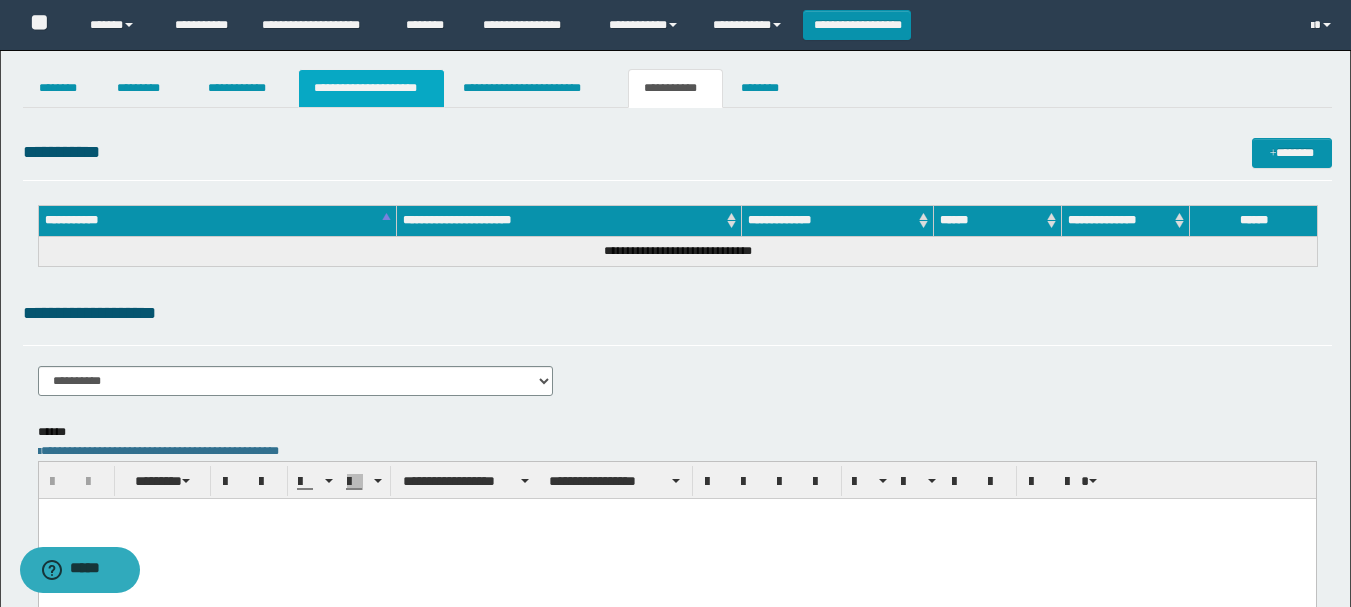 click on "**********" at bounding box center [371, 88] 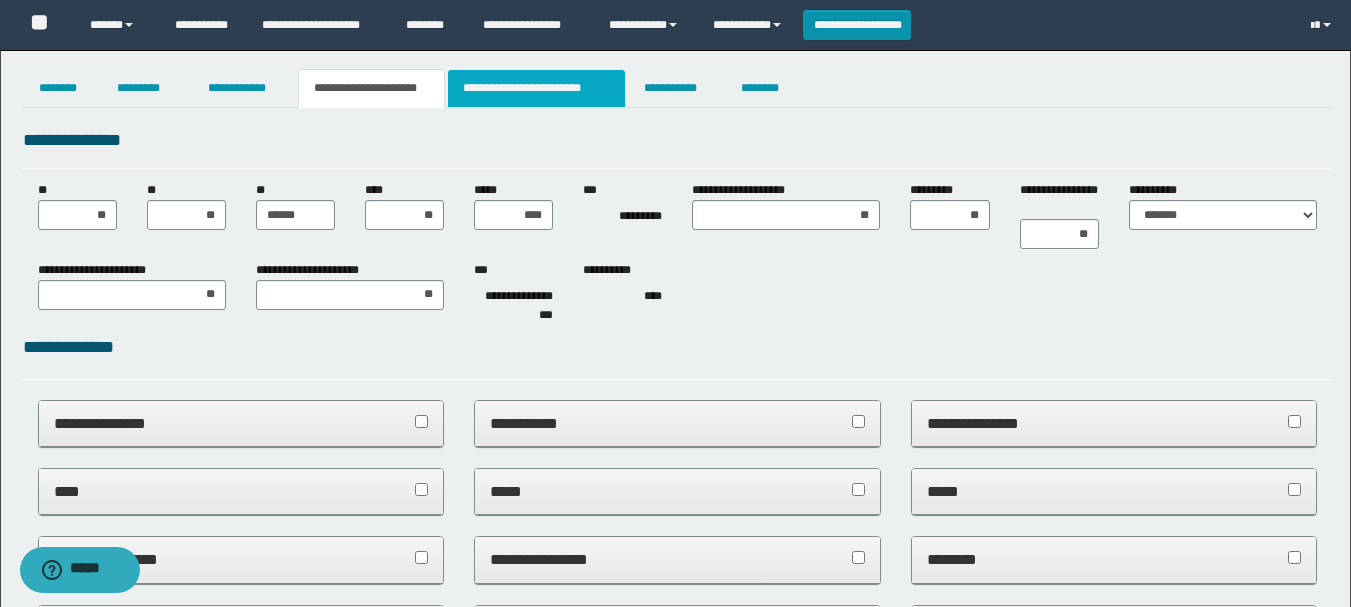 click on "**********" at bounding box center (537, 88) 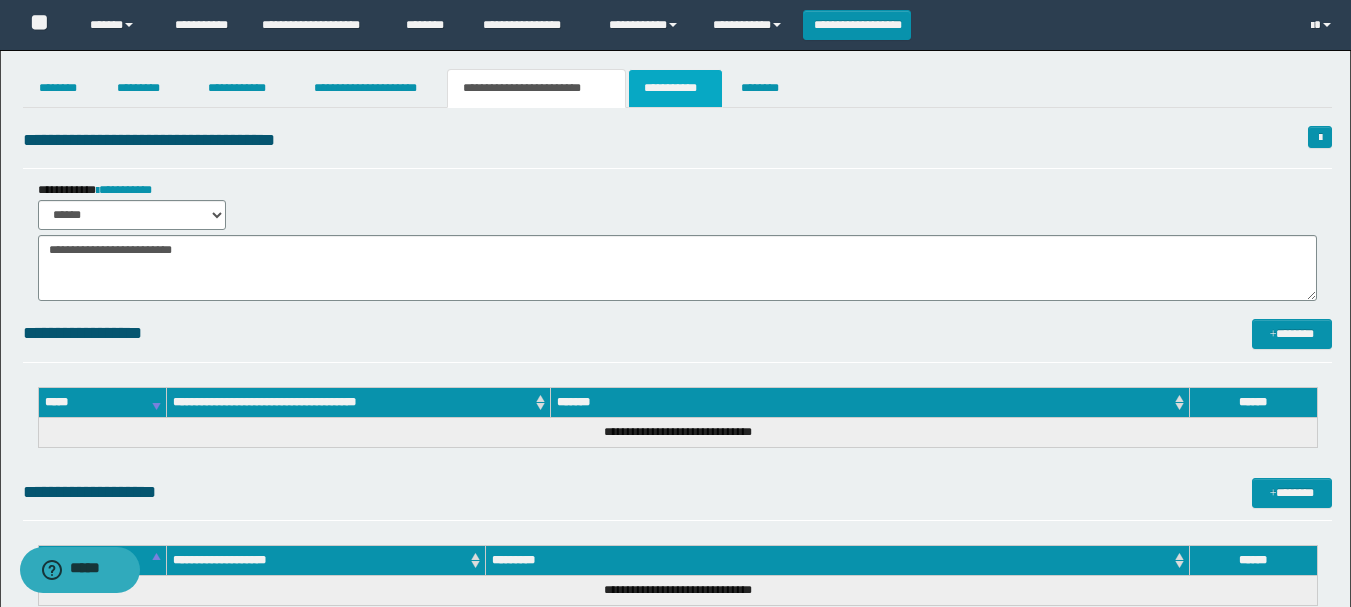 click on "**********" at bounding box center (675, 88) 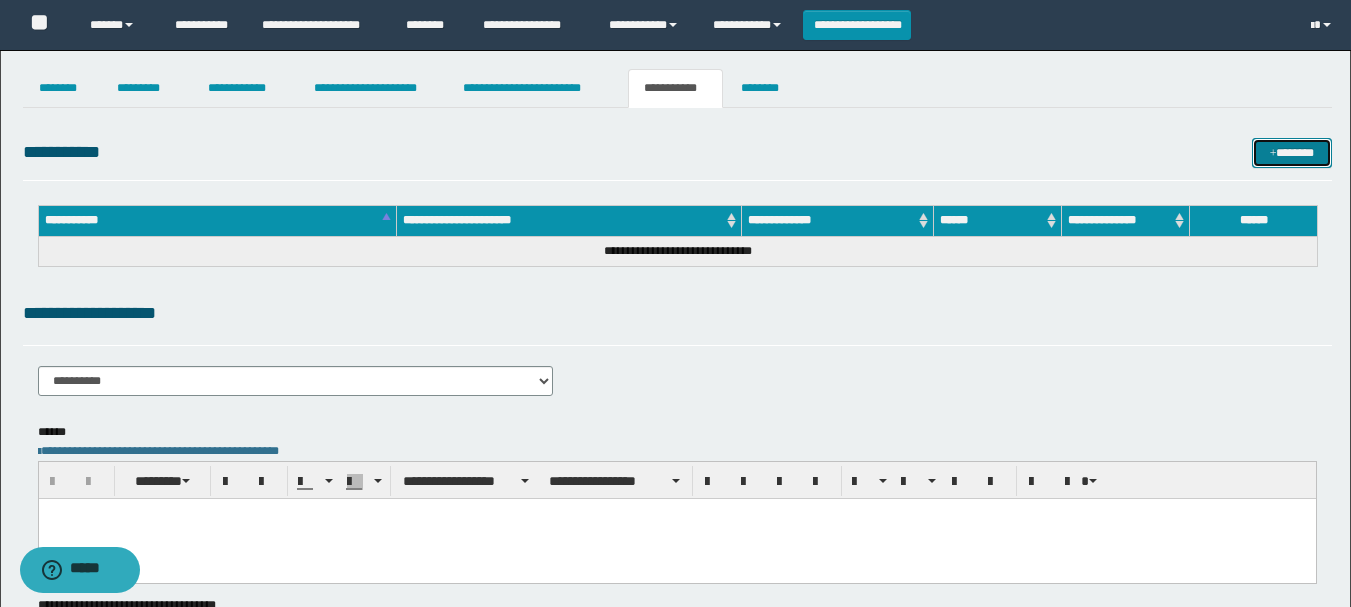 click on "*******" at bounding box center (1292, 153) 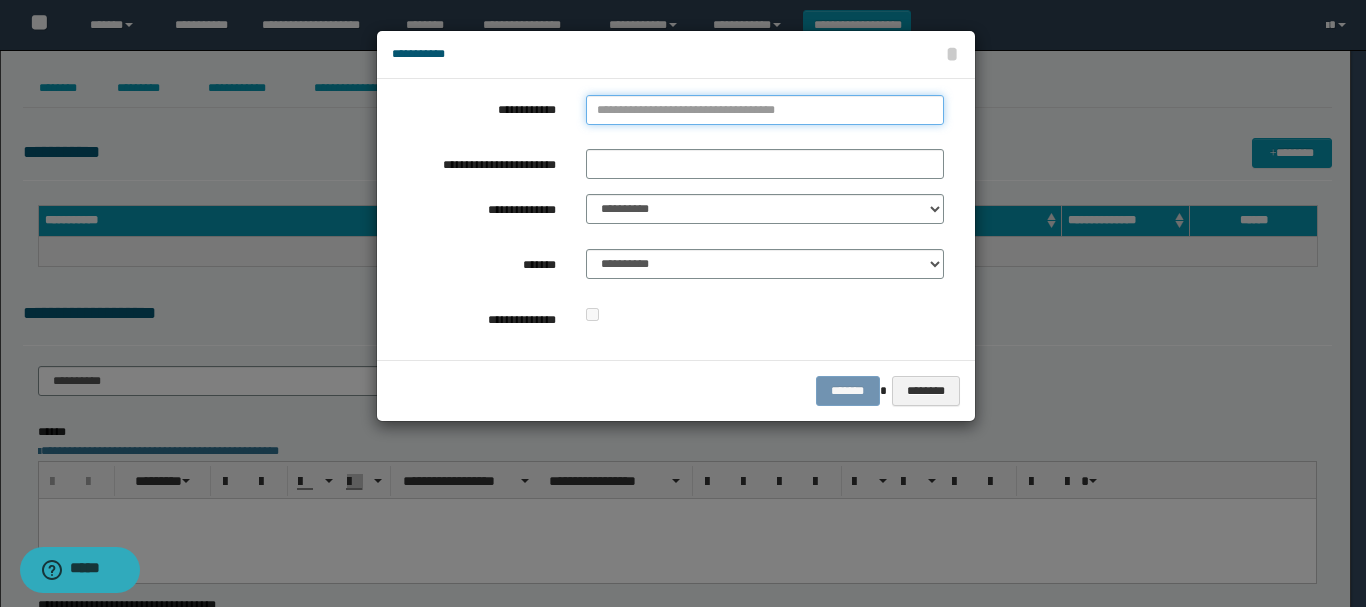 click on "**********" at bounding box center [765, 110] 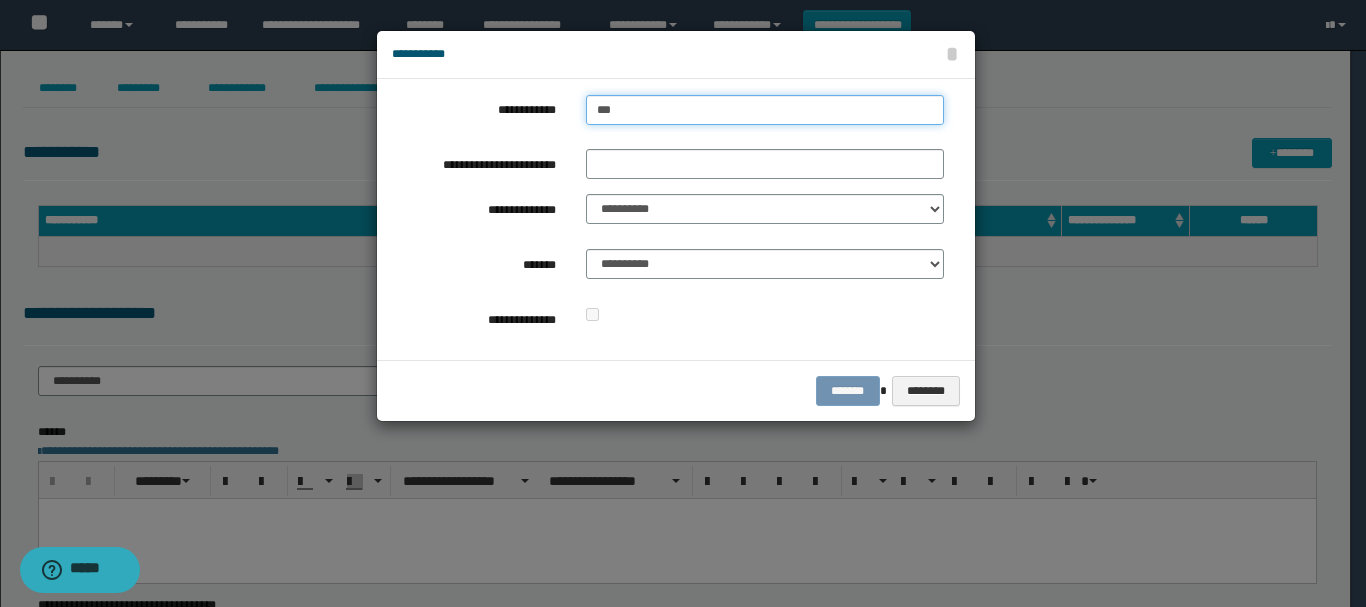 type on "****" 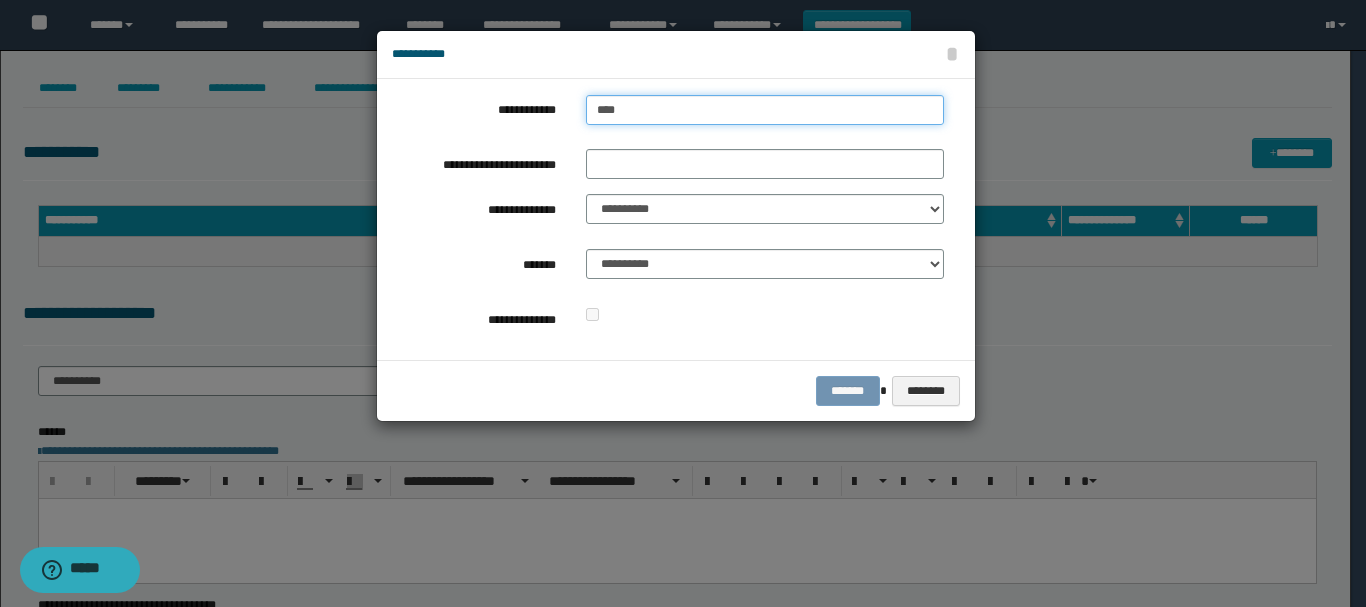 type on "****" 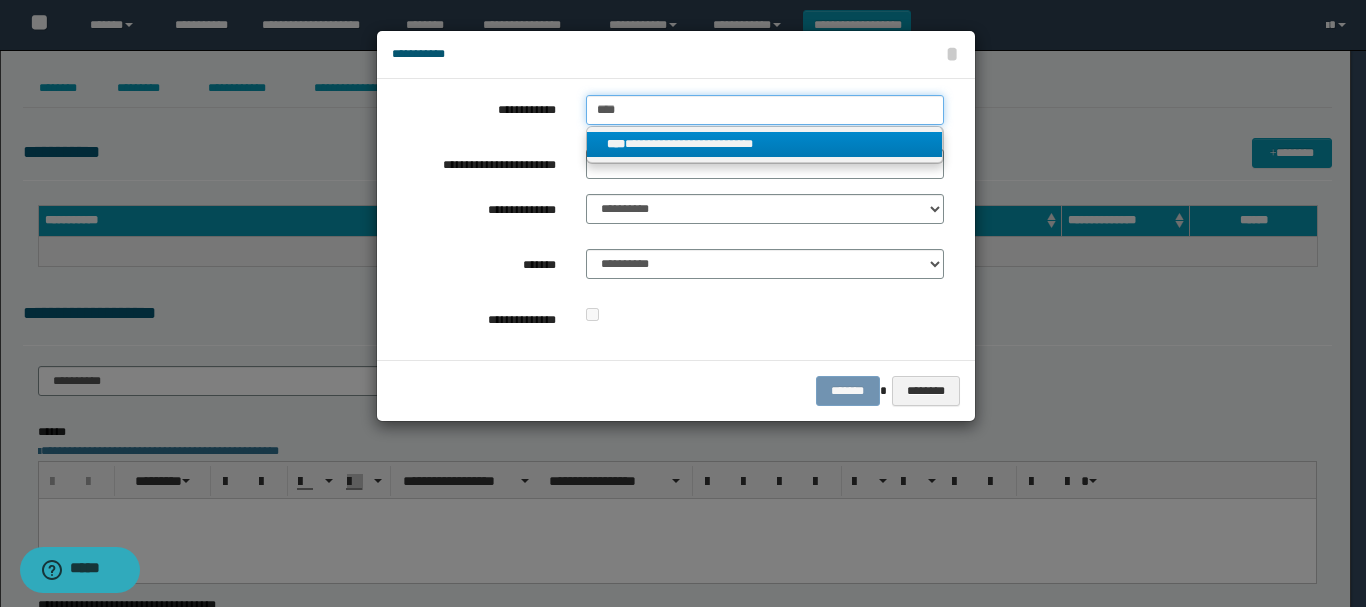 type on "****" 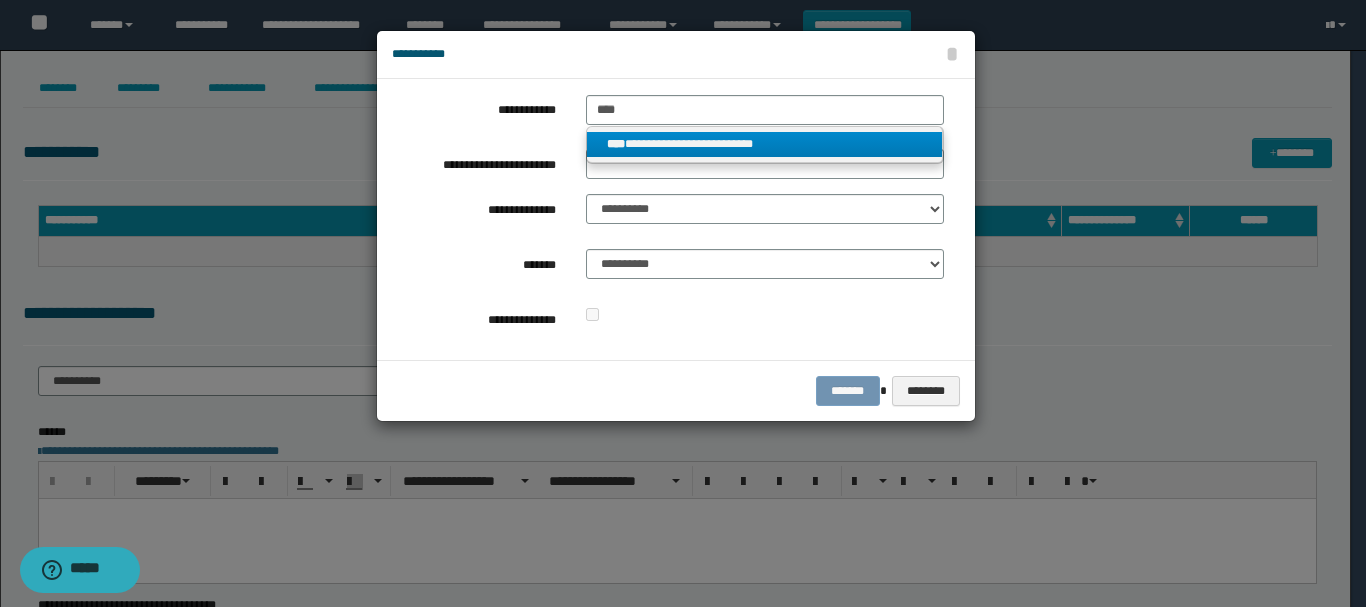 click on "**********" at bounding box center (765, 144) 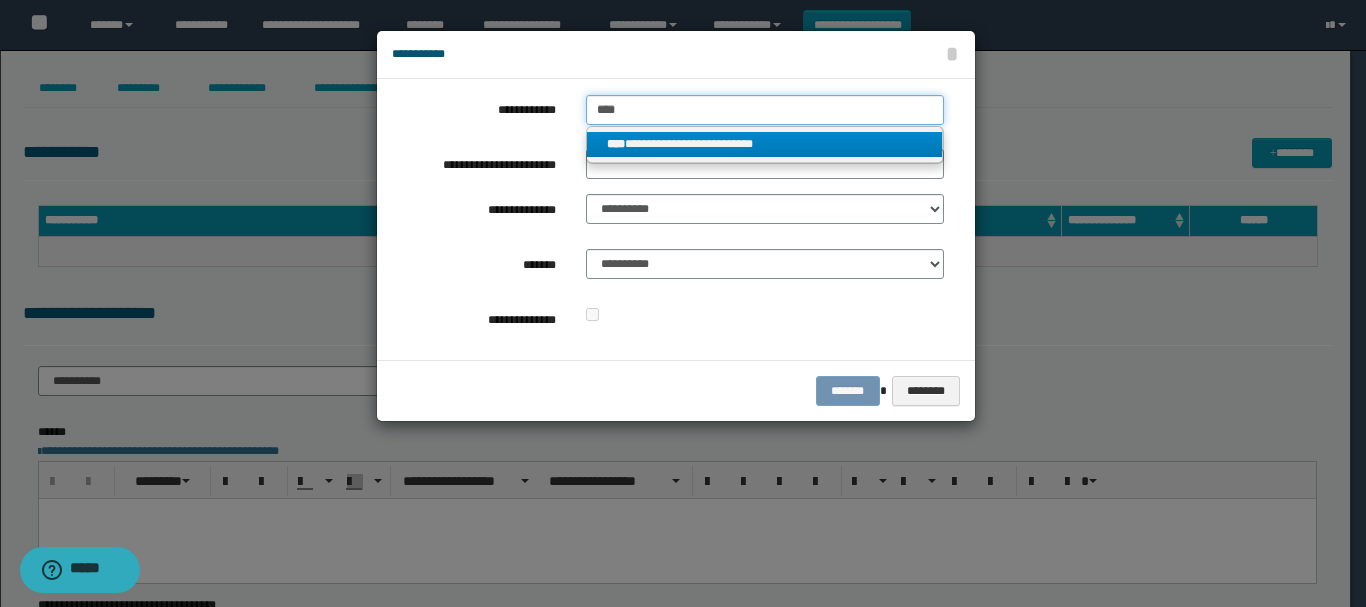 type 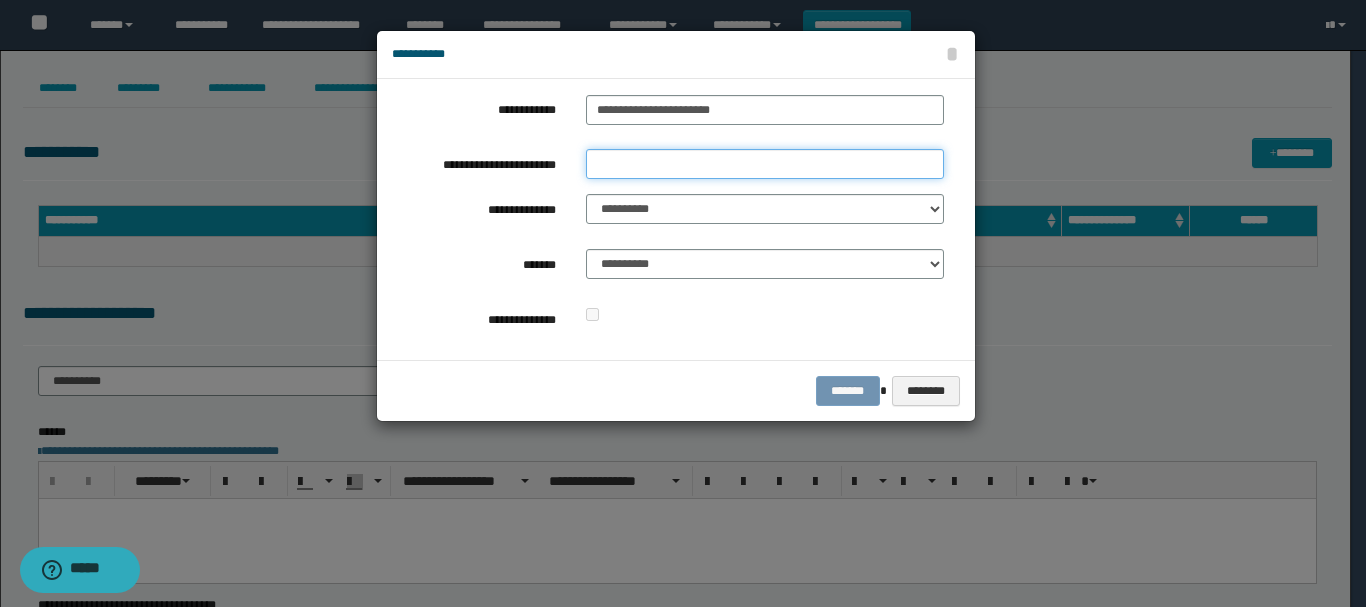 click on "**********" at bounding box center (765, 164) 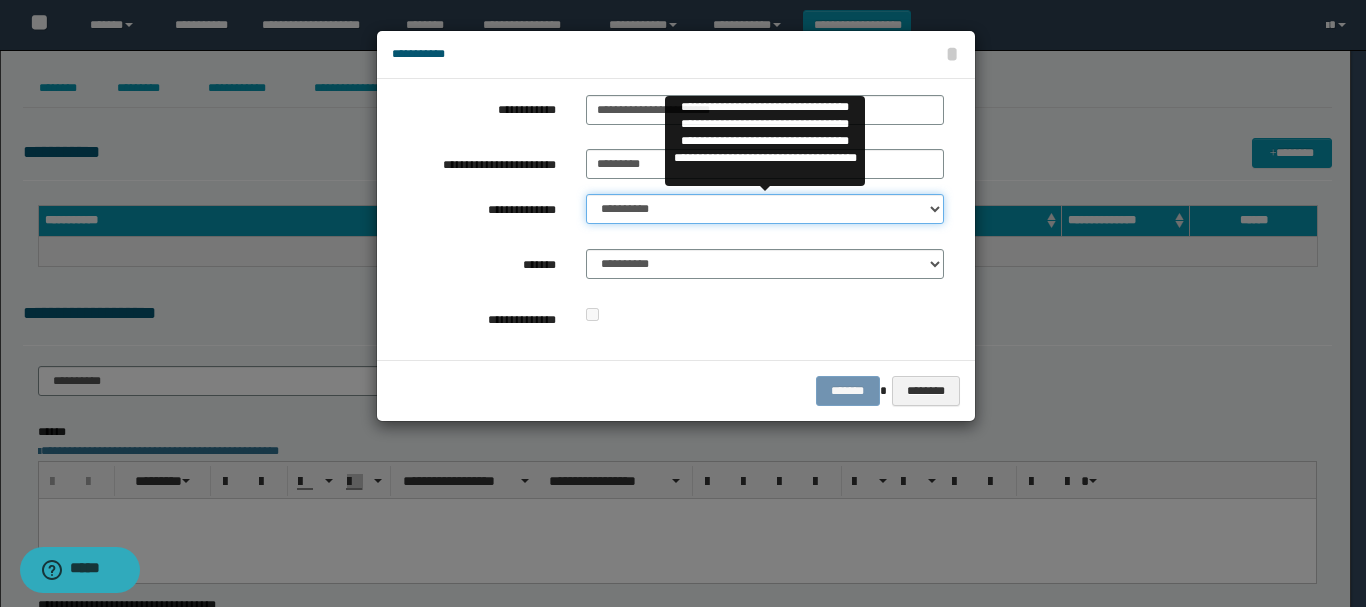 click on "**********" at bounding box center (765, 209) 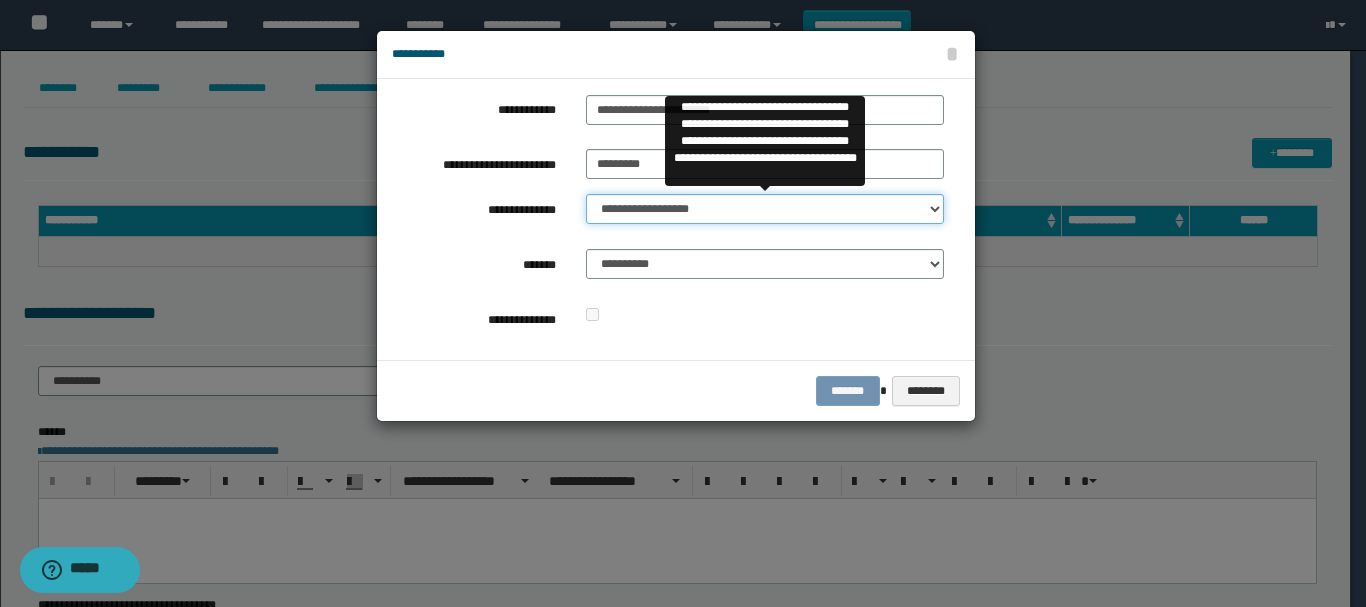 click on "**********" at bounding box center (765, 209) 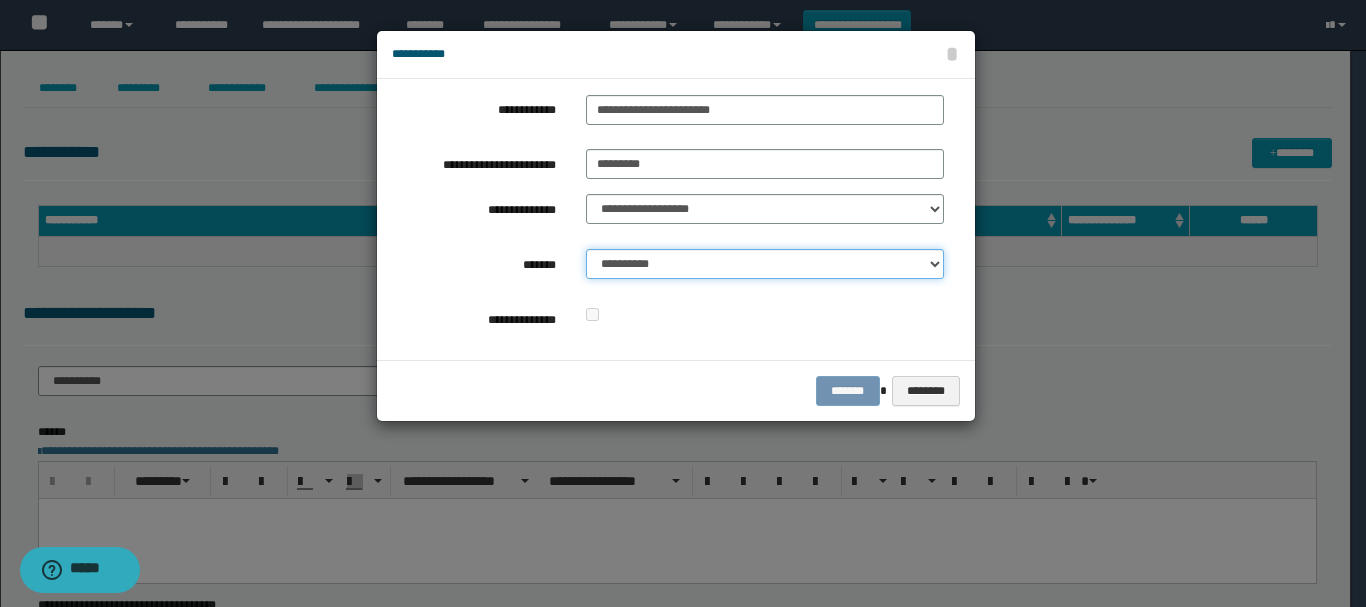 click on "**********" at bounding box center (765, 264) 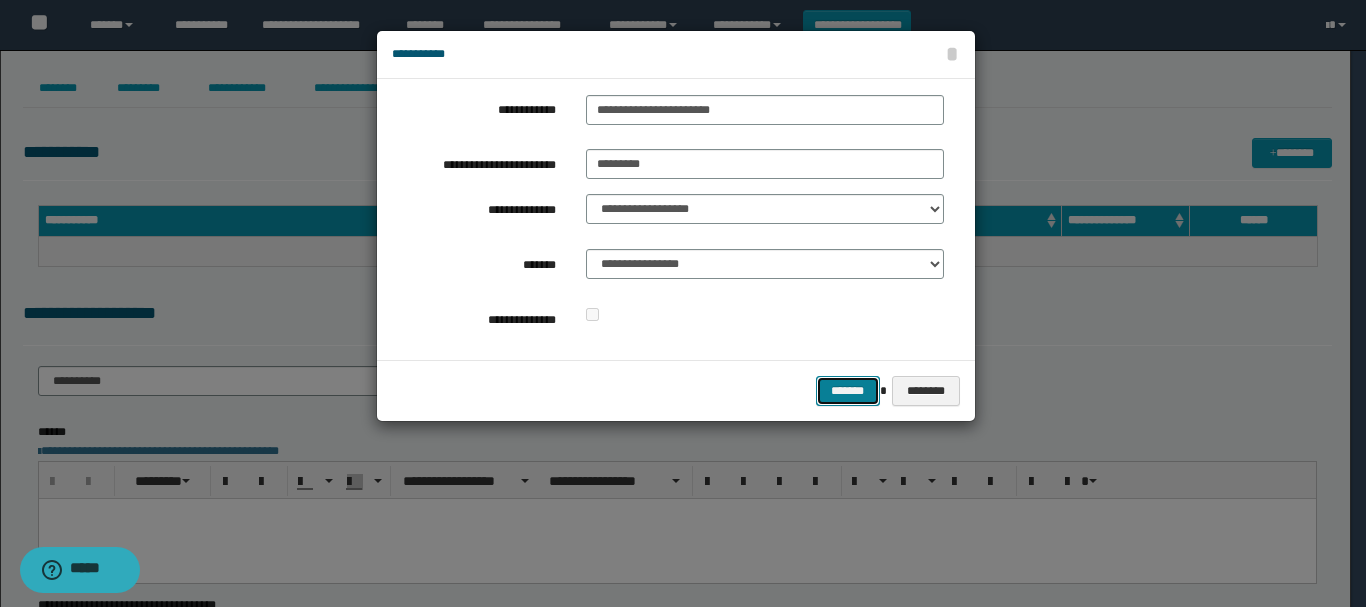 click on "*******" at bounding box center (848, 391) 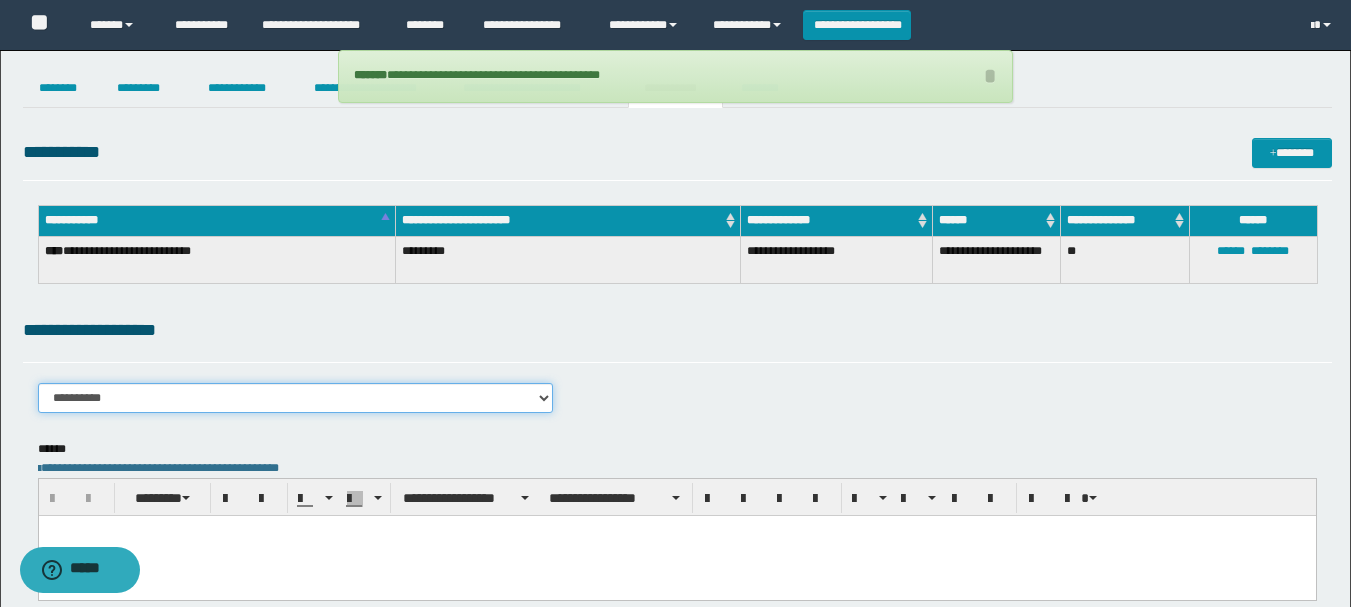 click on "**********" at bounding box center (296, 398) 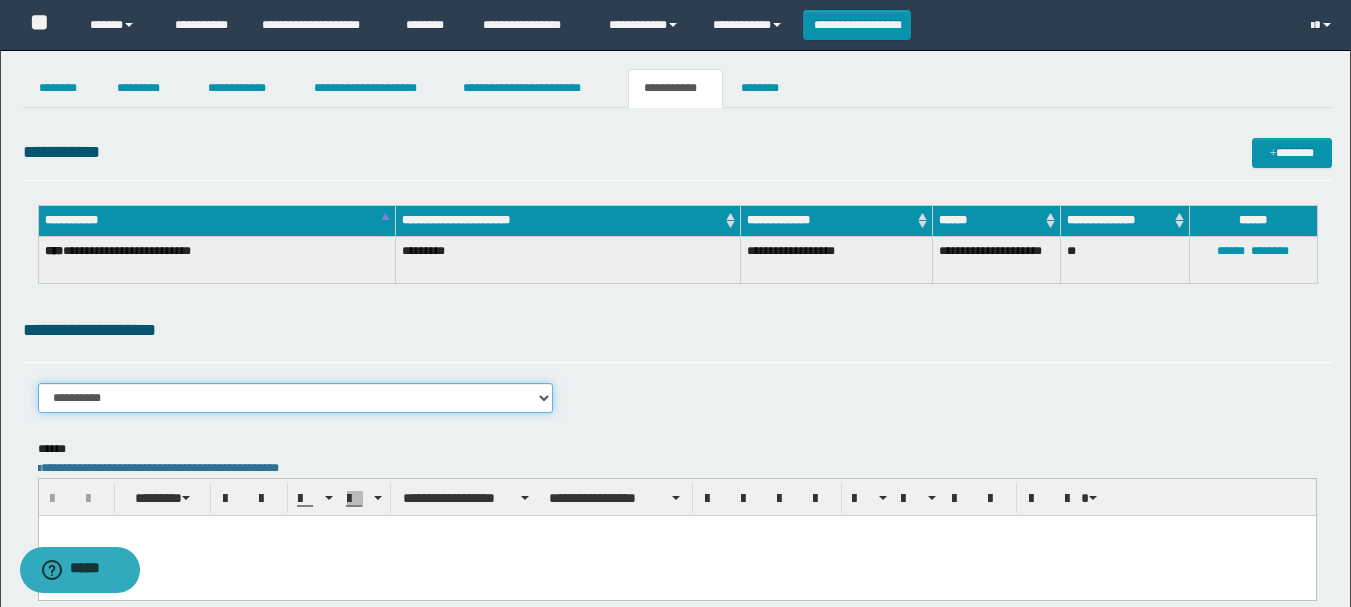 select on "****" 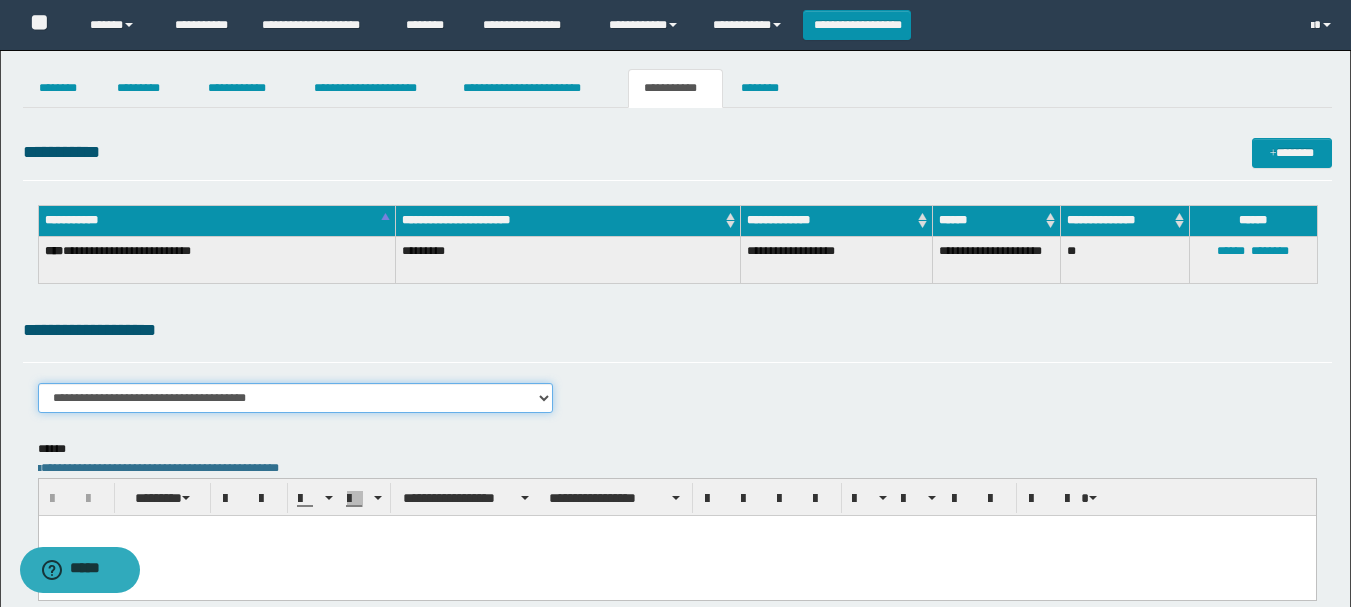 click on "**********" at bounding box center (296, 398) 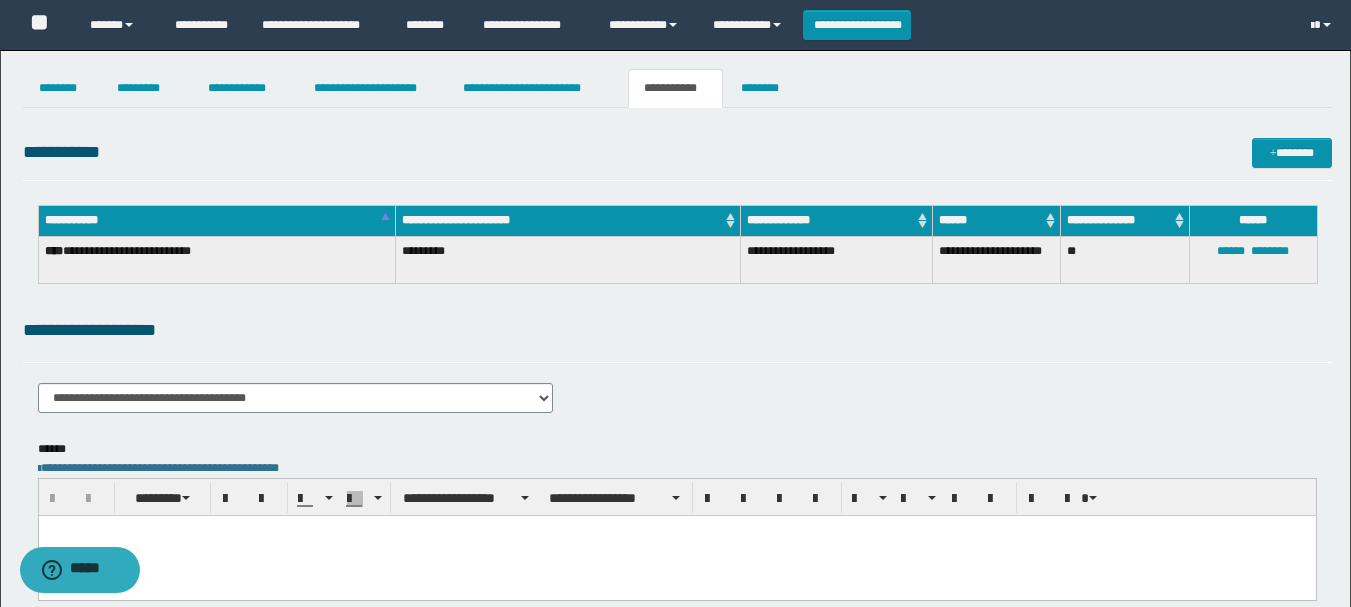click at bounding box center (676, 555) 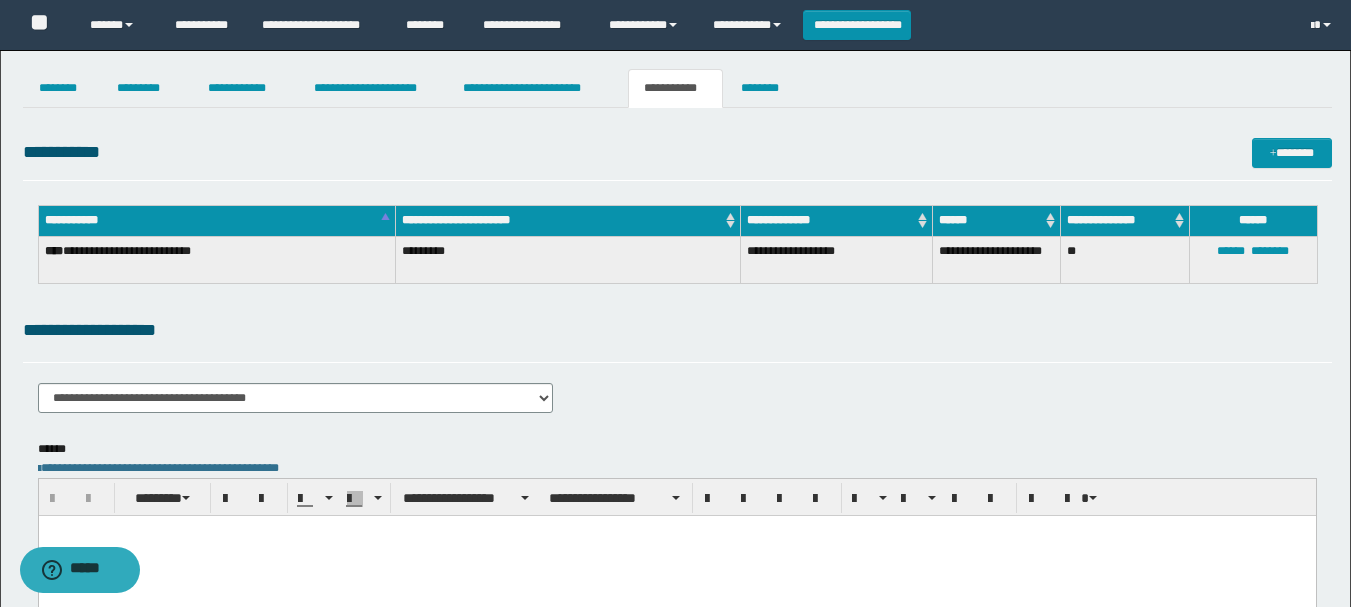 click at bounding box center (676, 555) 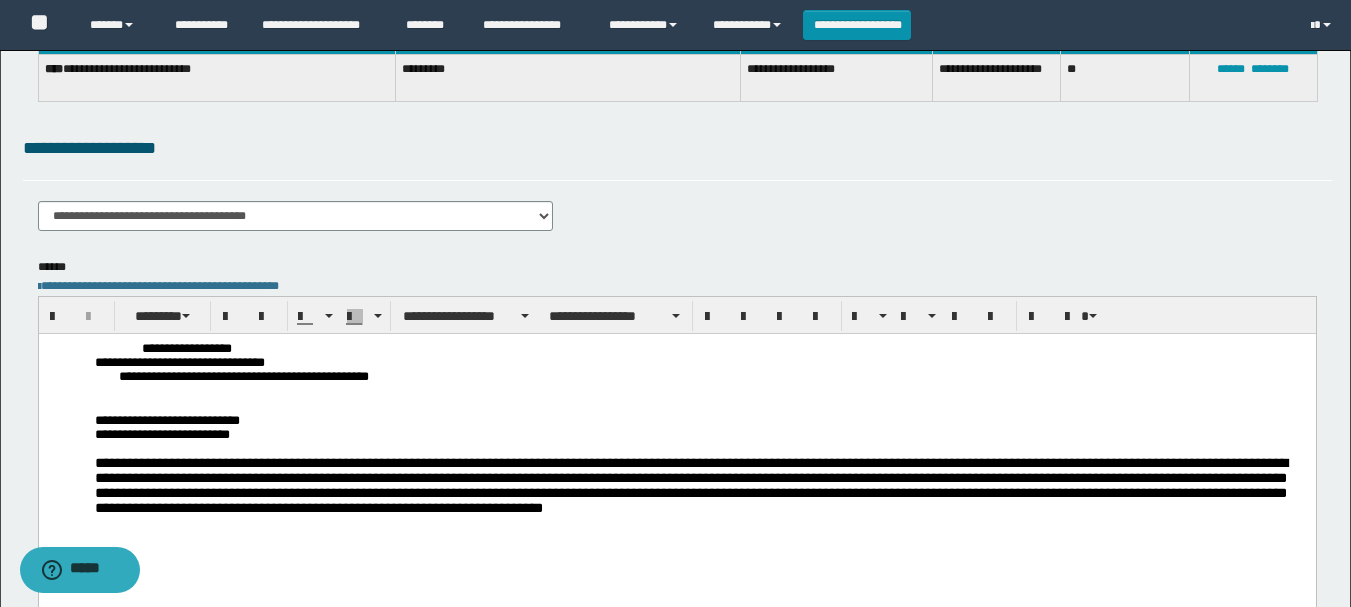 scroll, scrollTop: 200, scrollLeft: 0, axis: vertical 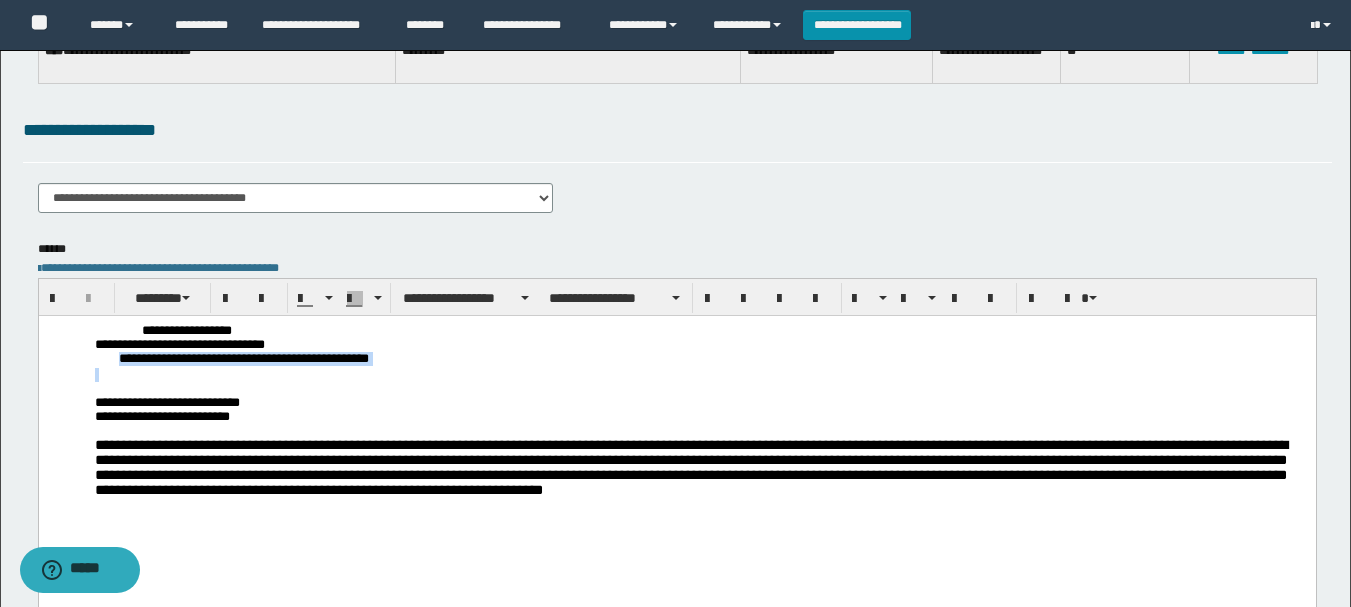 drag, startPoint x: 133, startPoint y: 361, endPoint x: 501, endPoint y: 371, distance: 368.13583 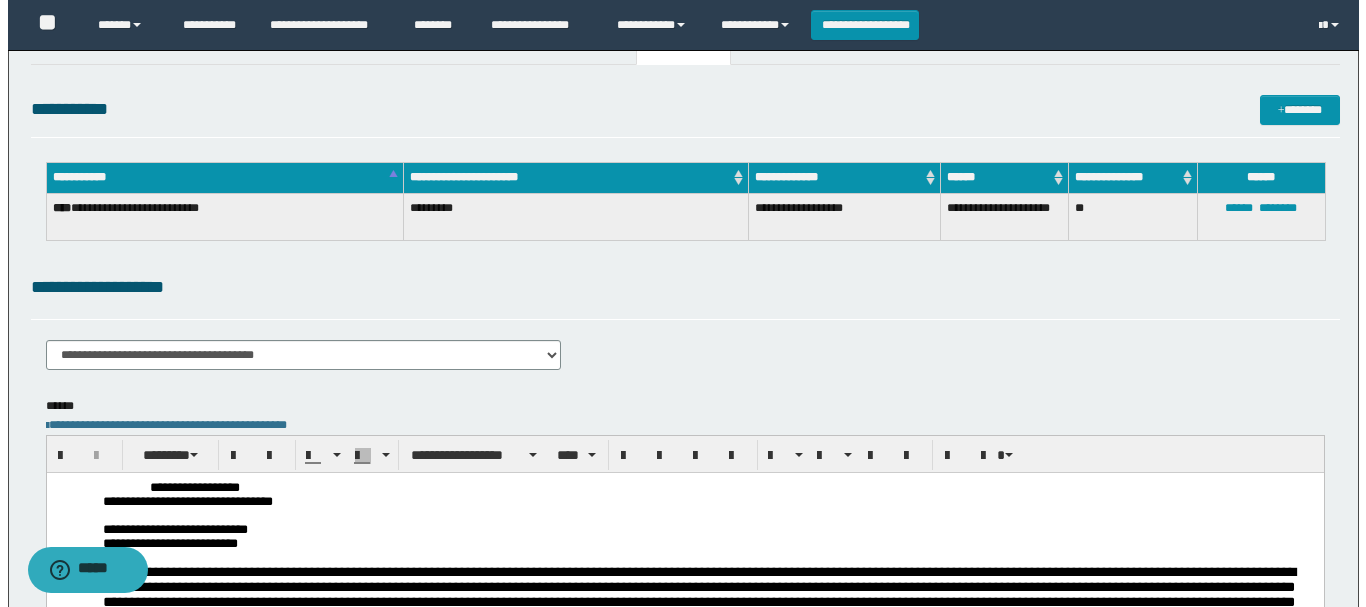 scroll, scrollTop: 0, scrollLeft: 0, axis: both 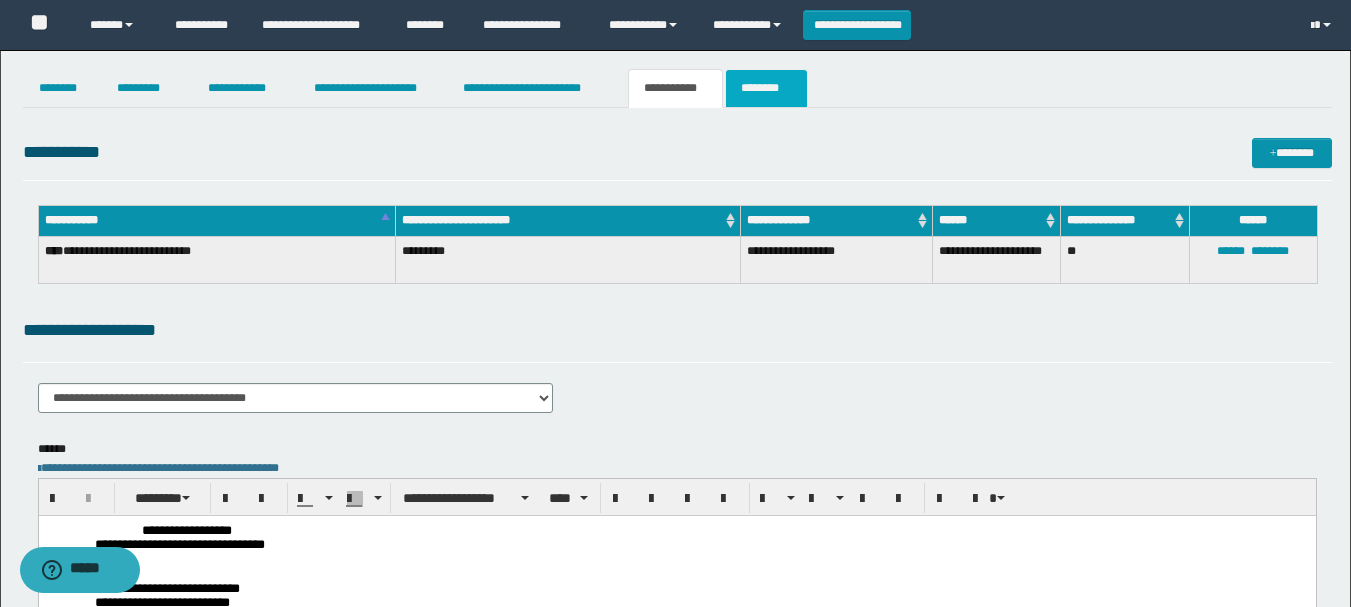click on "********" at bounding box center (766, 88) 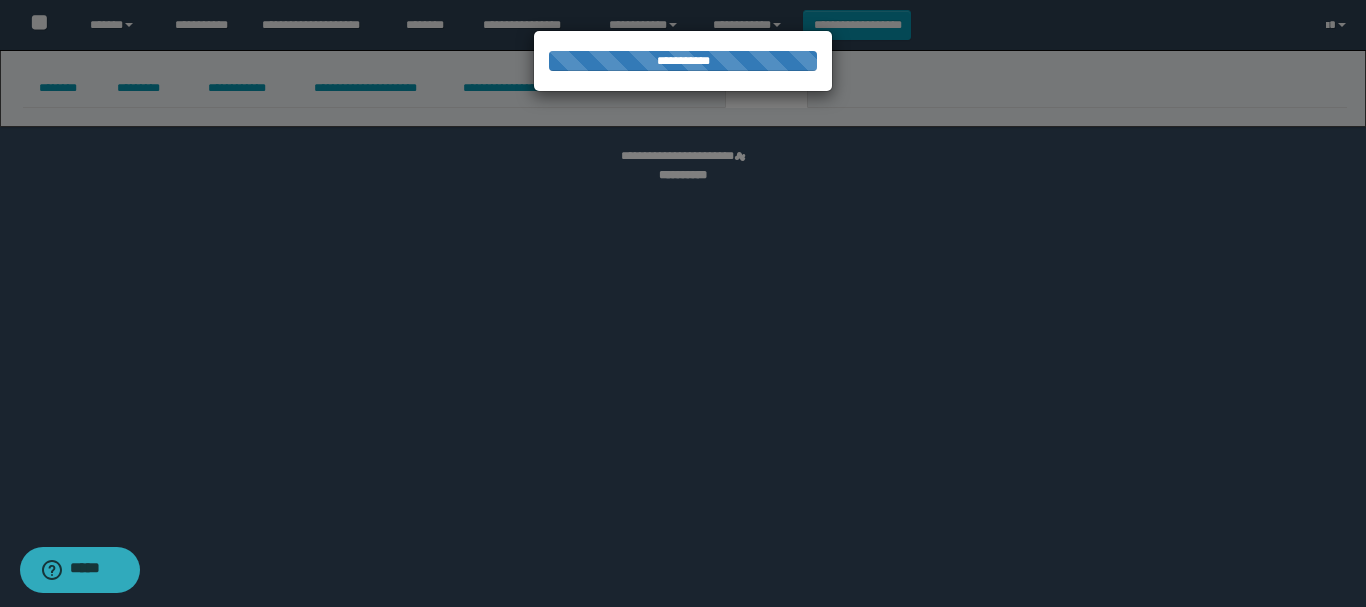 select 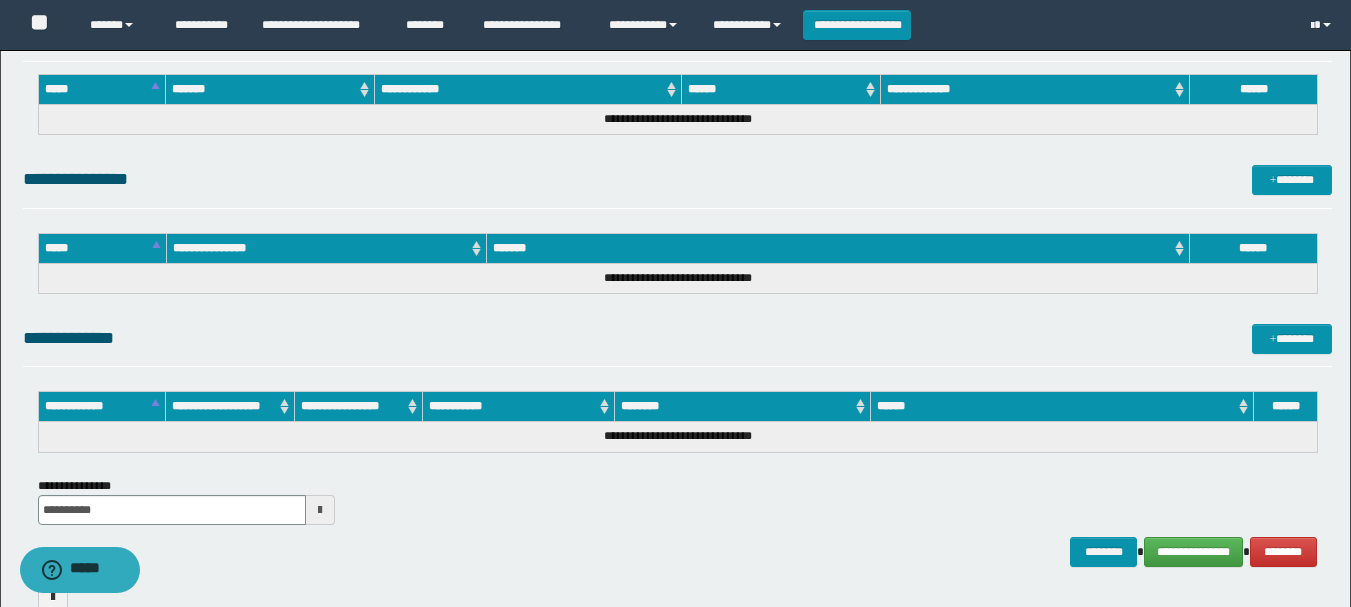 scroll, scrollTop: 1024, scrollLeft: 0, axis: vertical 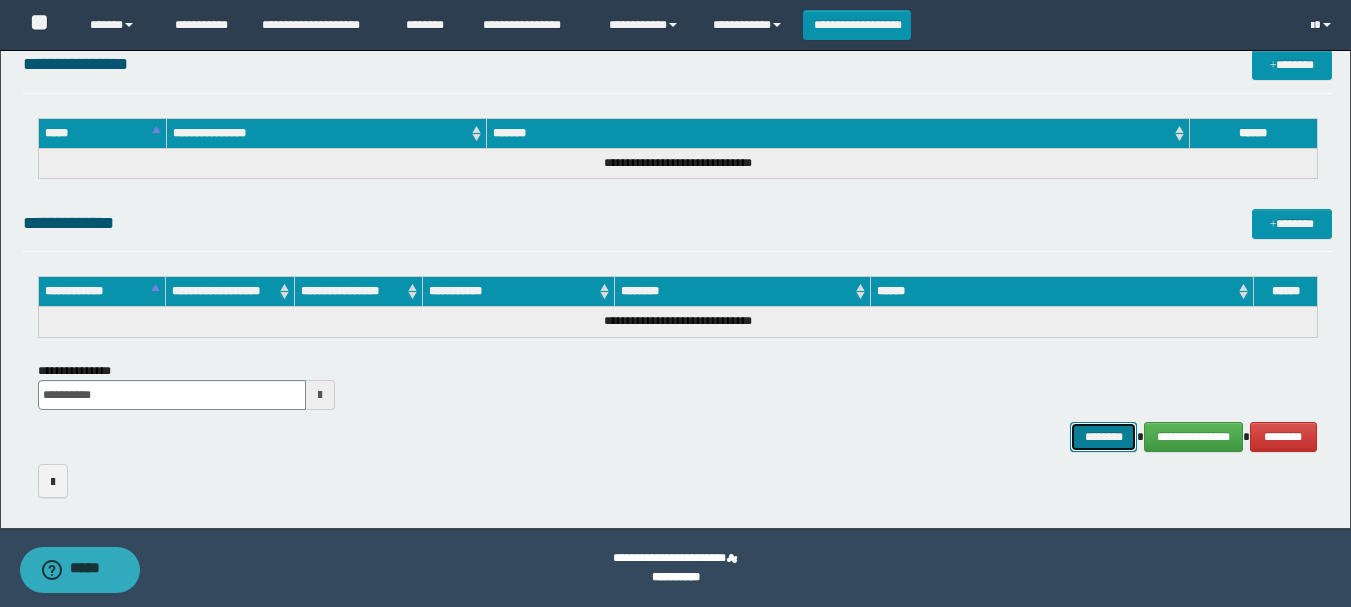 click on "********" at bounding box center (1104, 437) 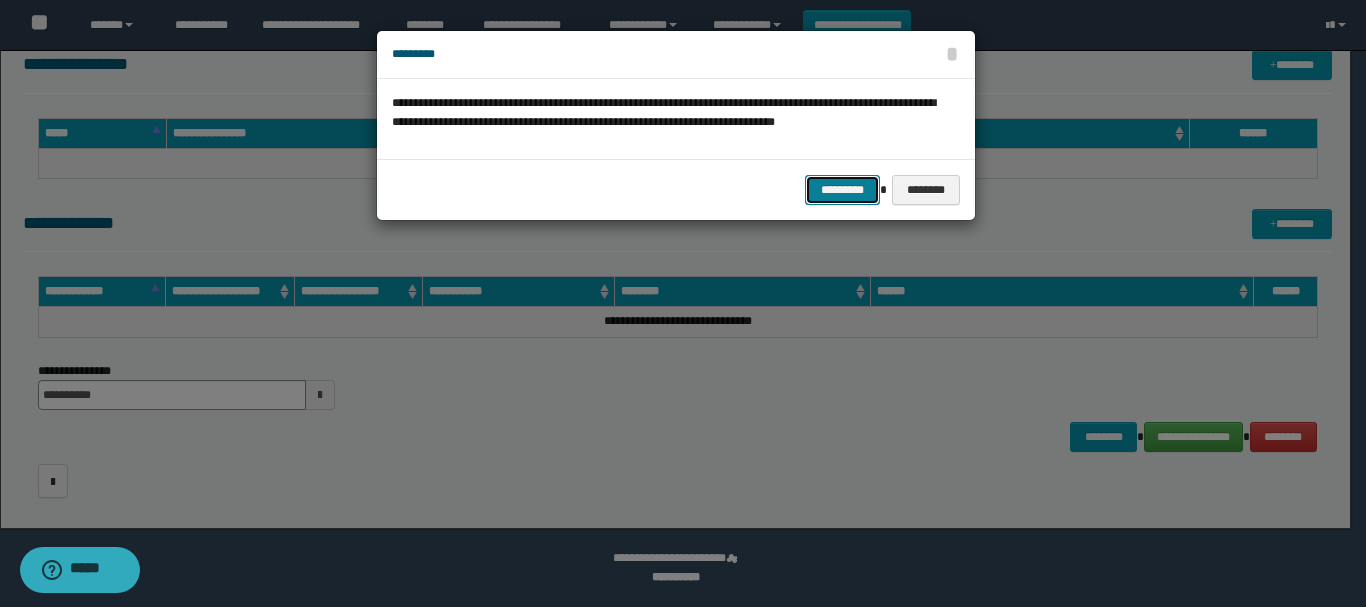 click on "*********" at bounding box center (842, 190) 